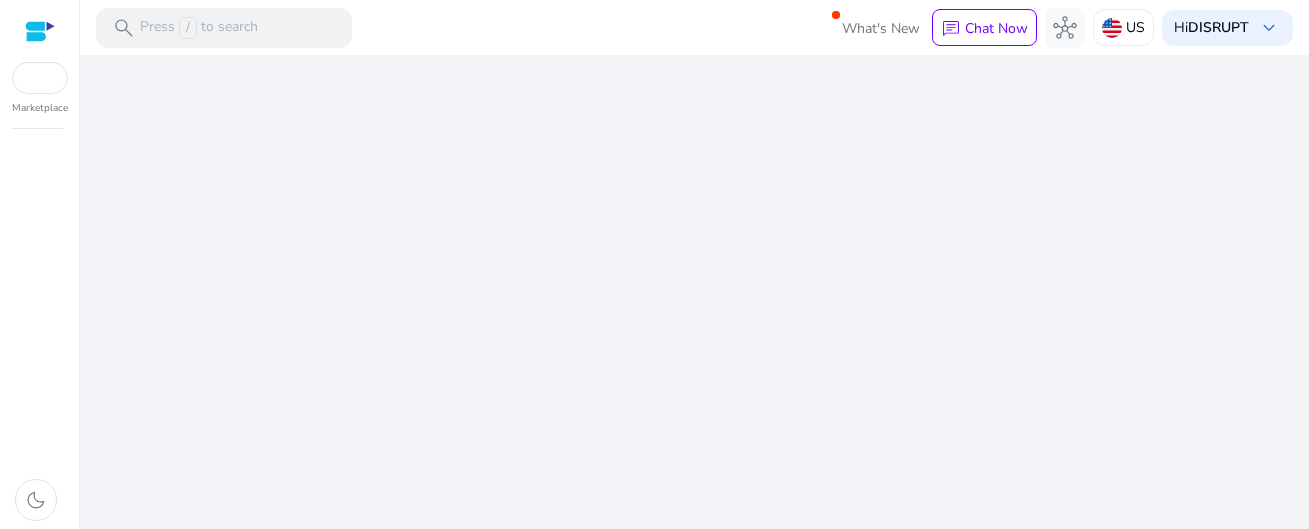 scroll, scrollTop: 0, scrollLeft: 0, axis: both 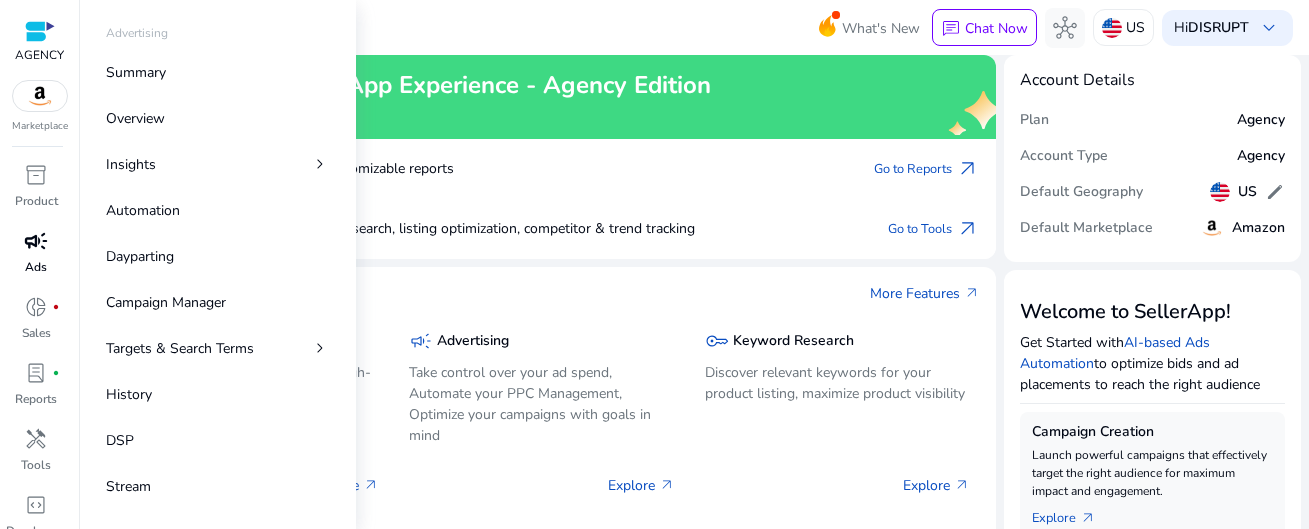 click on "campaign" at bounding box center [36, 241] 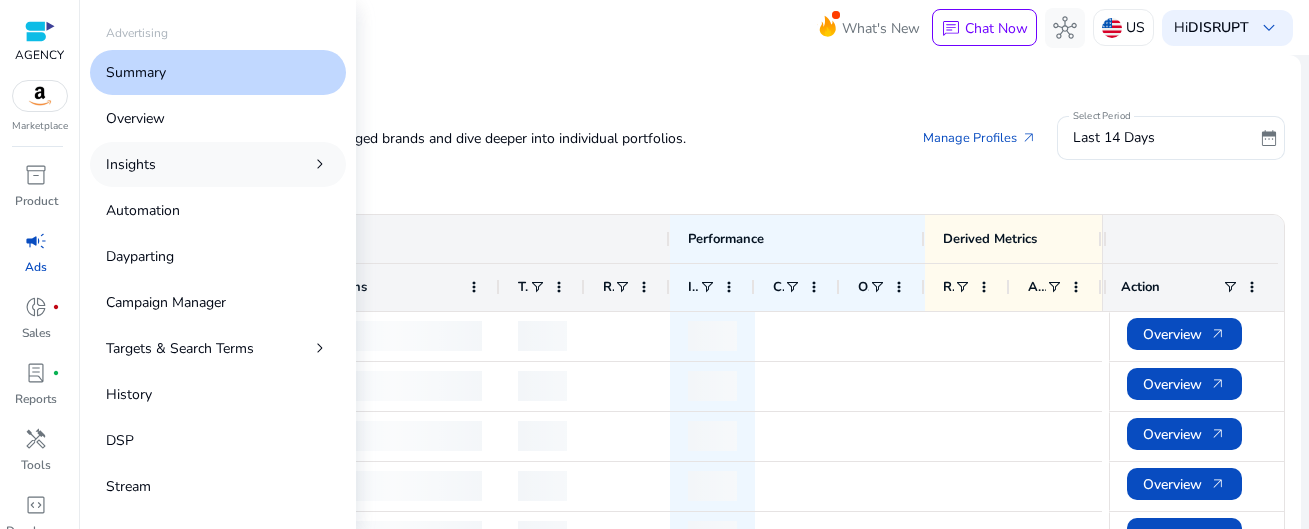 scroll, scrollTop: 0, scrollLeft: 0, axis: both 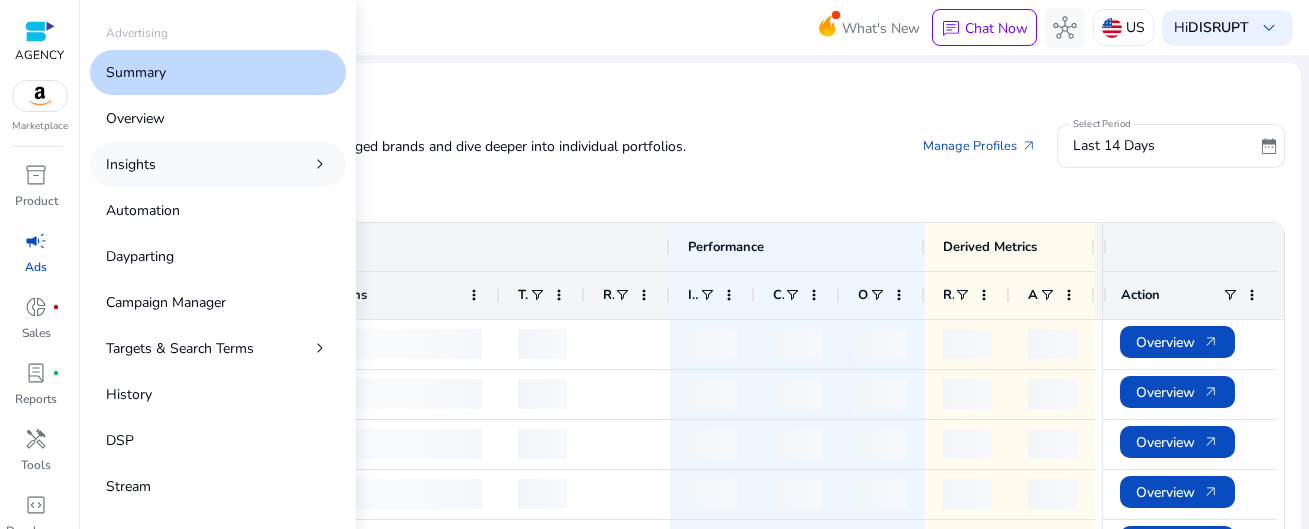 click on "Insights   chevron_right" at bounding box center [218, 164] 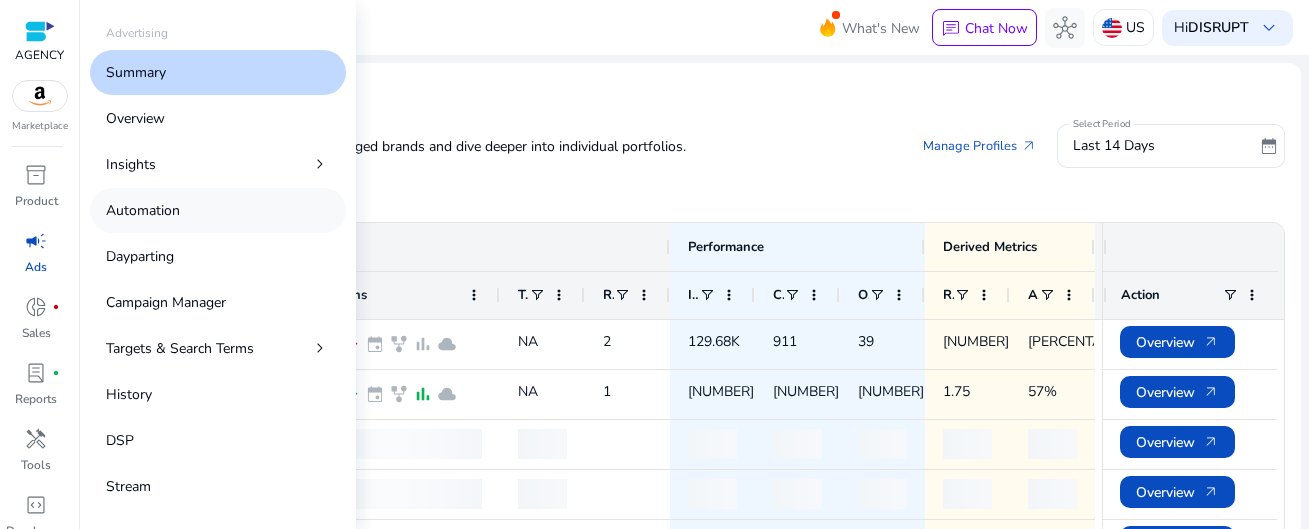 click on "Automation" at bounding box center (143, 210) 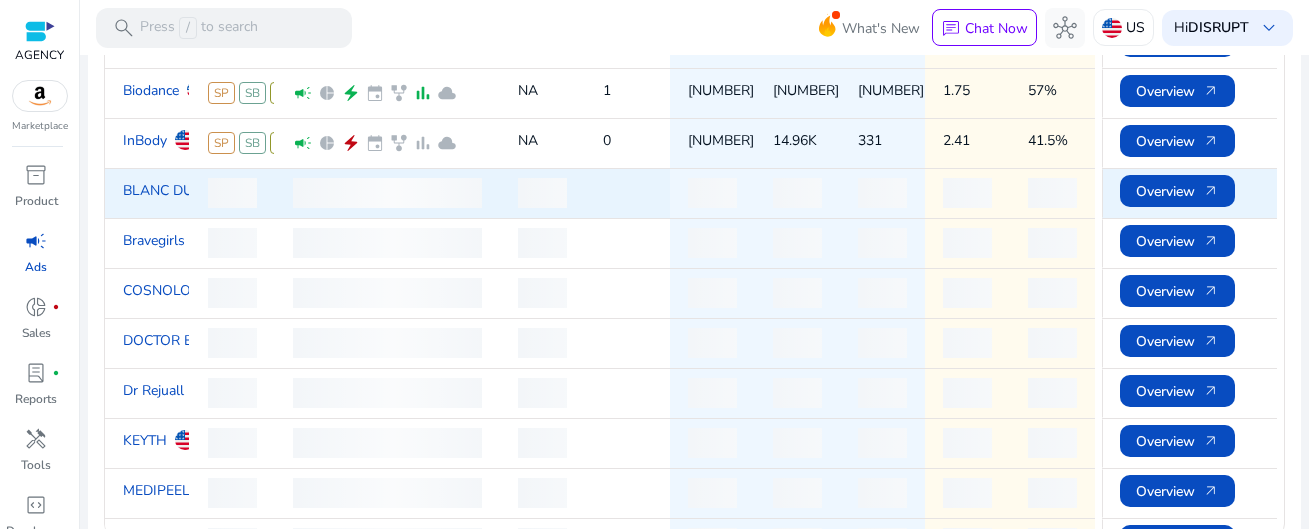 scroll, scrollTop: 300, scrollLeft: 0, axis: vertical 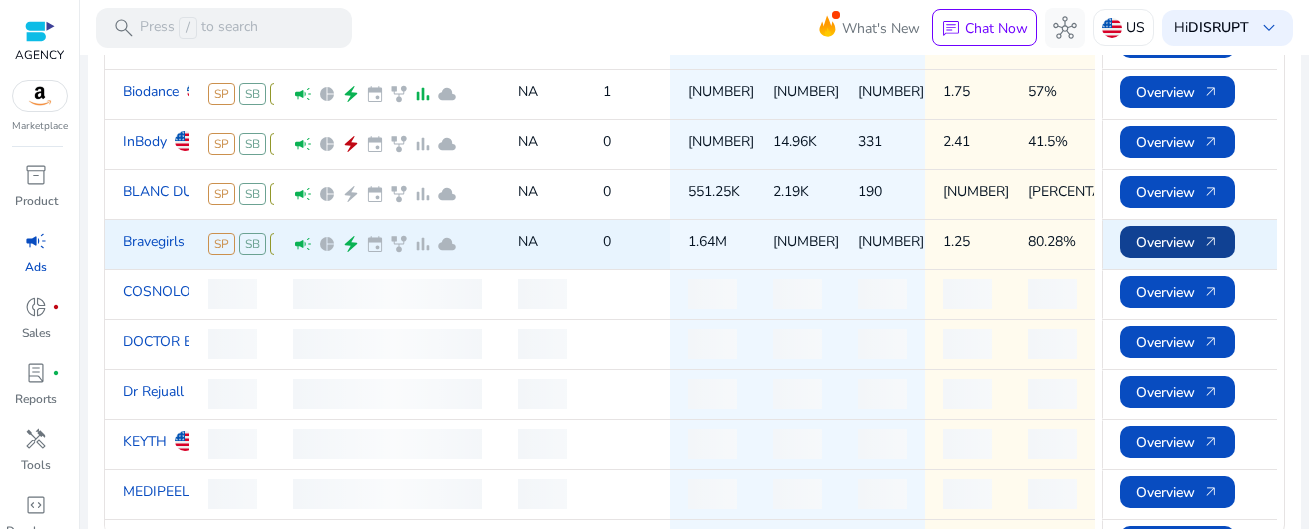 click on "Overview   arrow_outward" 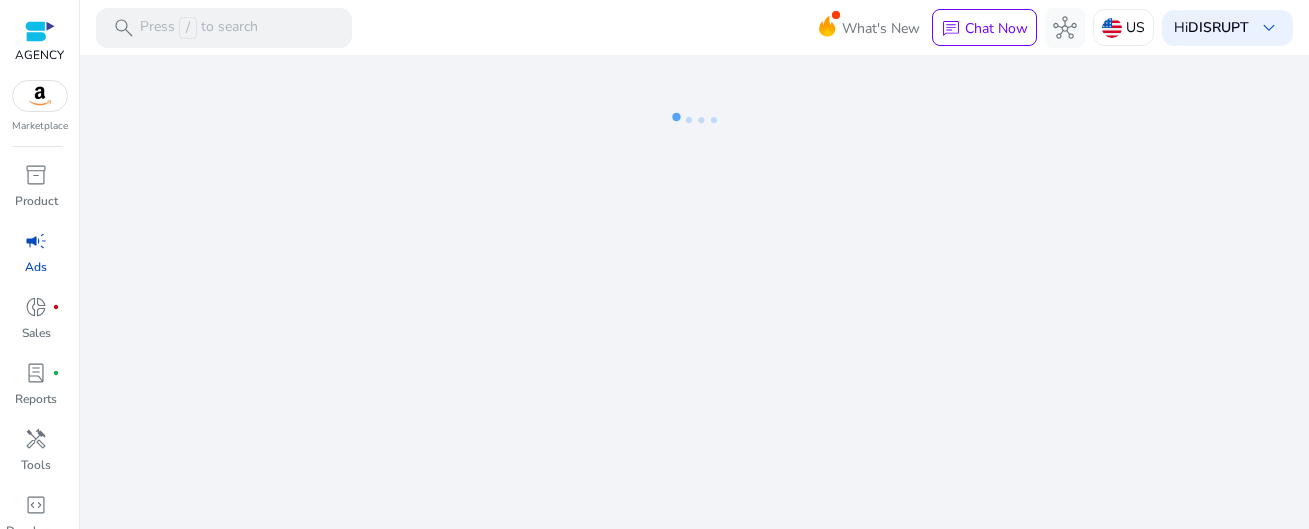 click on "campaign" at bounding box center [36, 241] 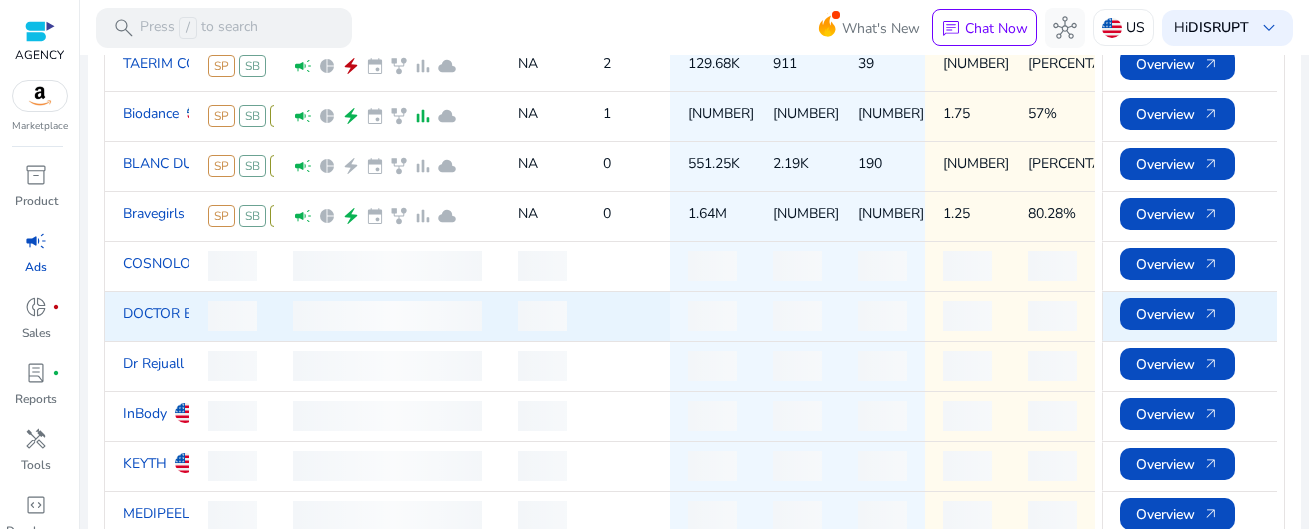 scroll, scrollTop: 324, scrollLeft: 0, axis: vertical 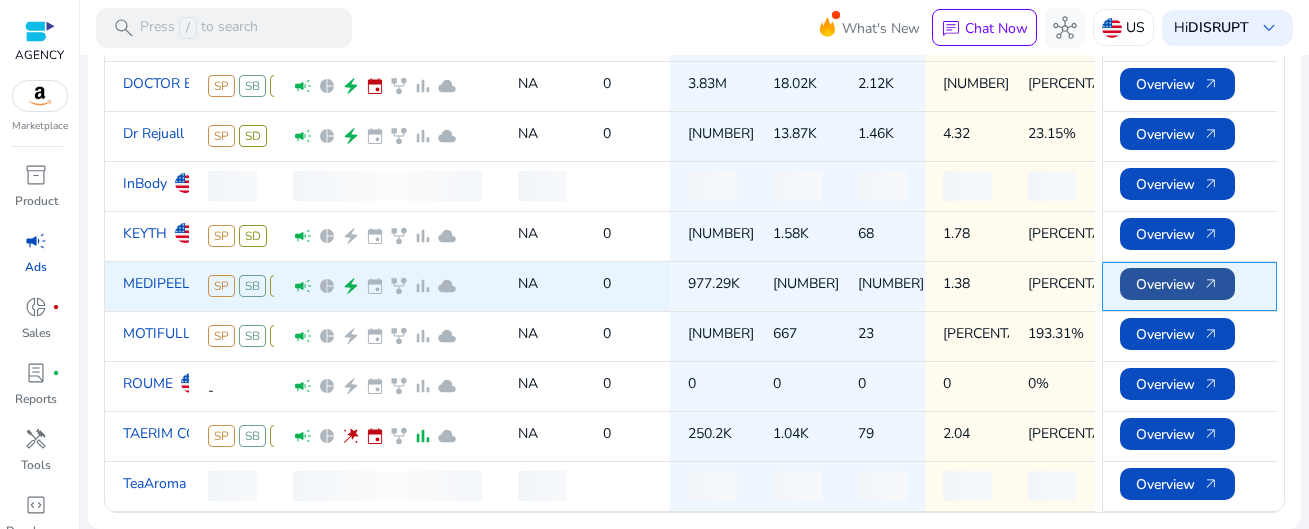 click on "Overview   arrow_outward" 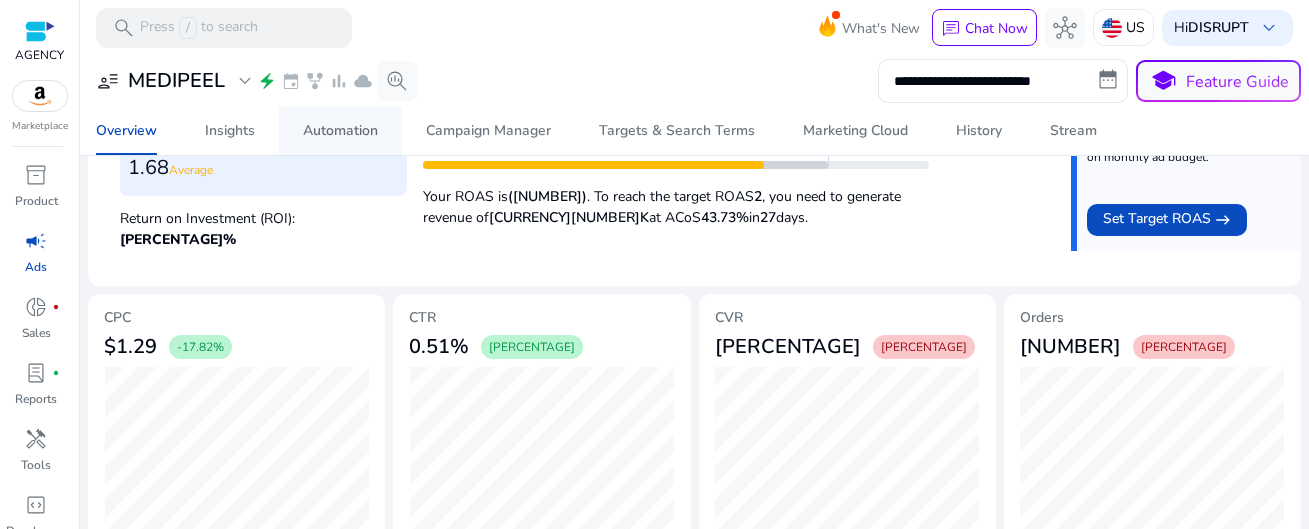 scroll, scrollTop: 870, scrollLeft: 0, axis: vertical 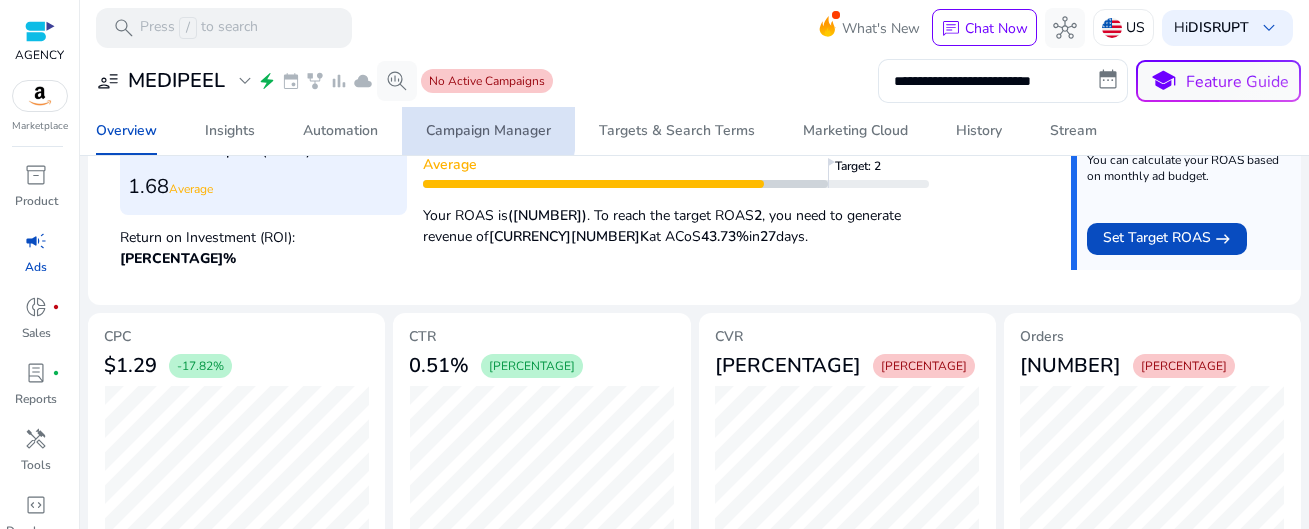 click on "Campaign Manager" at bounding box center [488, 131] 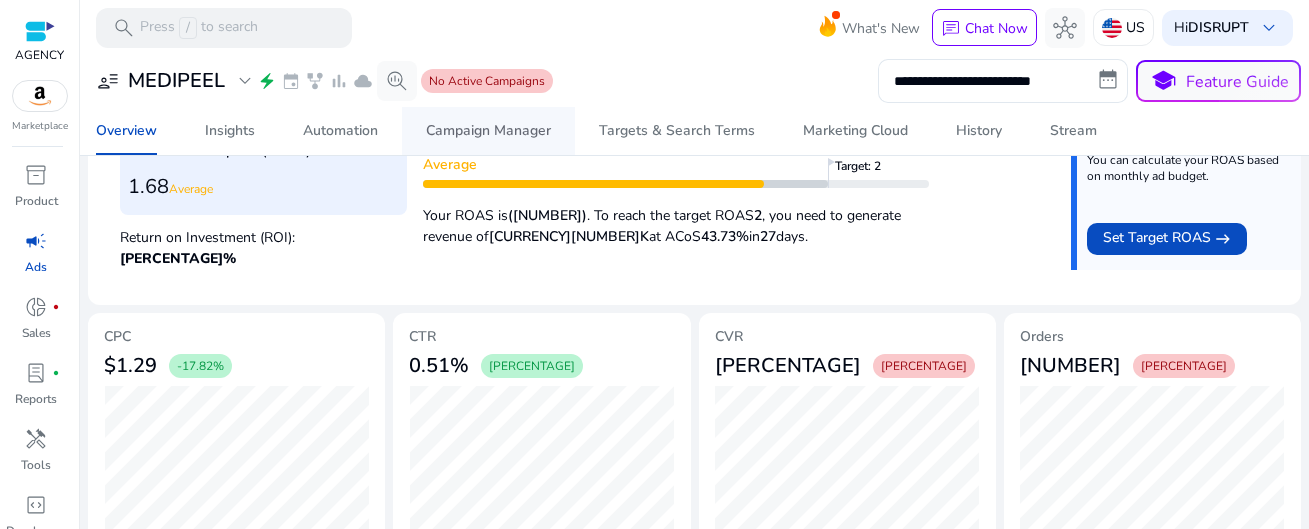 scroll, scrollTop: 0, scrollLeft: 0, axis: both 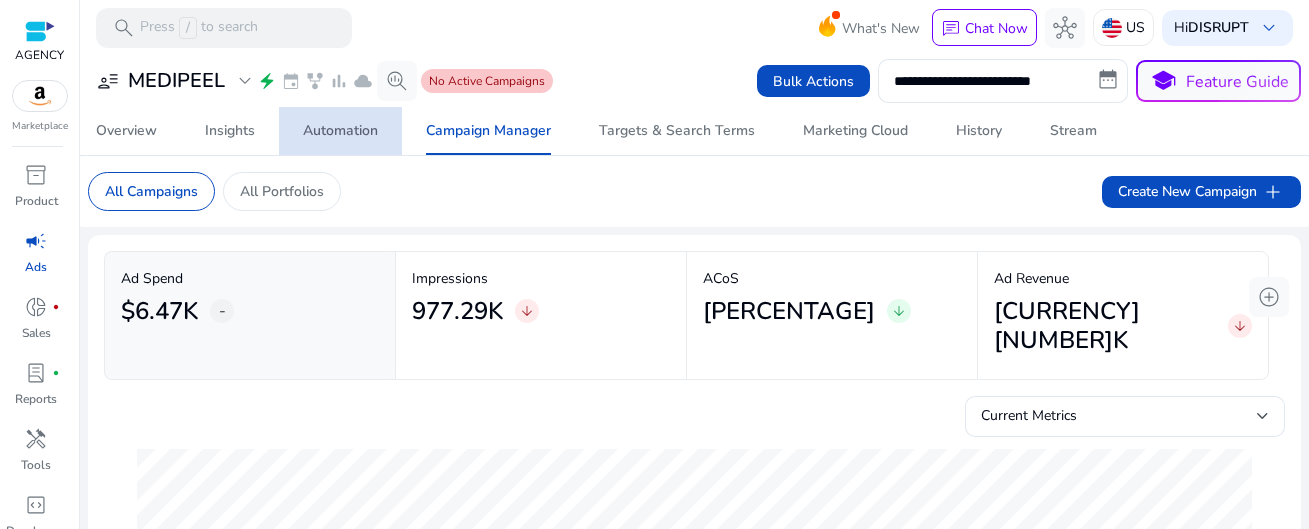 click on "Automation" at bounding box center (340, 131) 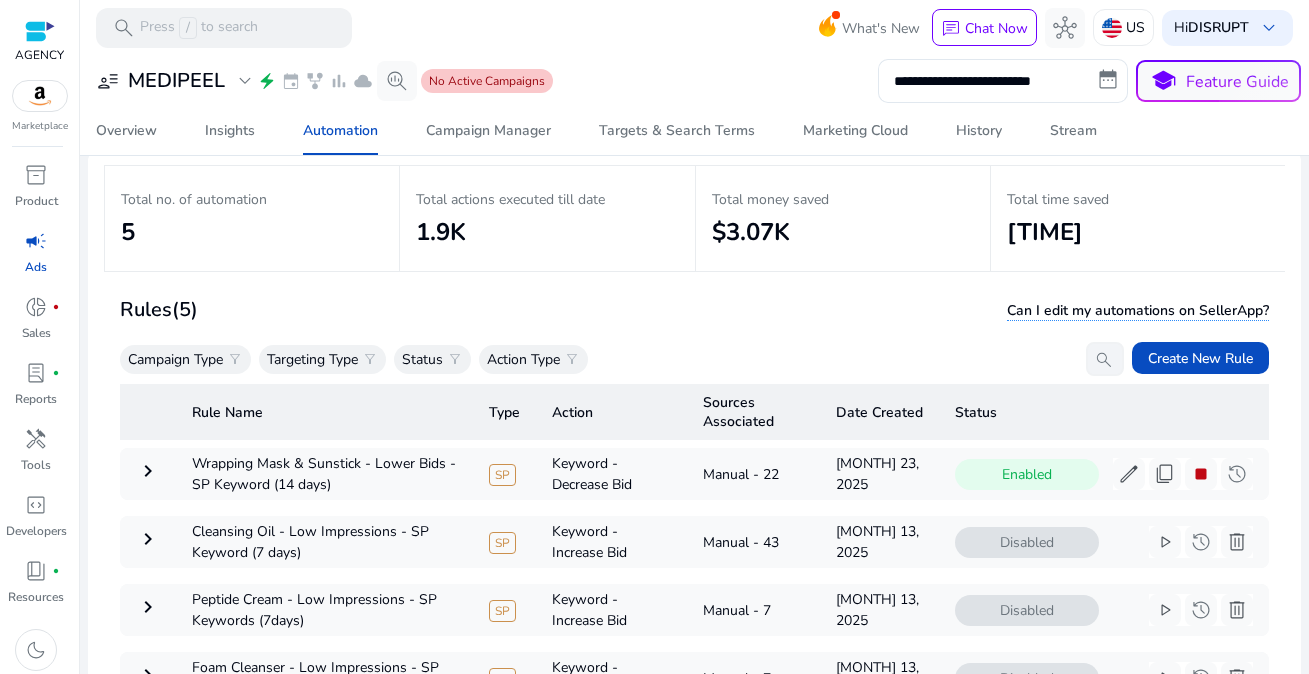 scroll, scrollTop: 100, scrollLeft: 0, axis: vertical 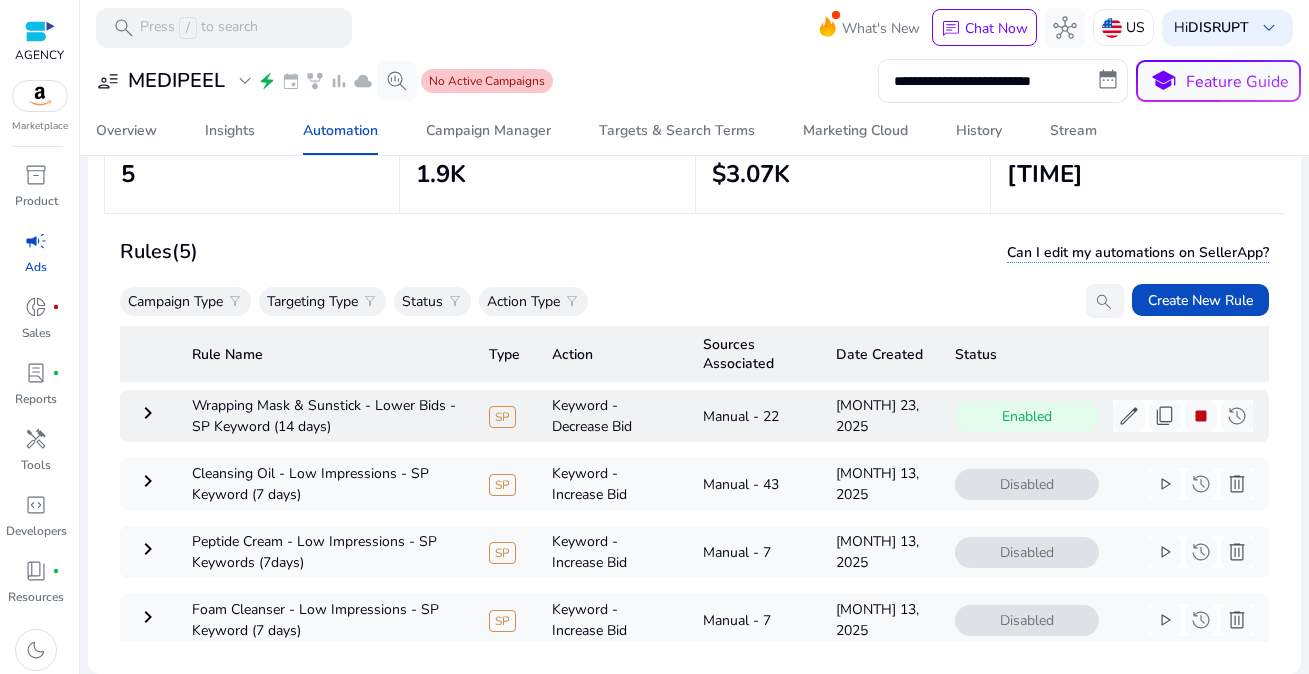 click on "keyboard_arrow_right" at bounding box center (148, 413) 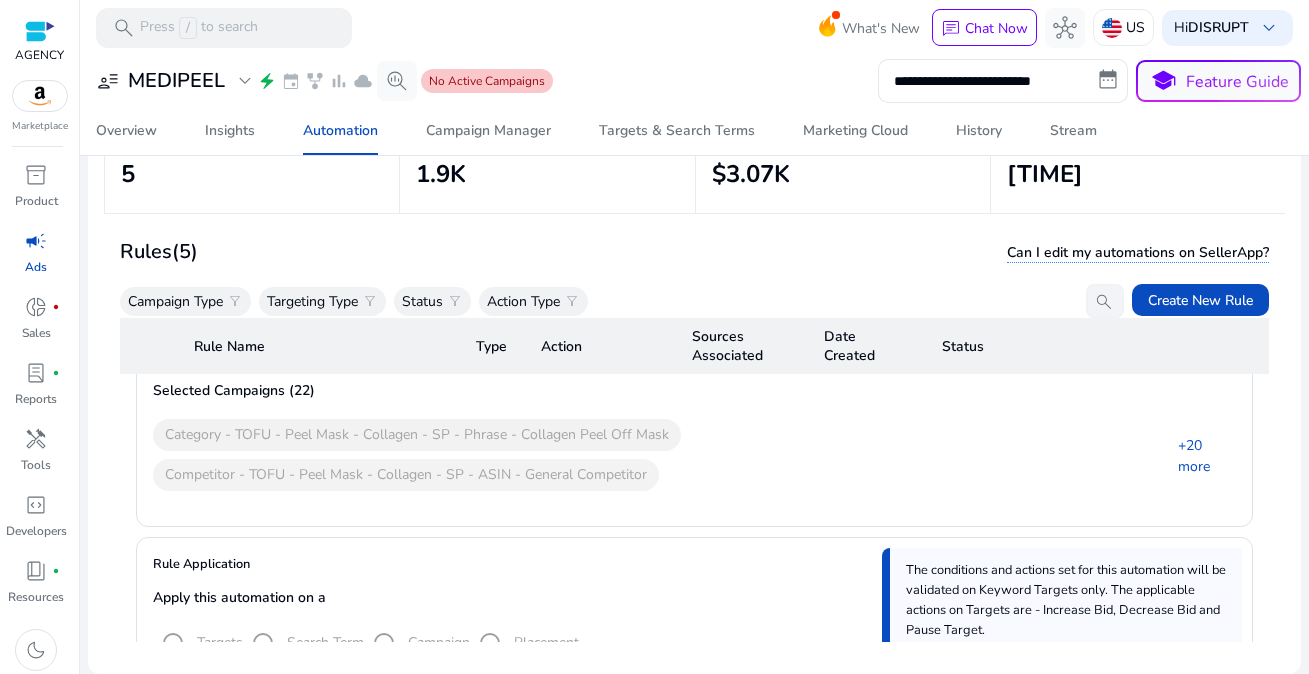 scroll, scrollTop: 467, scrollLeft: 0, axis: vertical 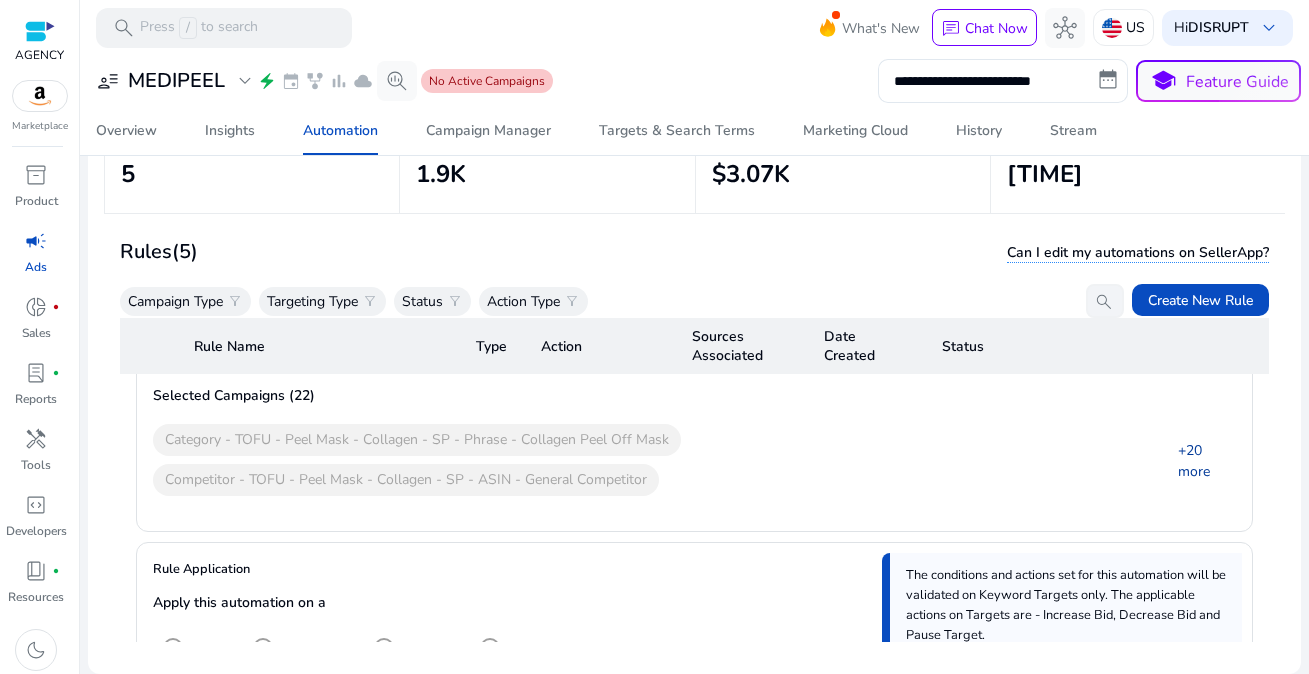 click on "+20 more" 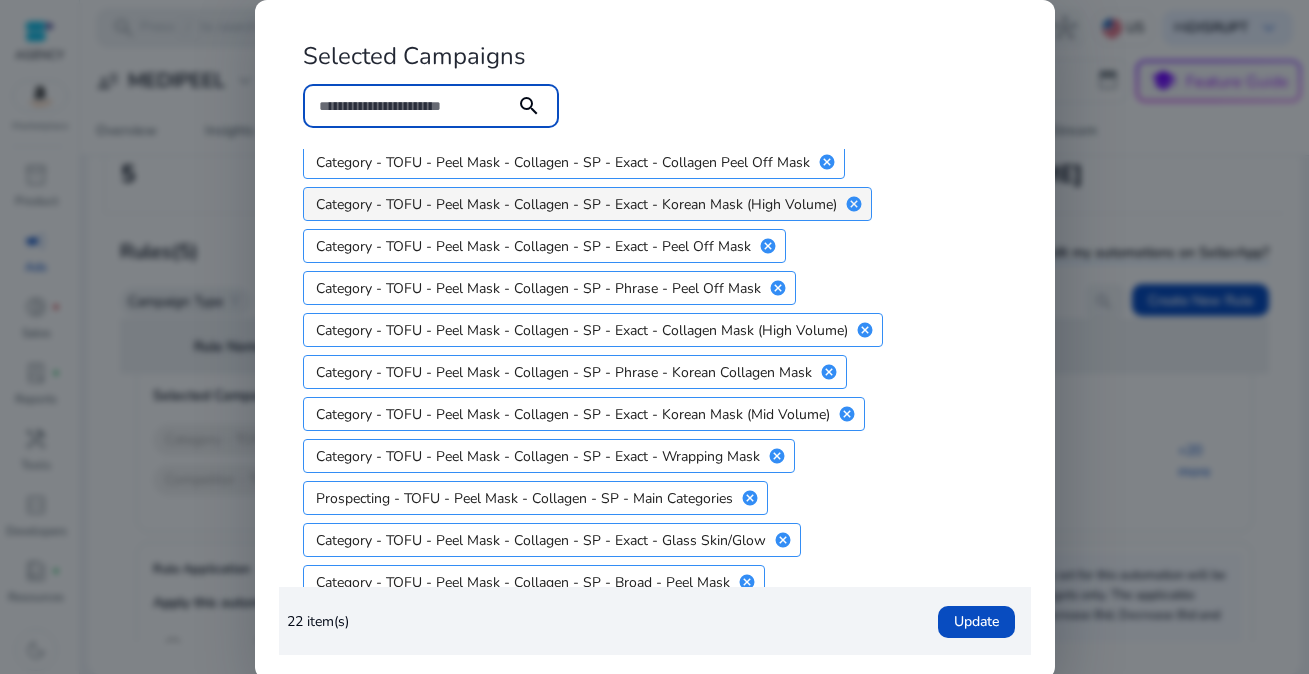 scroll, scrollTop: 526, scrollLeft: 0, axis: vertical 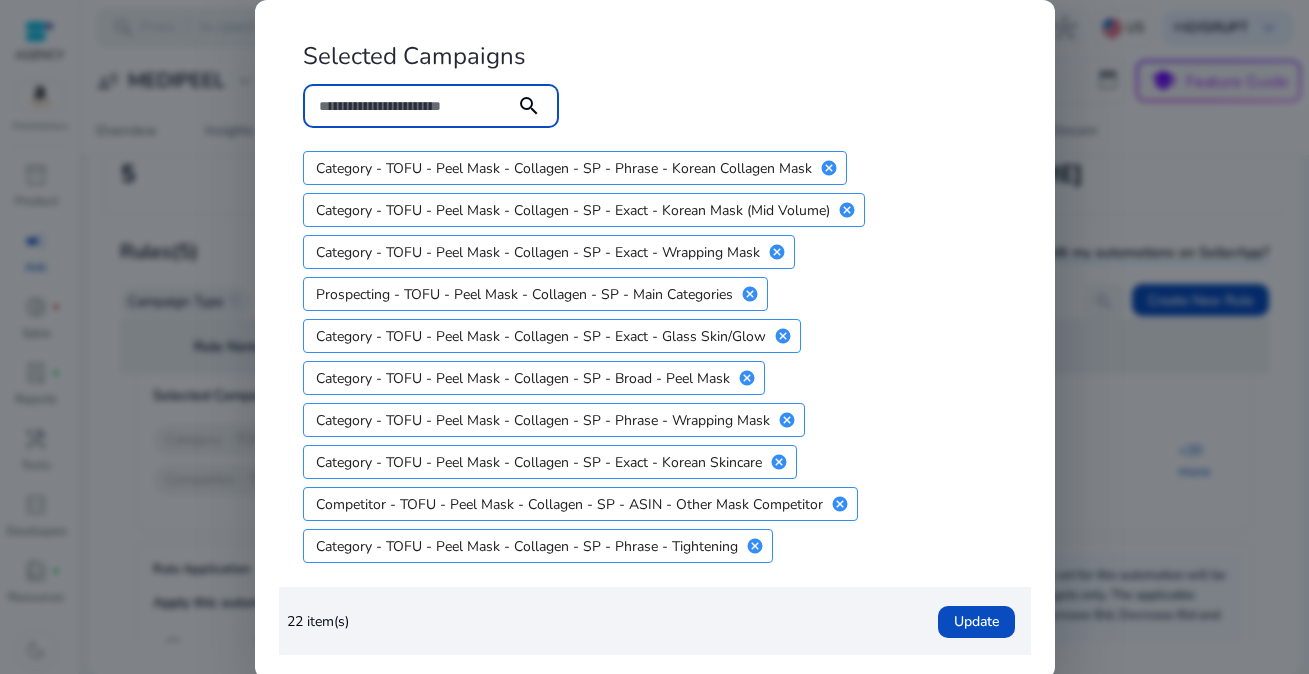 click at bounding box center (654, 337) 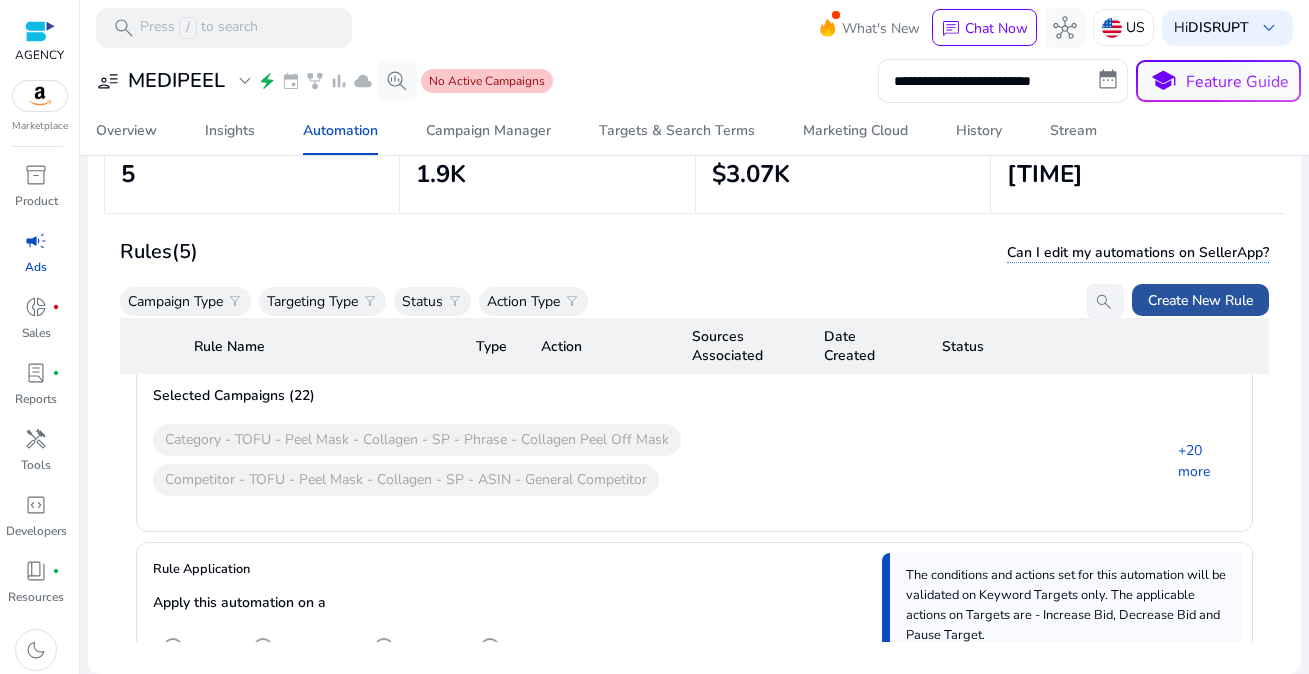 click 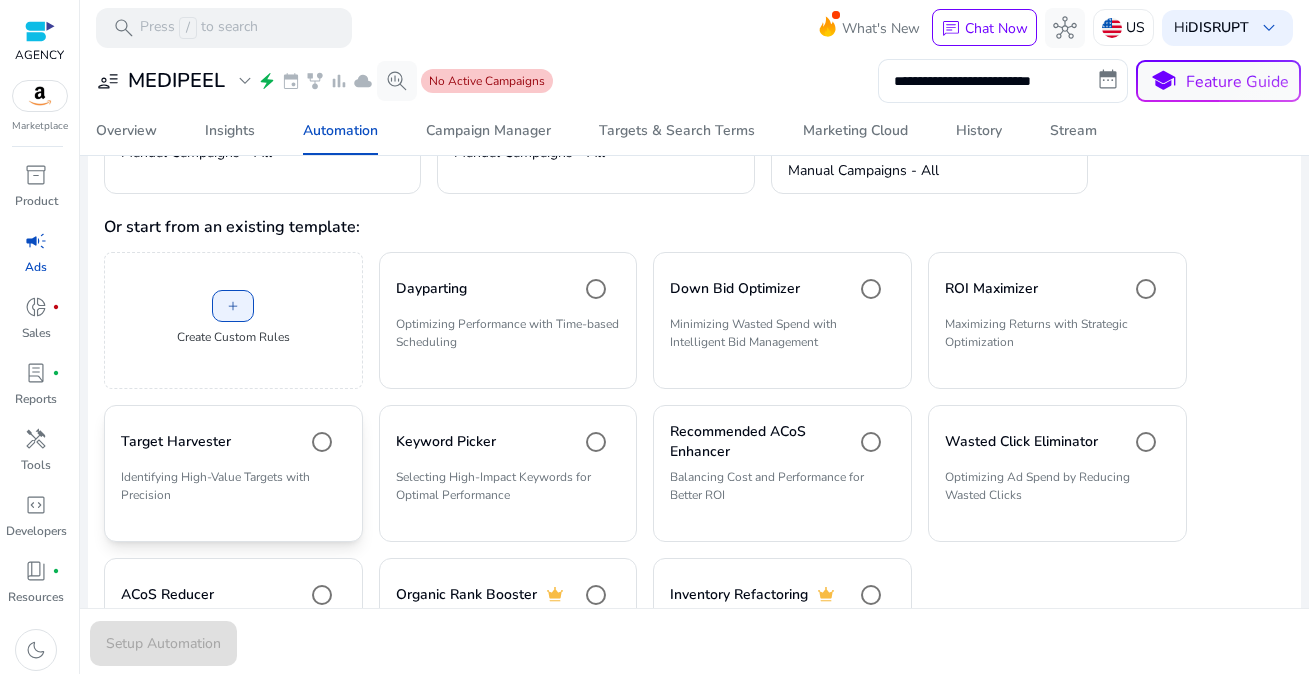 scroll, scrollTop: 501, scrollLeft: 0, axis: vertical 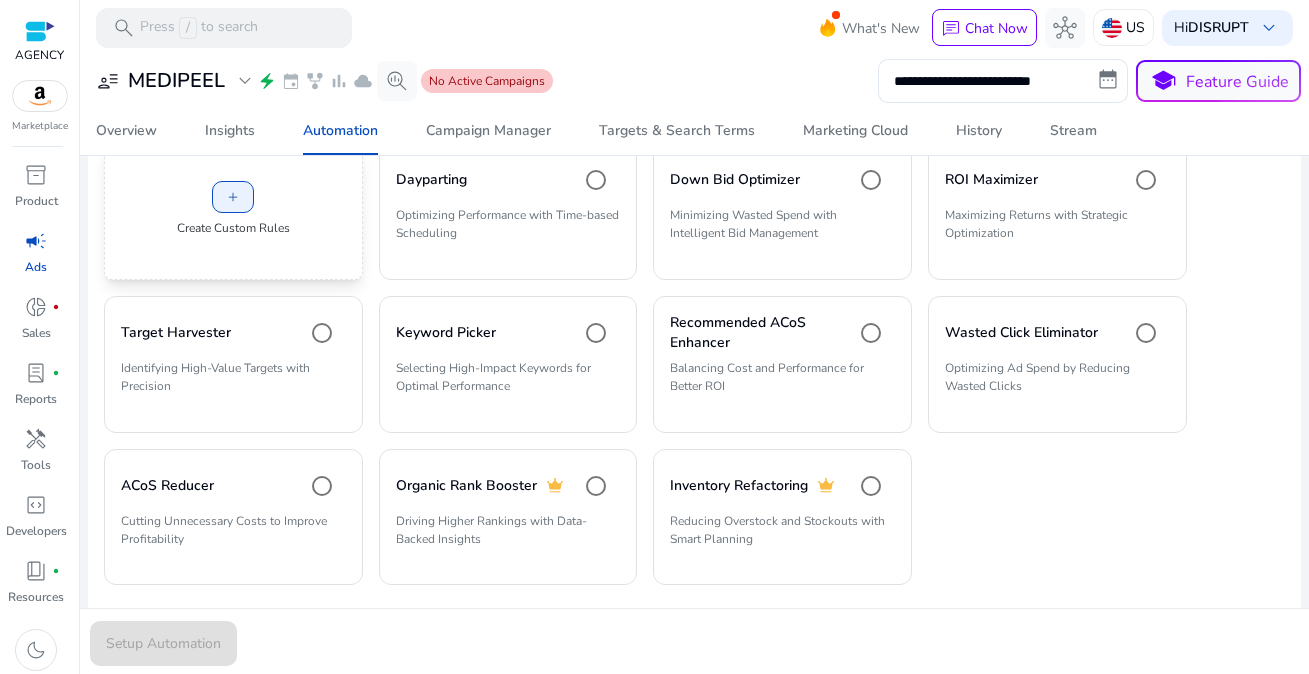 click on "add   Create Custom Rules" 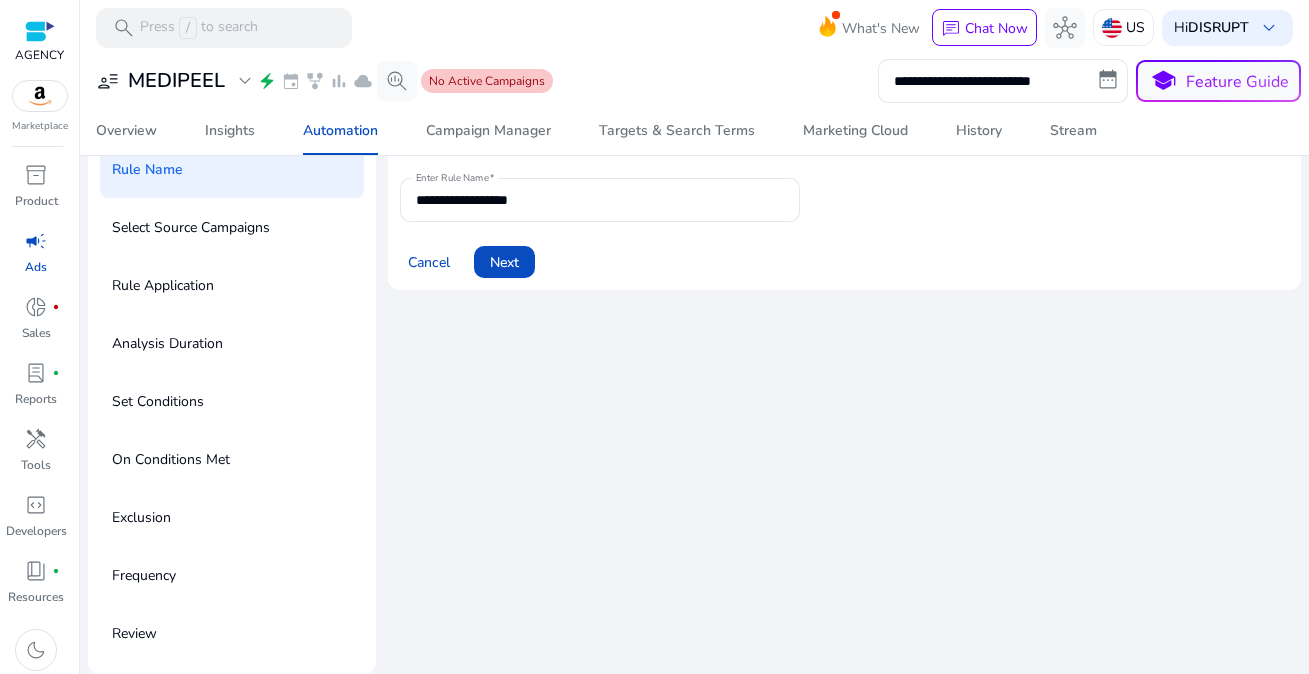 scroll, scrollTop: 0, scrollLeft: 0, axis: both 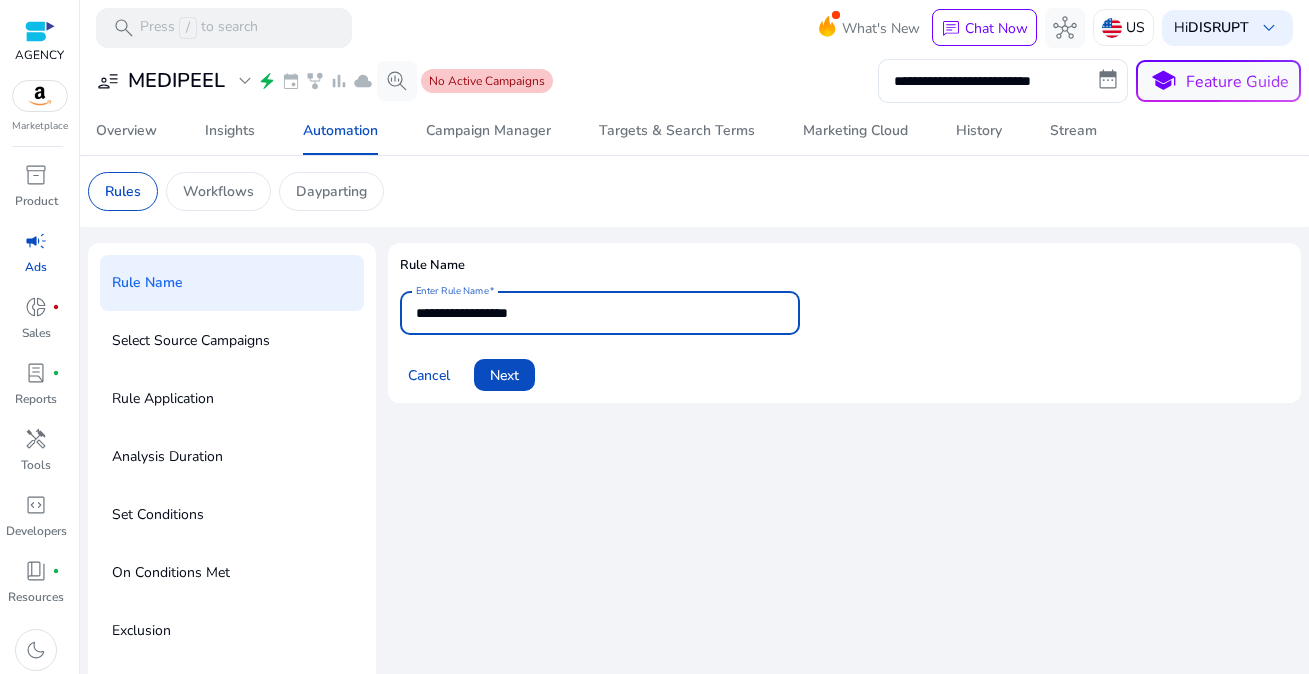 click on "**********" at bounding box center [600, 313] 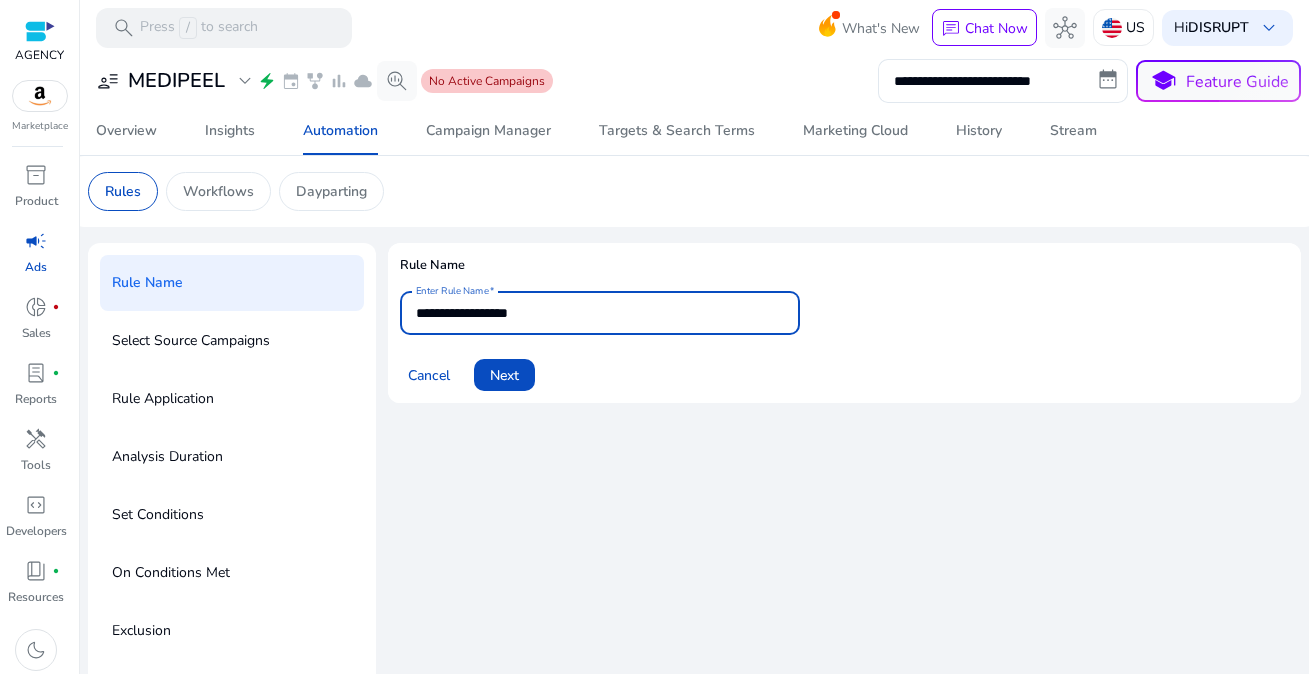 click on "**********" at bounding box center [600, 313] 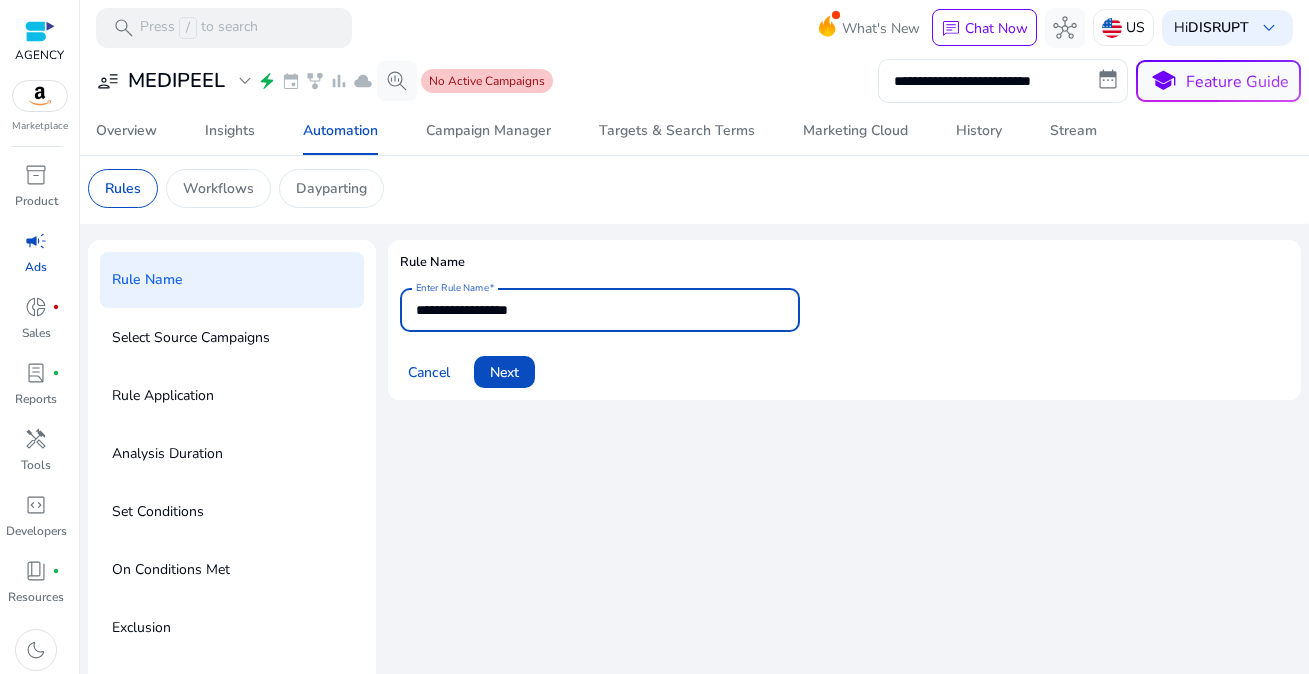 scroll, scrollTop: 4, scrollLeft: 0, axis: vertical 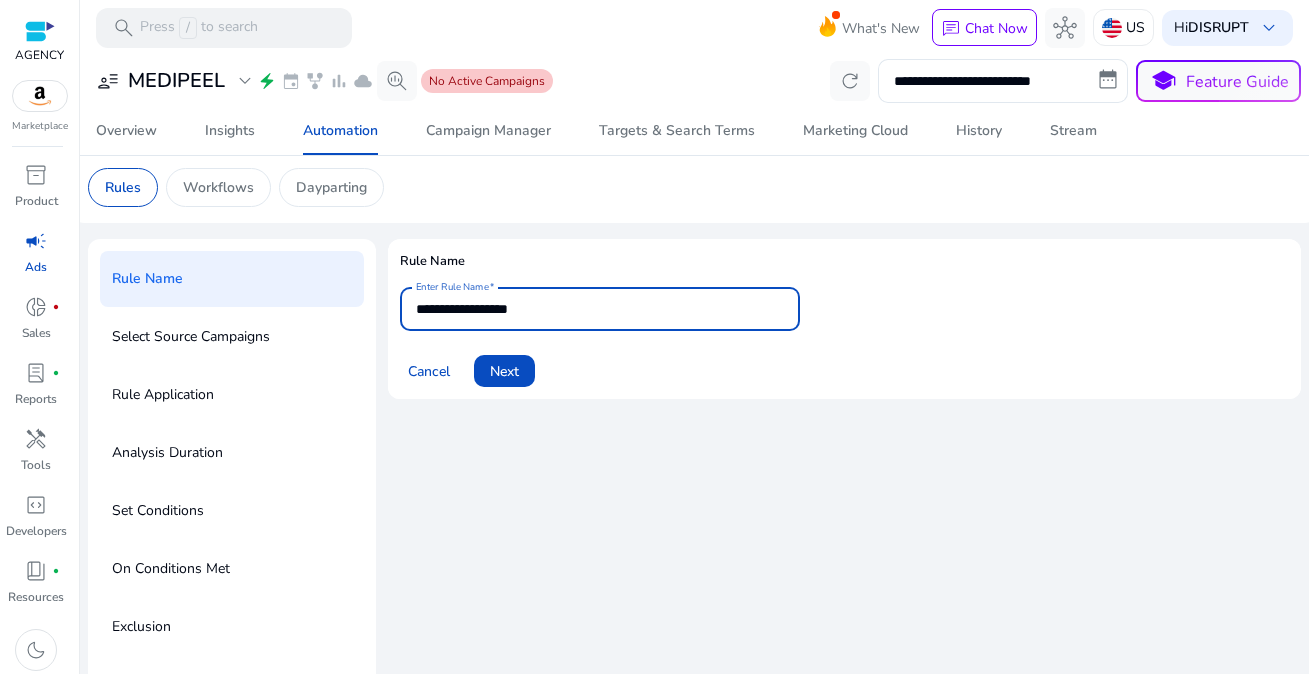 paste on "**********" 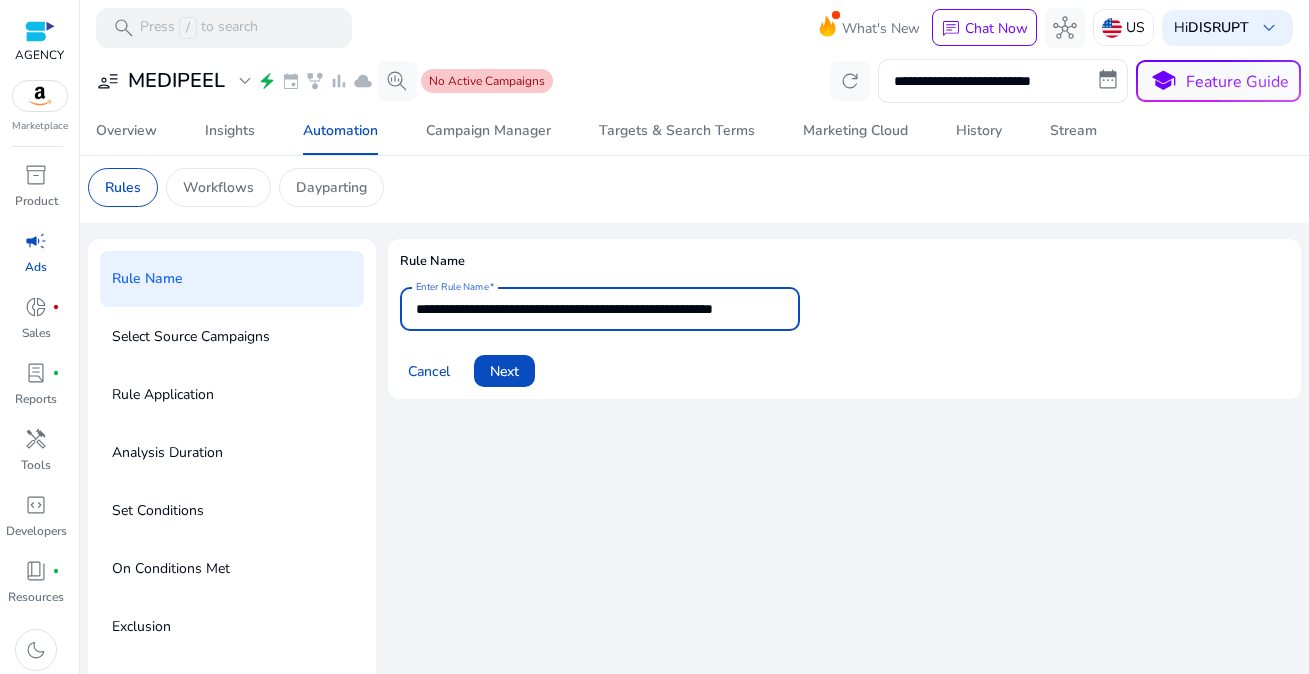 scroll, scrollTop: 0, scrollLeft: 24, axis: horizontal 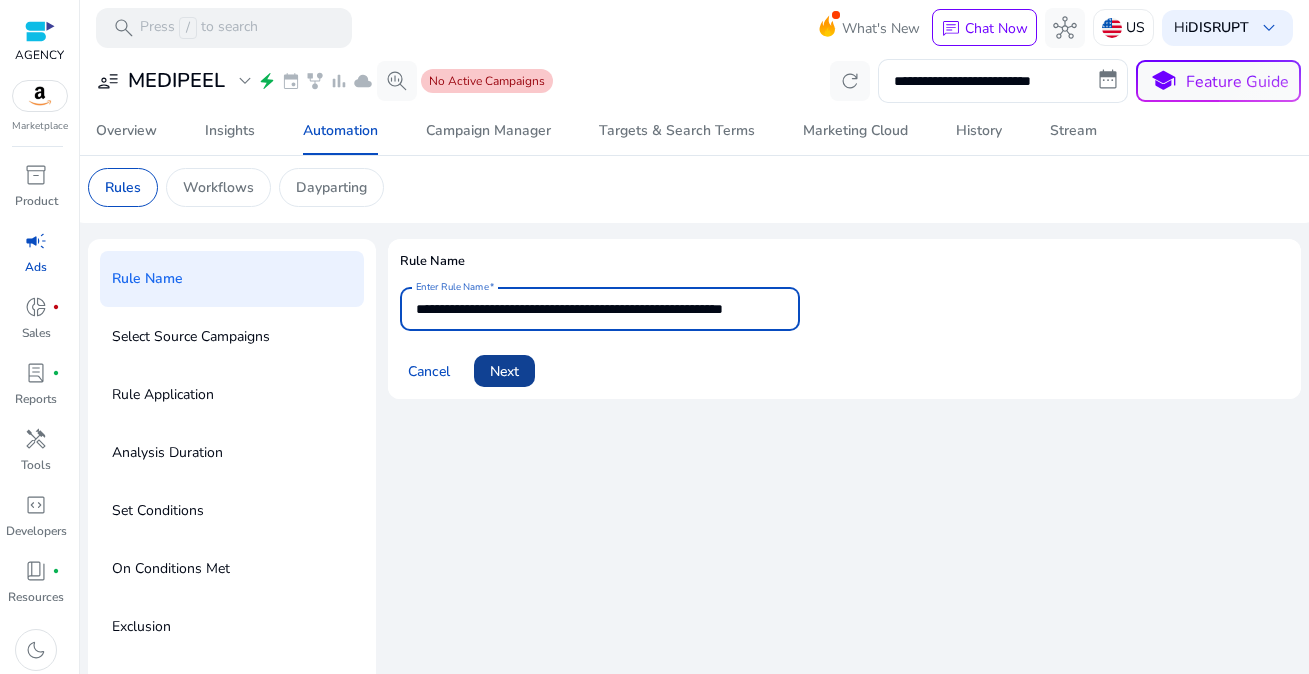 type on "**********" 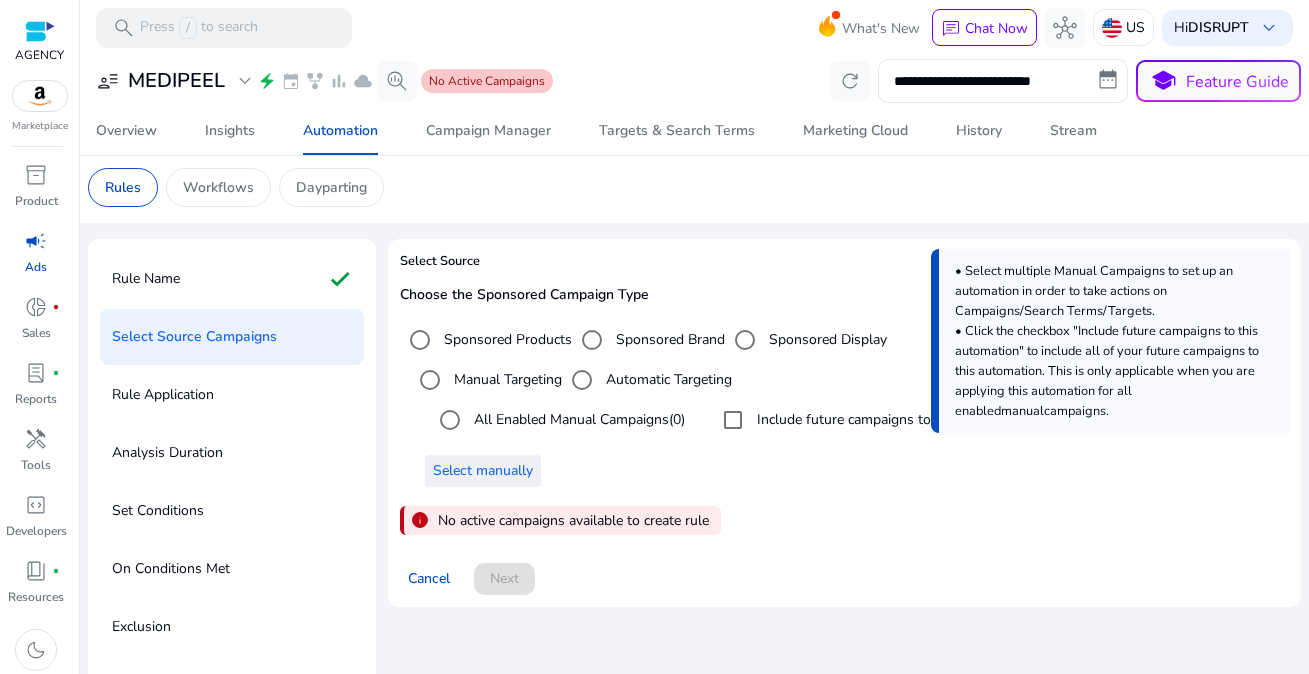 click on "Select manually" at bounding box center (483, 470) 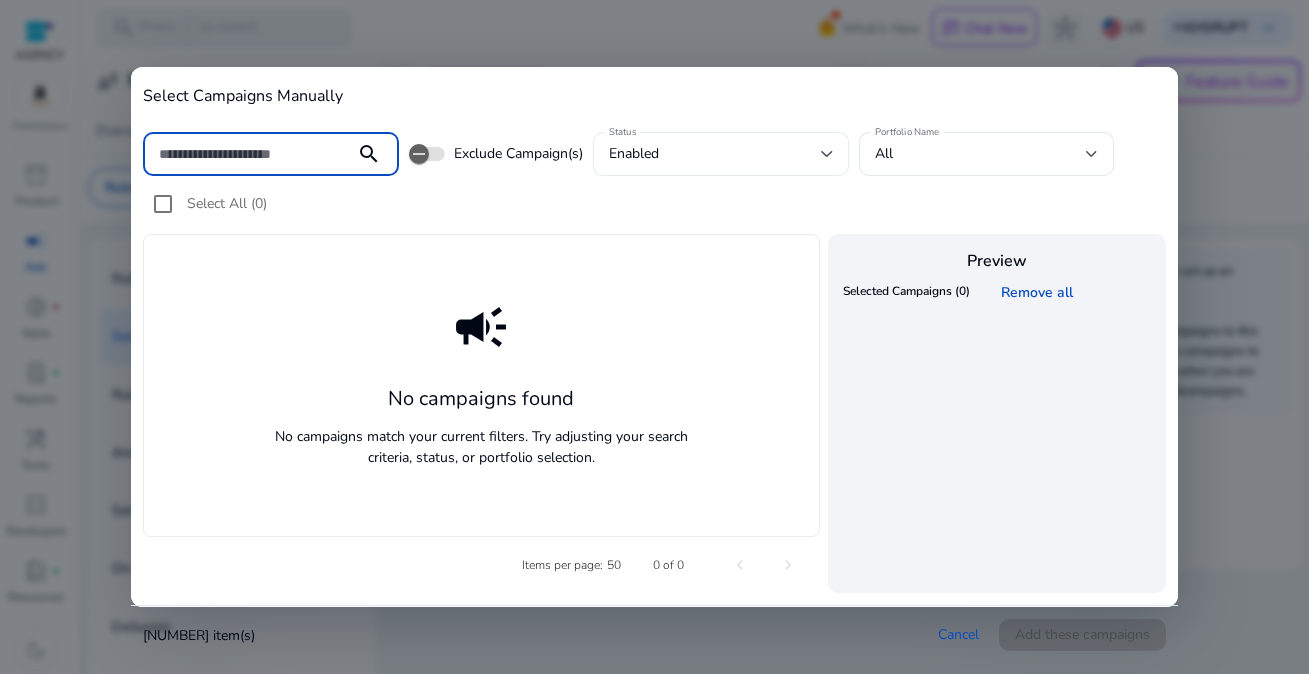click on "enabled" at bounding box center [721, 154] 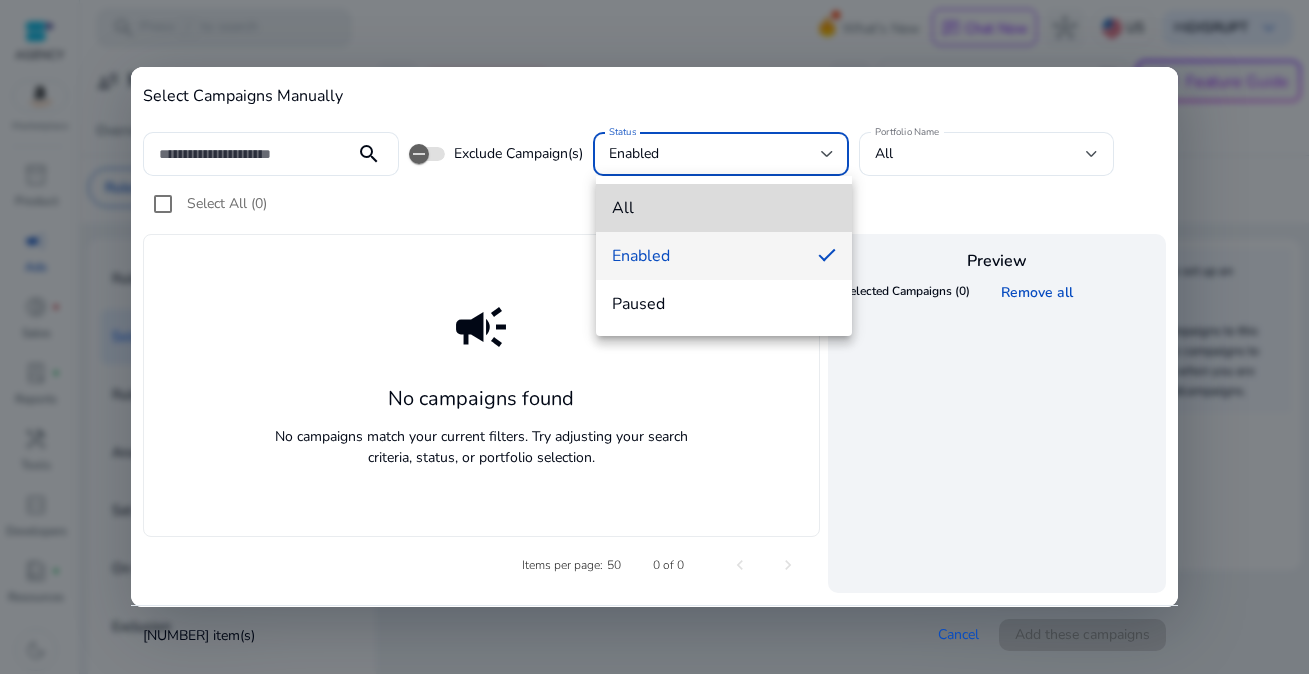 click on "all" at bounding box center (724, 208) 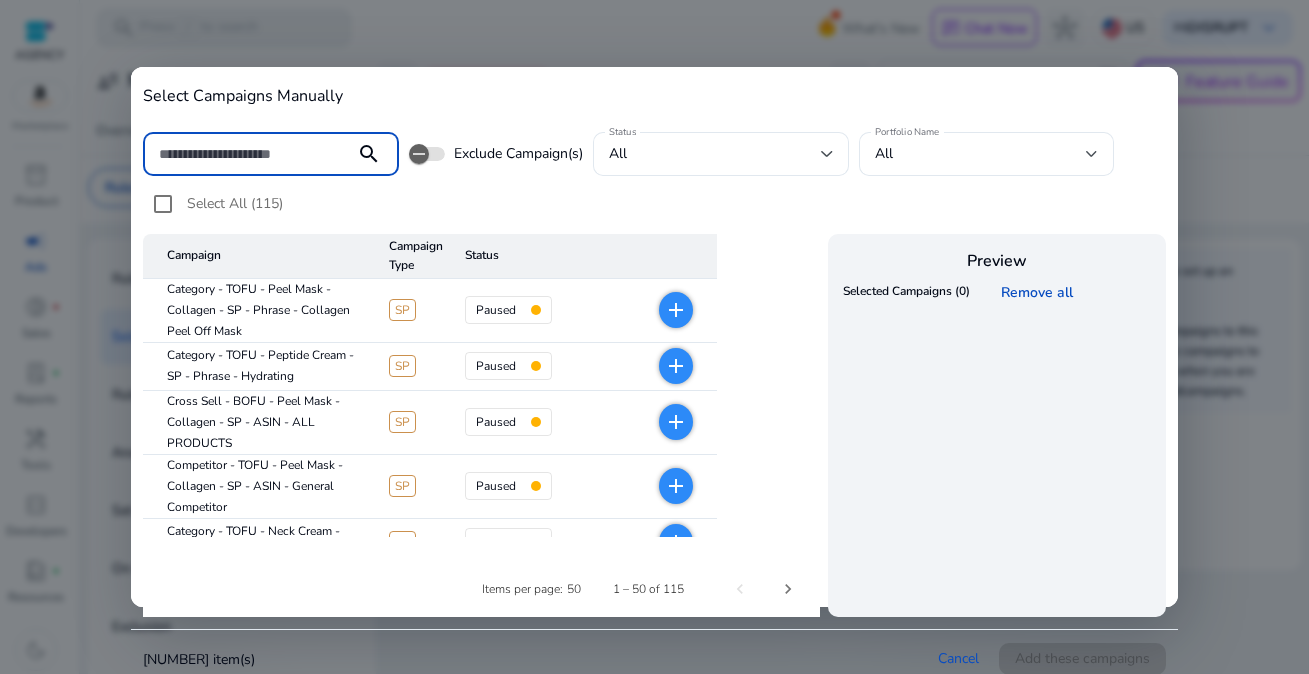 click at bounding box center [249, 154] 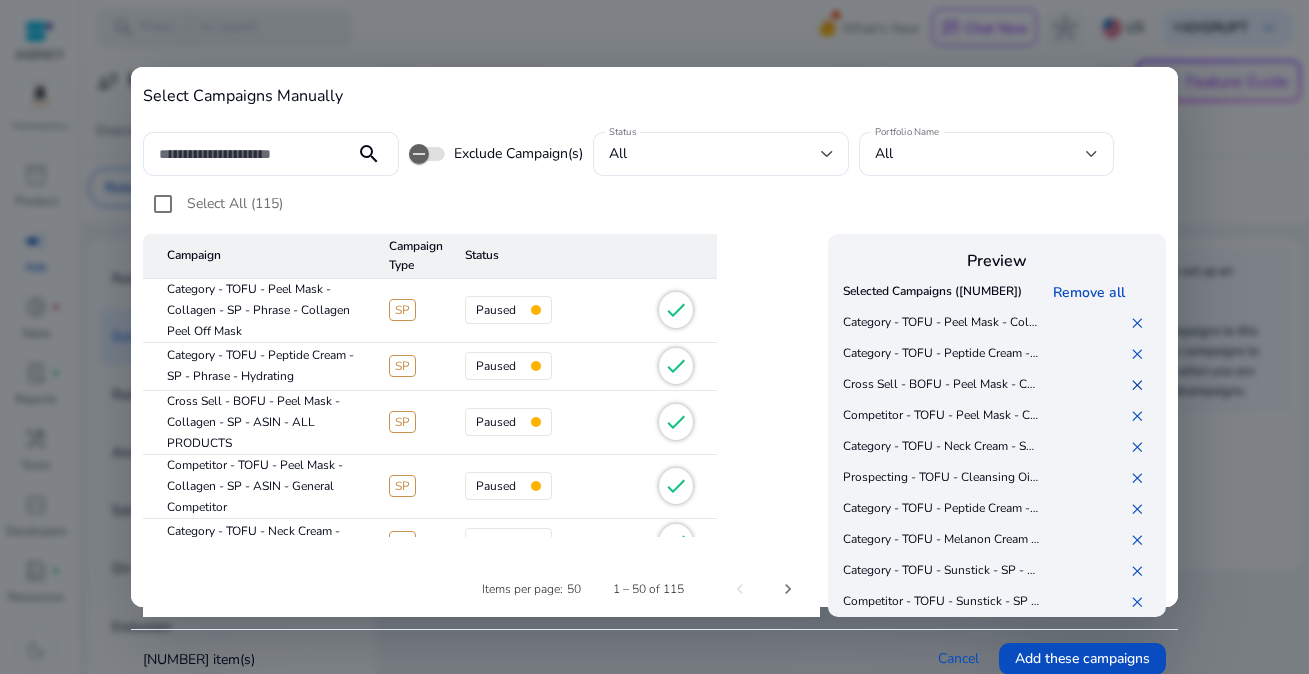 click on "✕" at bounding box center (1141, 385) 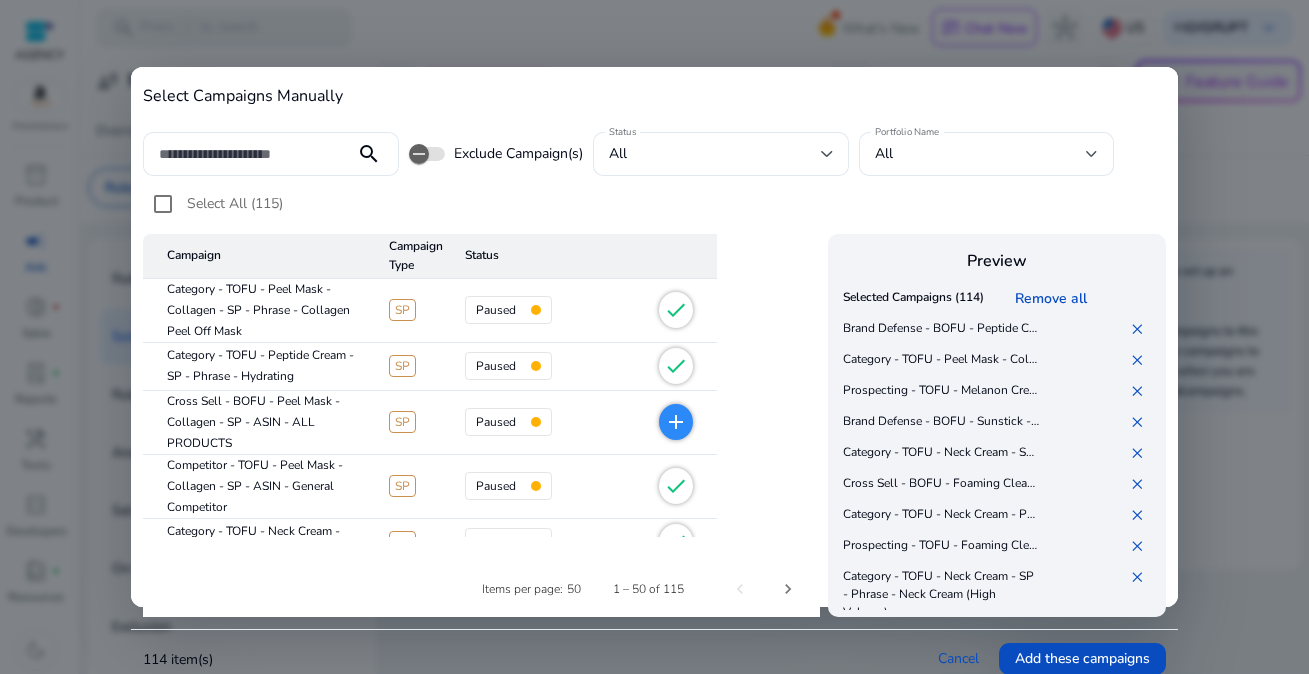scroll, scrollTop: 679, scrollLeft: 0, axis: vertical 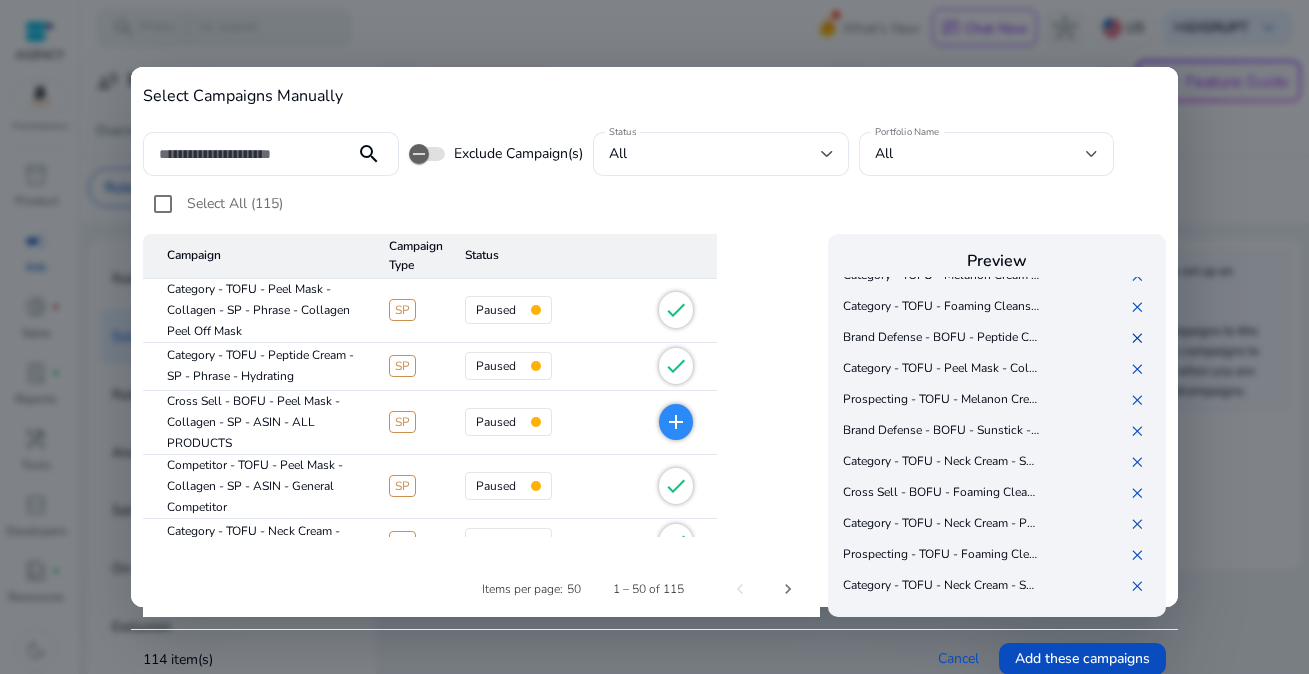click on "✕" at bounding box center (1141, 338) 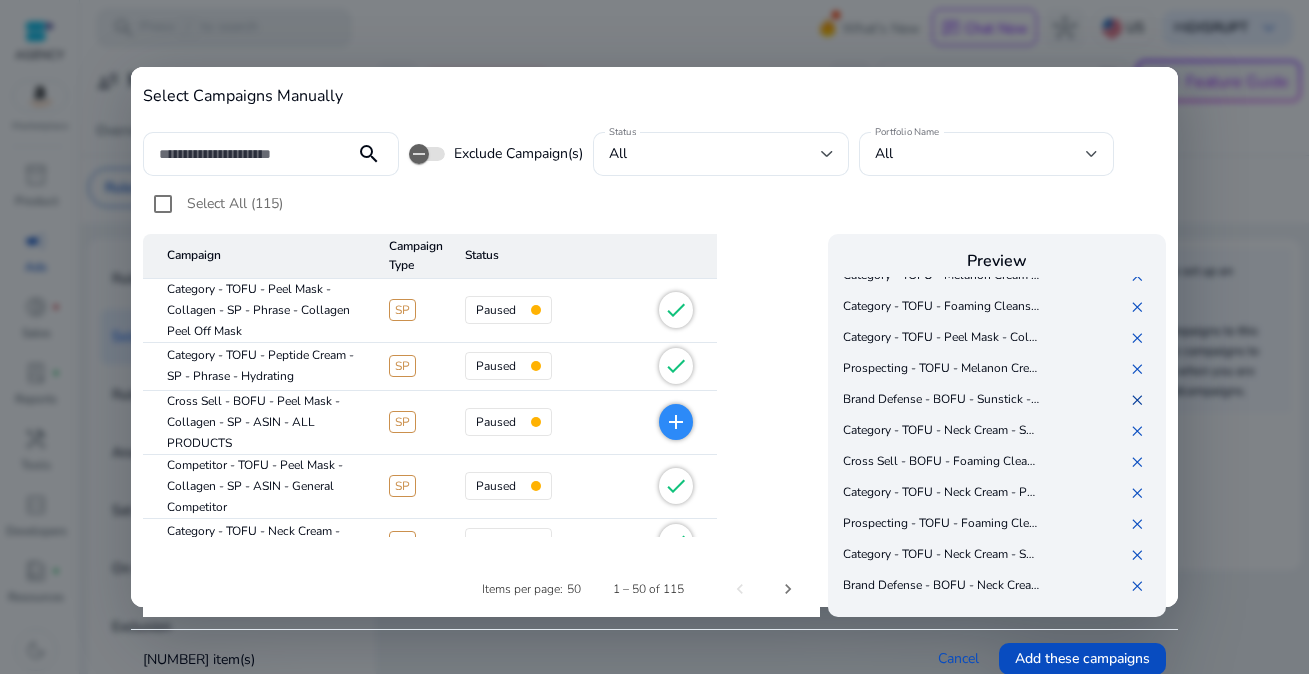 click on "✕" at bounding box center (1141, 400) 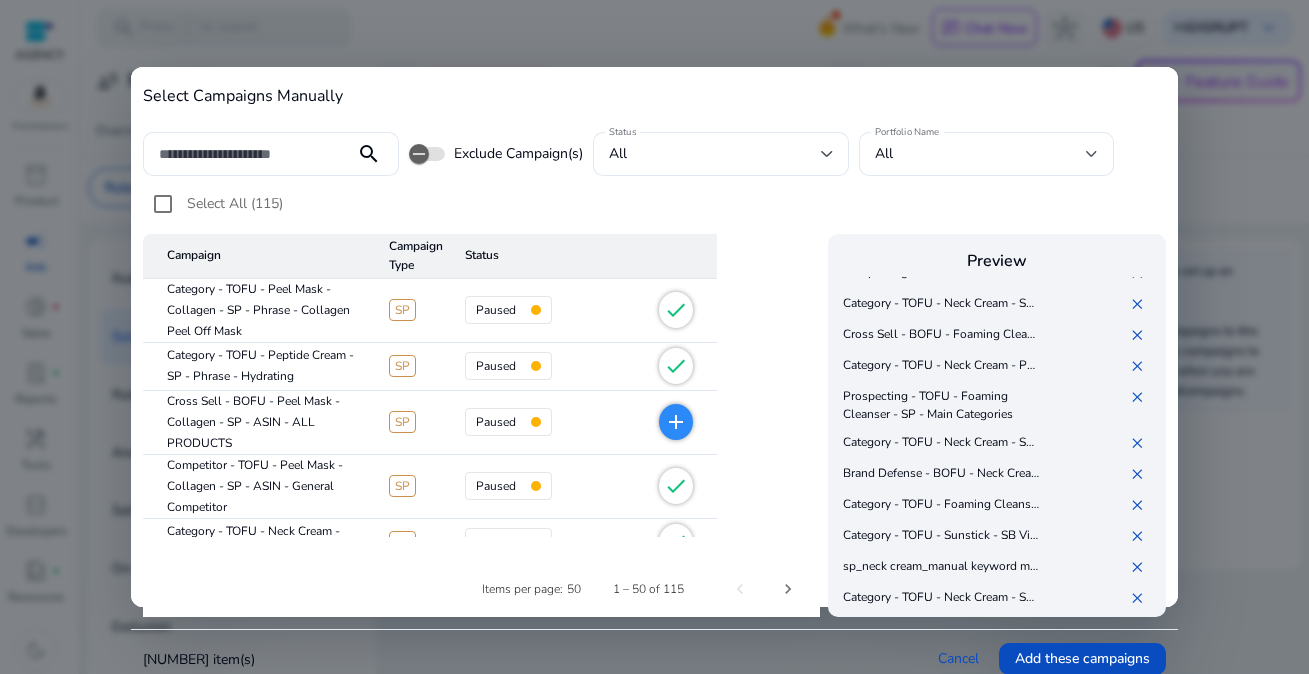 scroll, scrollTop: 793, scrollLeft: 0, axis: vertical 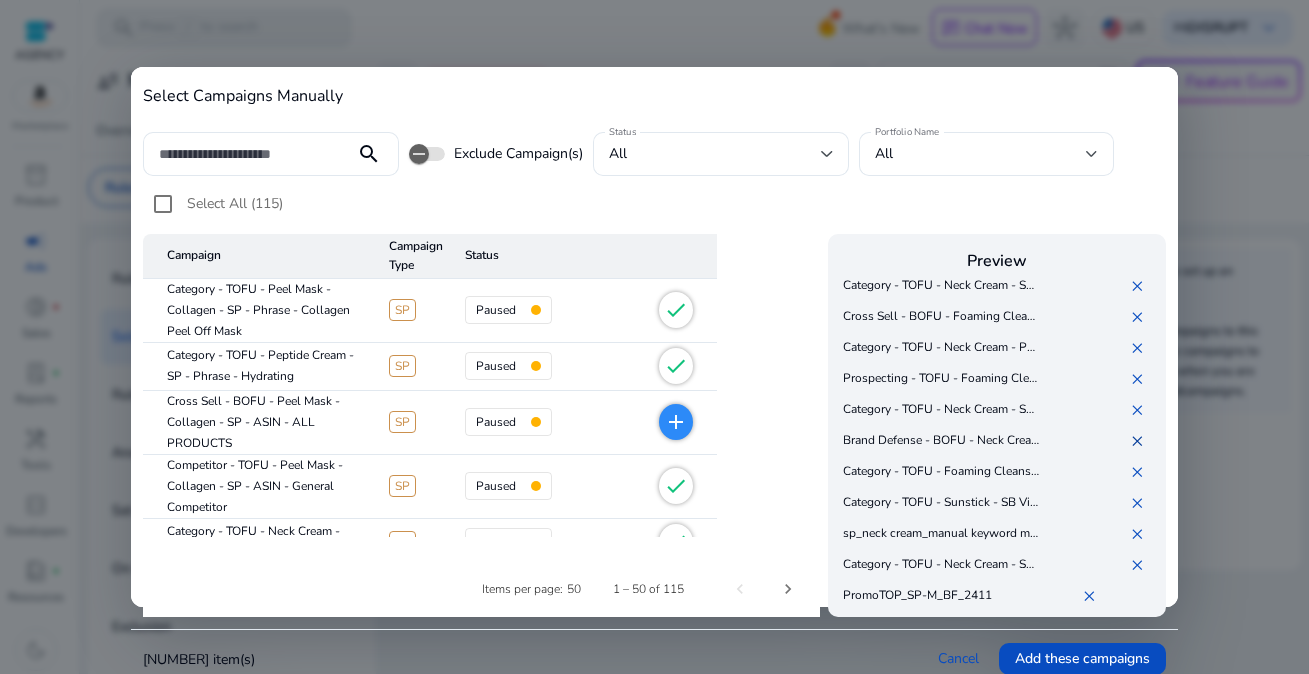 click on "✕" at bounding box center (1141, 441) 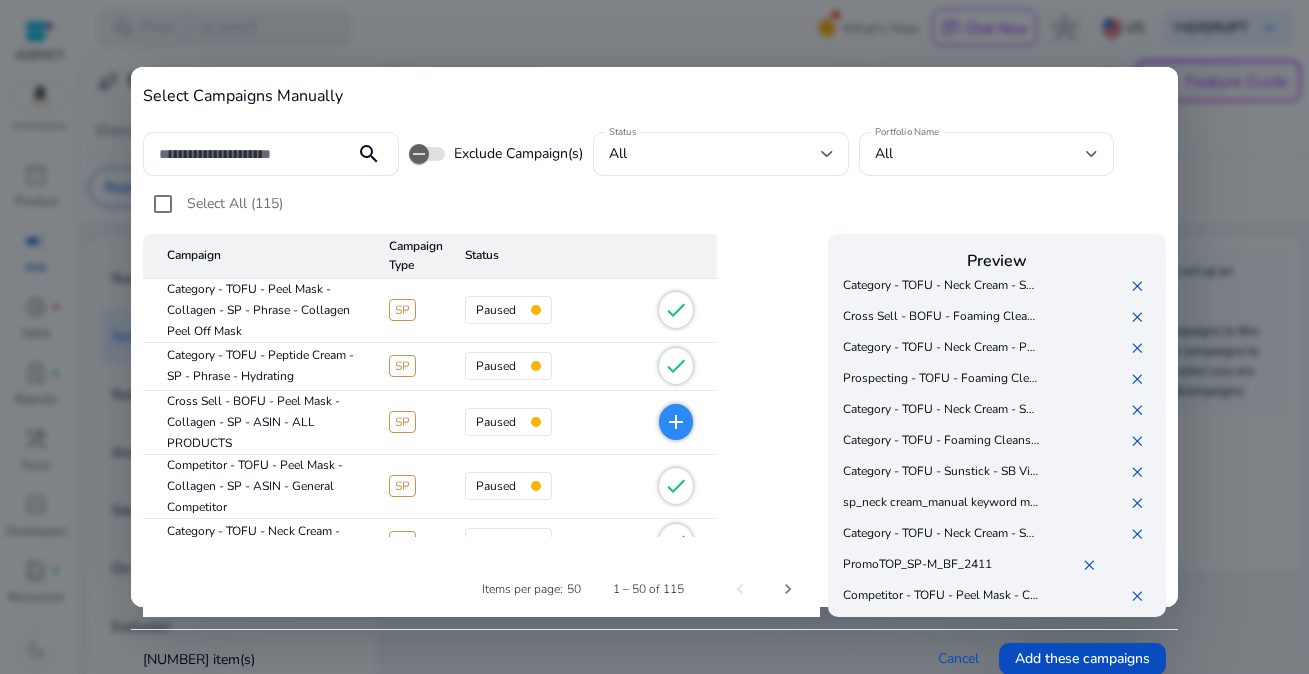 scroll, scrollTop: 824, scrollLeft: 0, axis: vertical 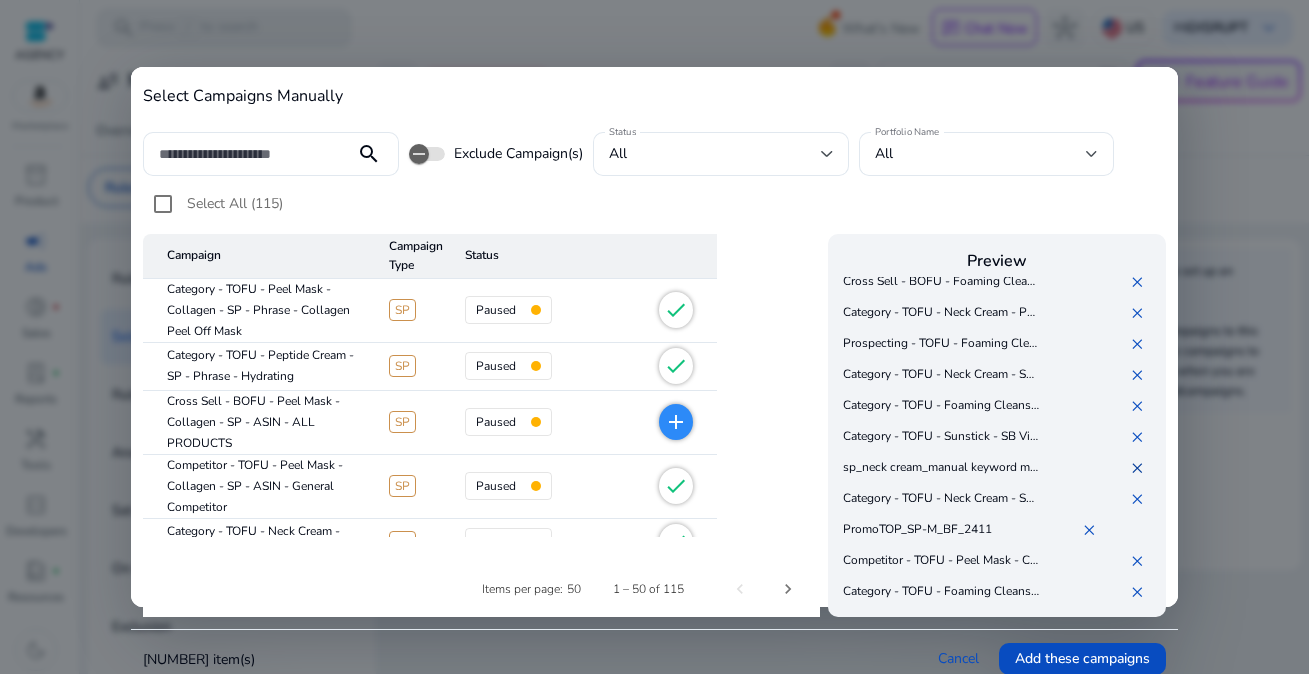 click on "✕" at bounding box center (1141, 468) 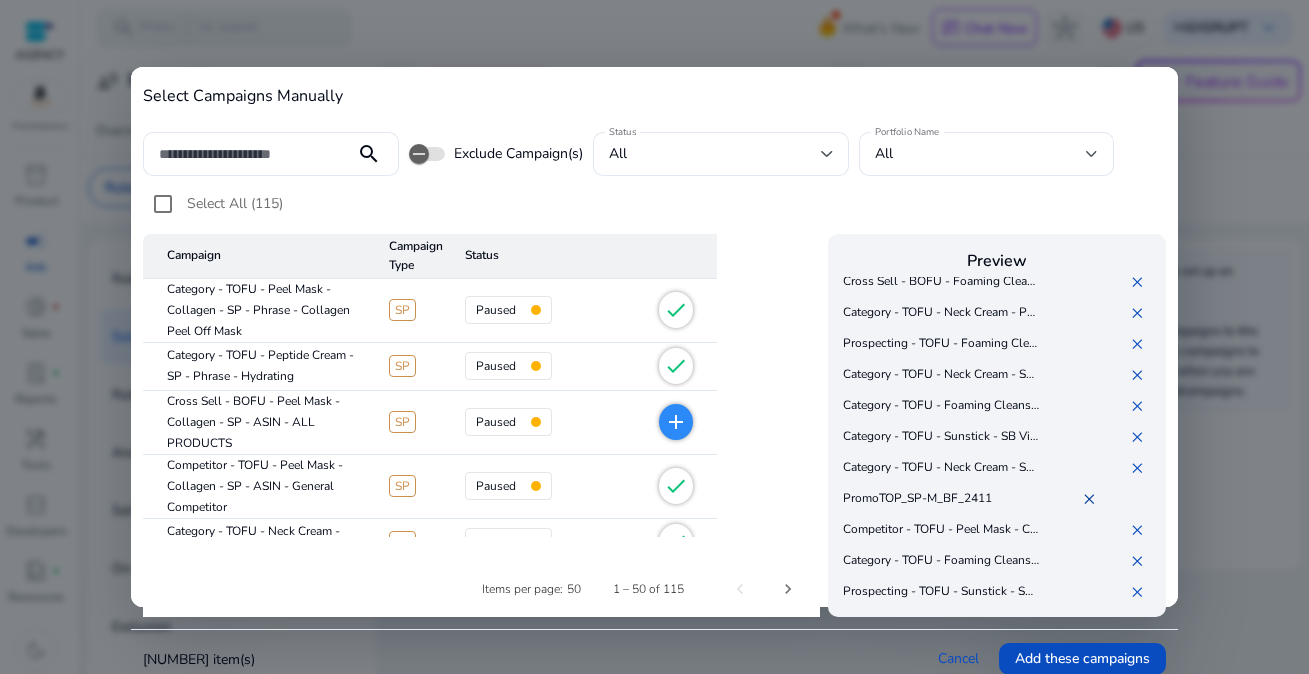 click on "✕" at bounding box center (1093, 499) 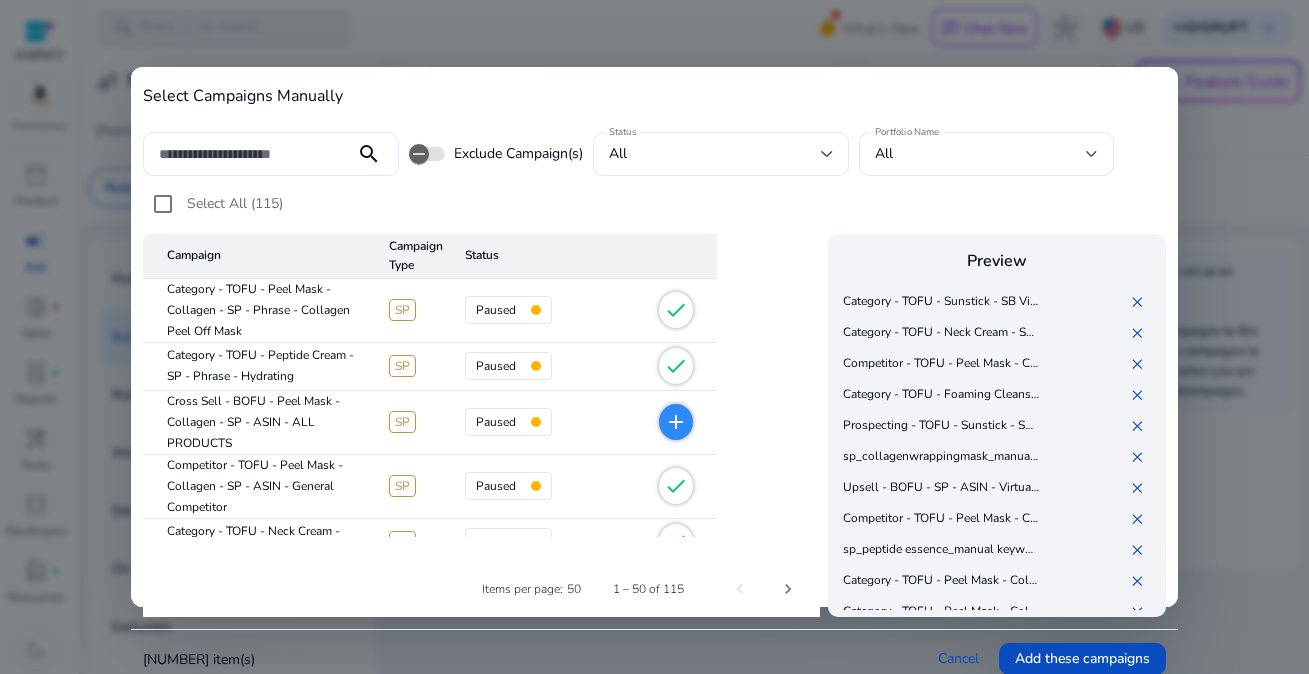 scroll, scrollTop: 1036, scrollLeft: 0, axis: vertical 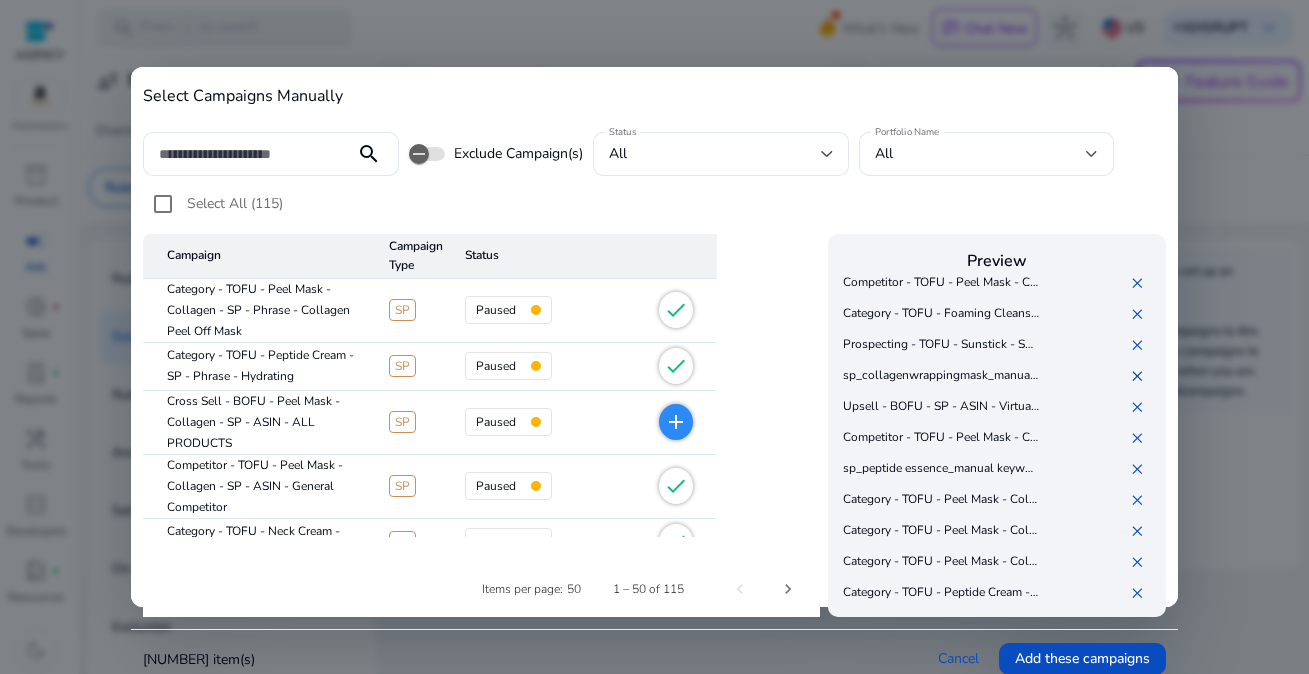 click on "✕" at bounding box center [1141, 376] 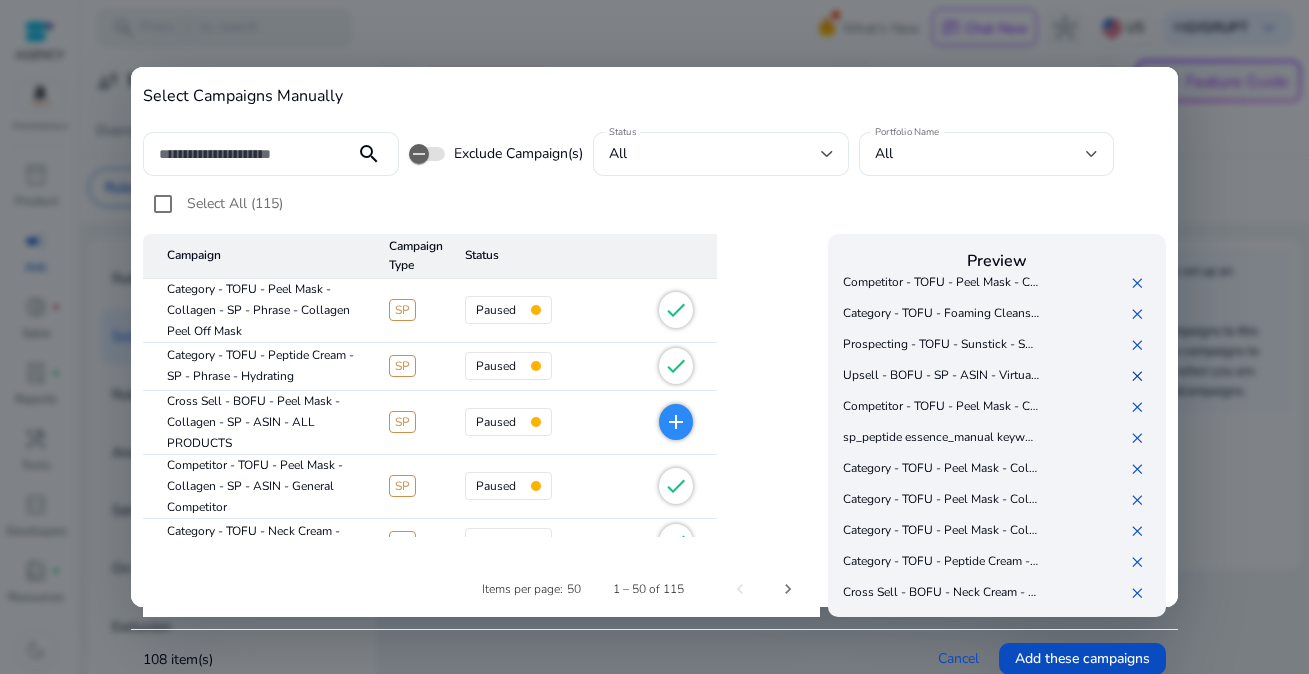 click on "✕" at bounding box center (1141, 376) 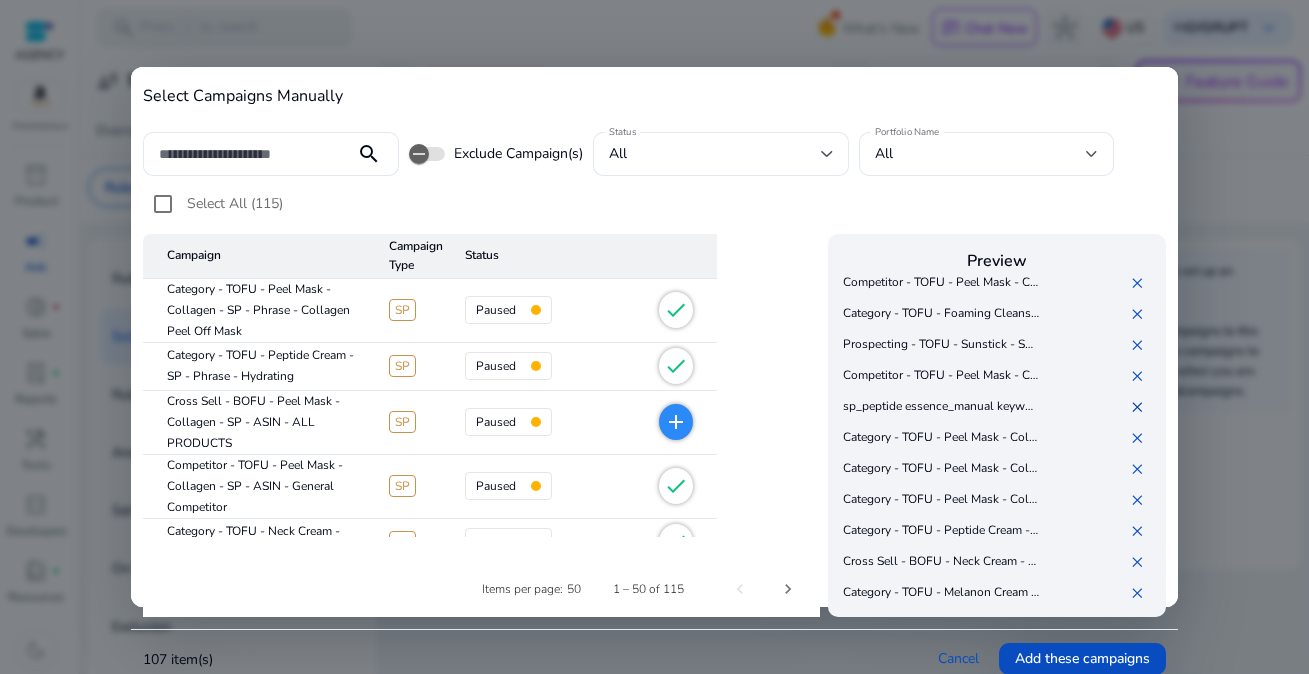 click on "✕" at bounding box center (1141, 407) 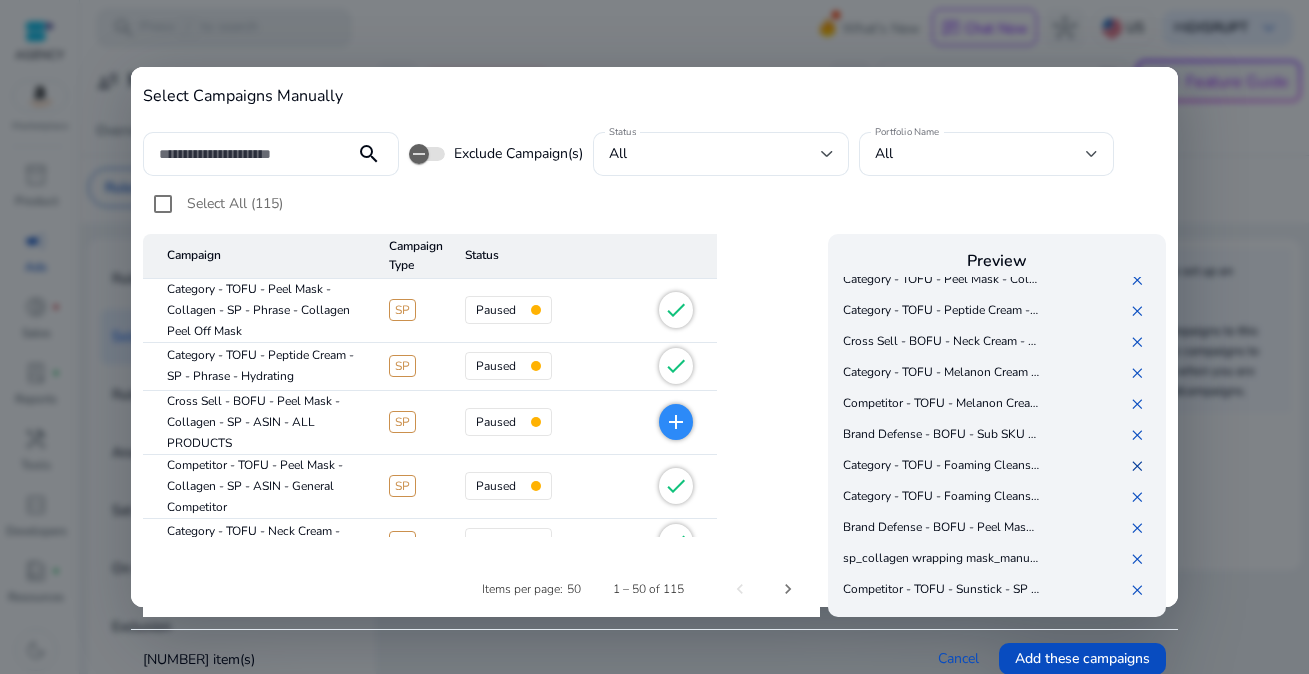scroll, scrollTop: 1289, scrollLeft: 0, axis: vertical 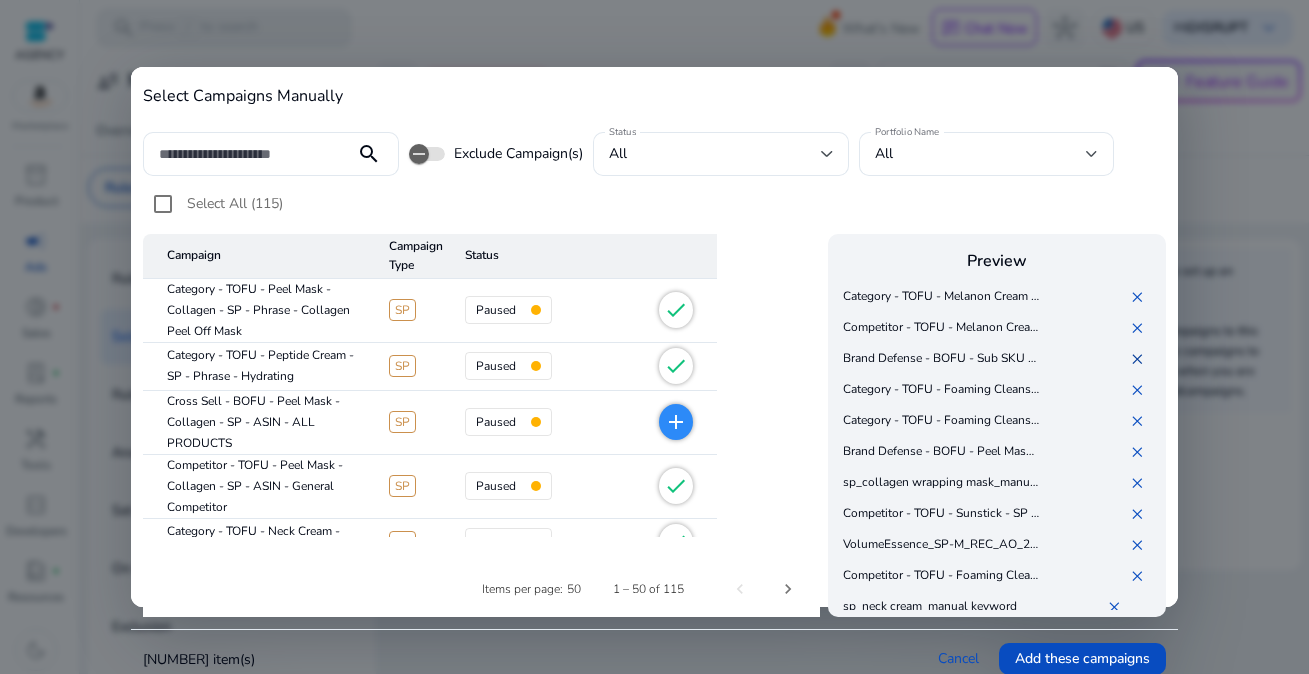 click on "✕" at bounding box center (1141, 359) 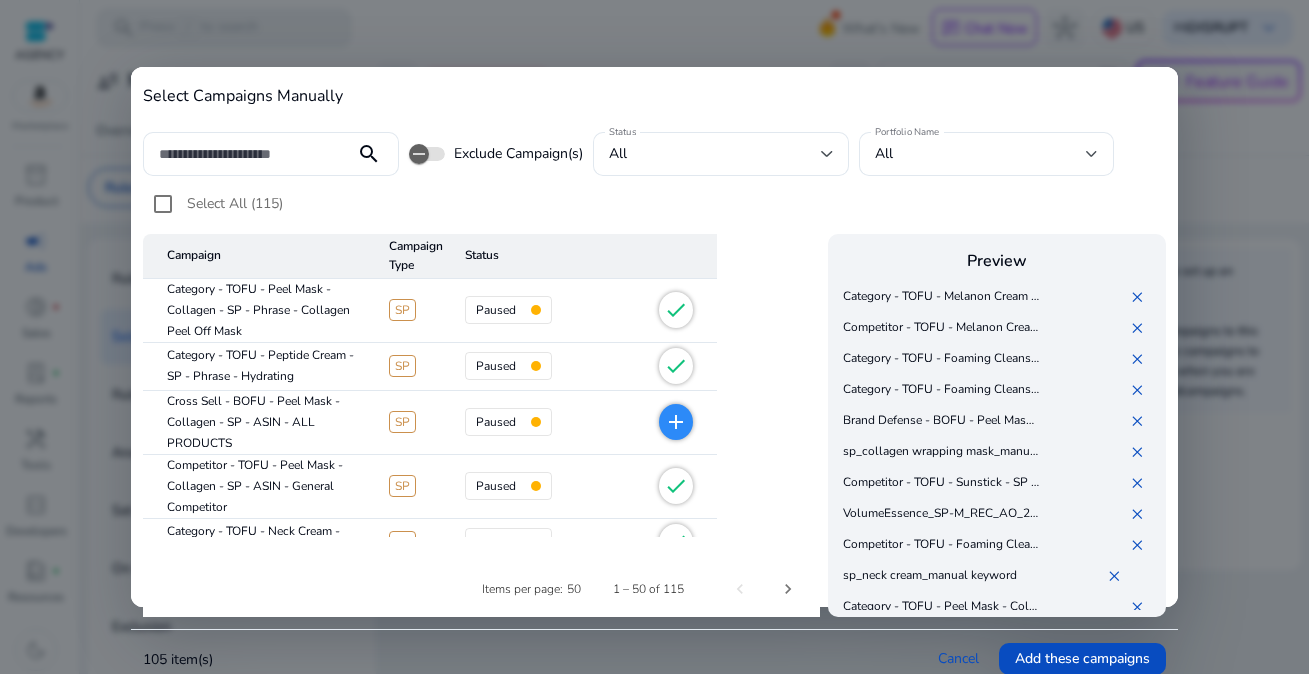 click on "✕" at bounding box center [1099, 421] 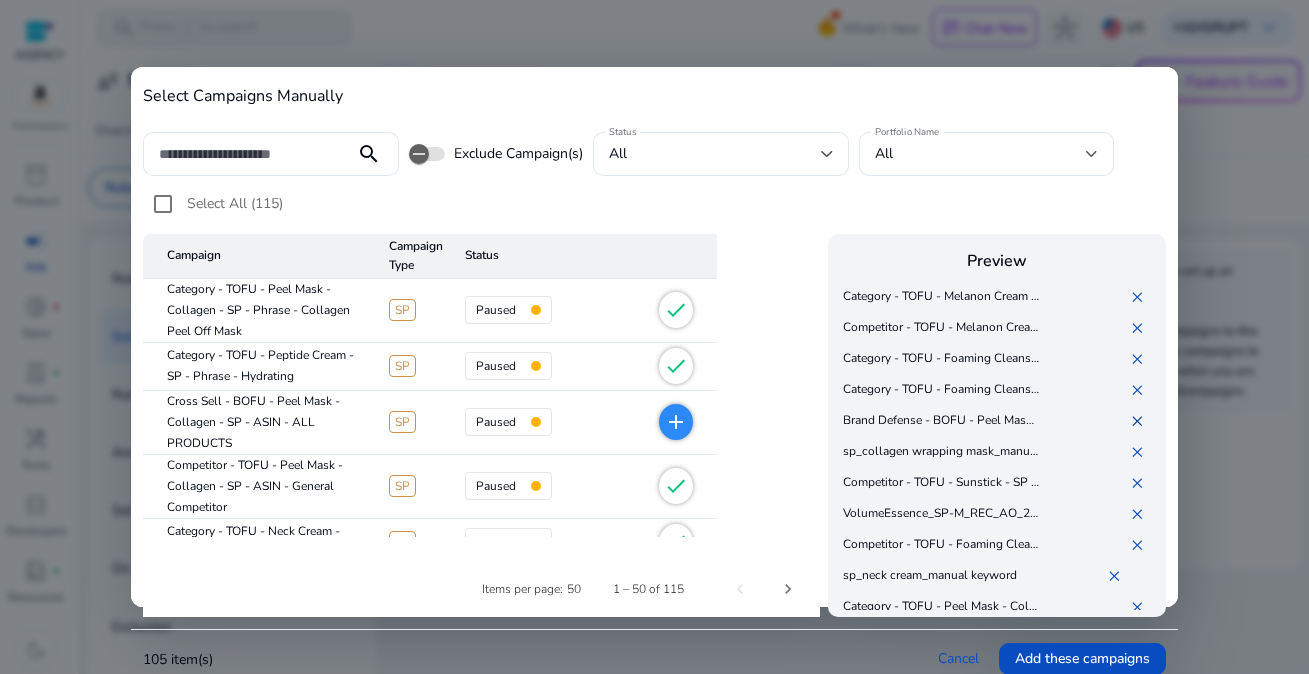 click on "✕" at bounding box center [1141, 421] 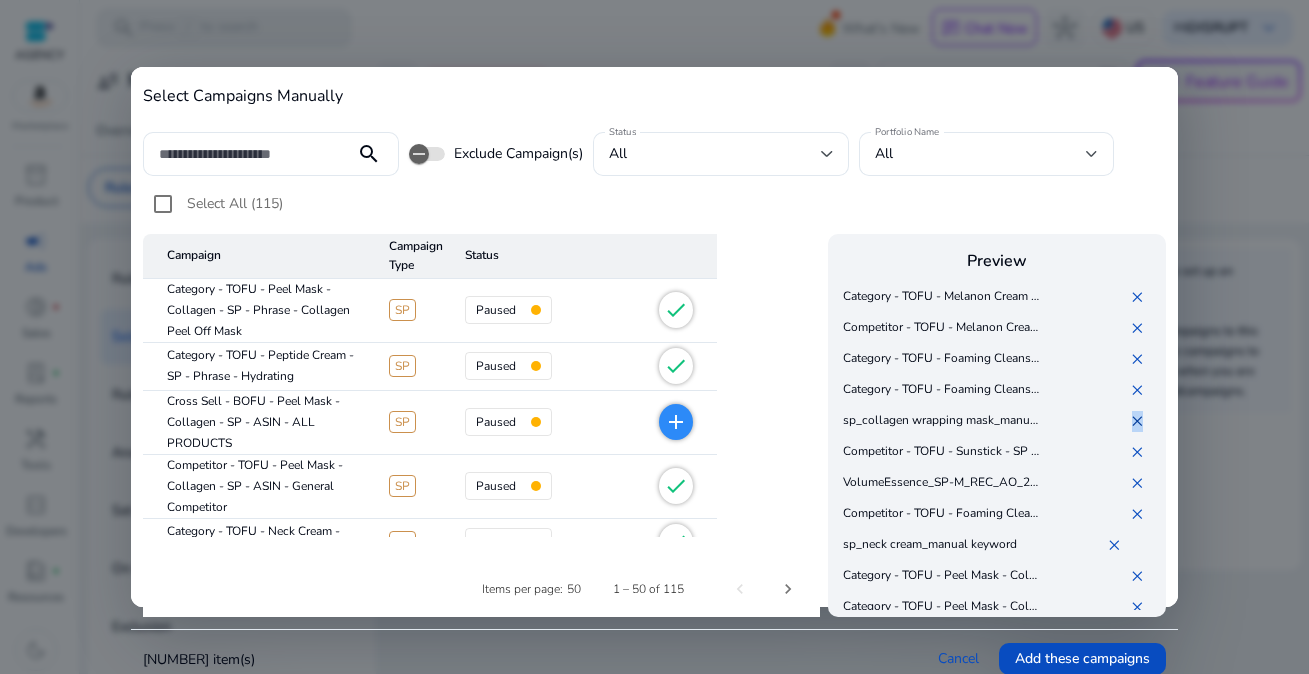 click on "✕" at bounding box center [1141, 421] 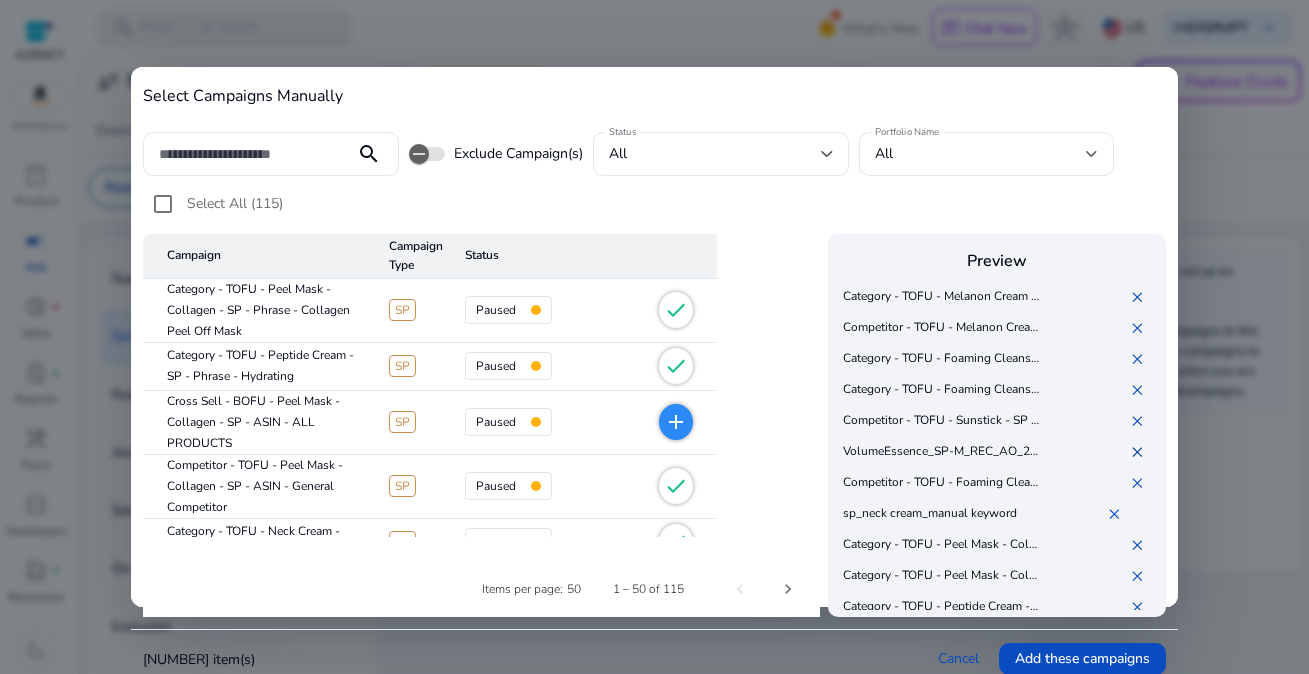 click on "✕" at bounding box center (1141, 452) 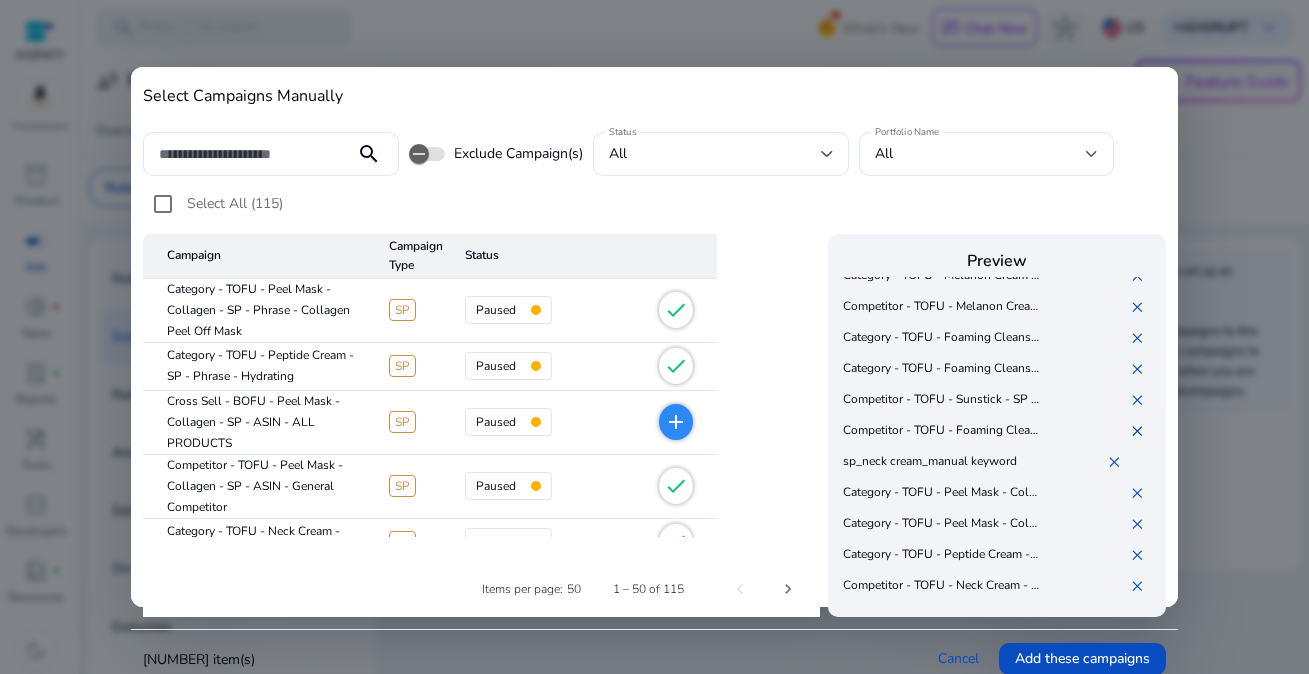 scroll, scrollTop: 1314, scrollLeft: 0, axis: vertical 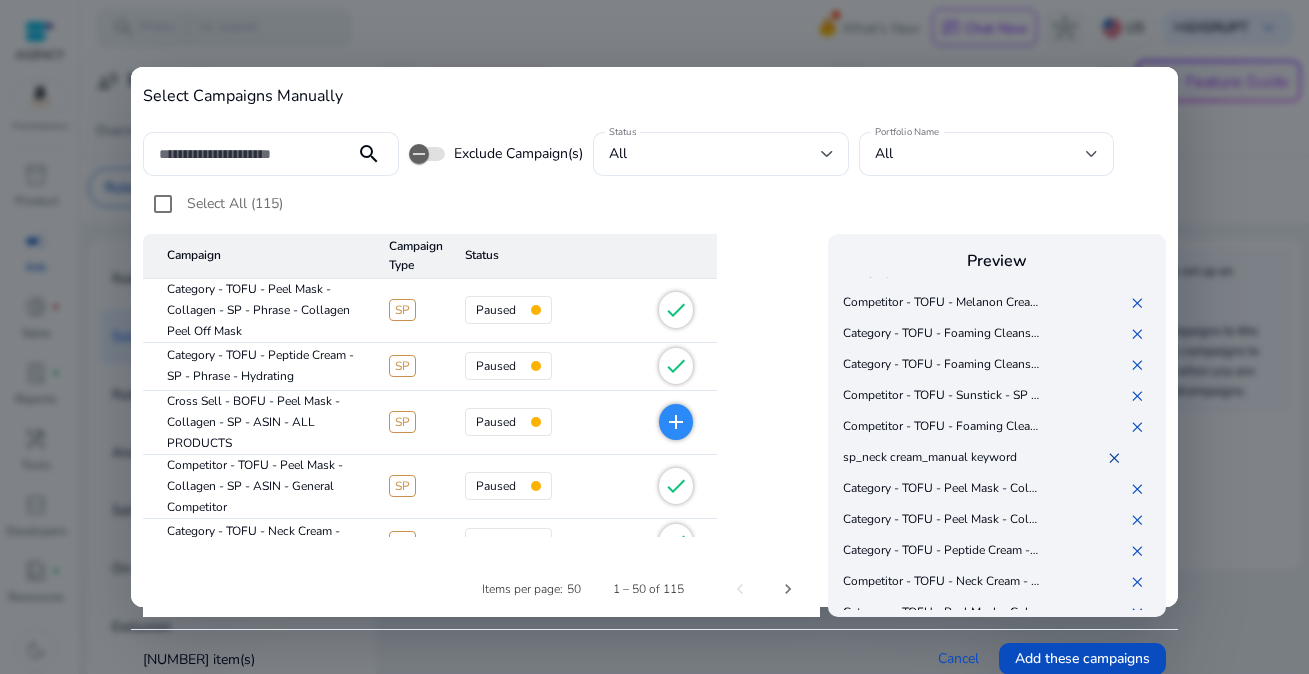 click on "✕" at bounding box center [1118, 458] 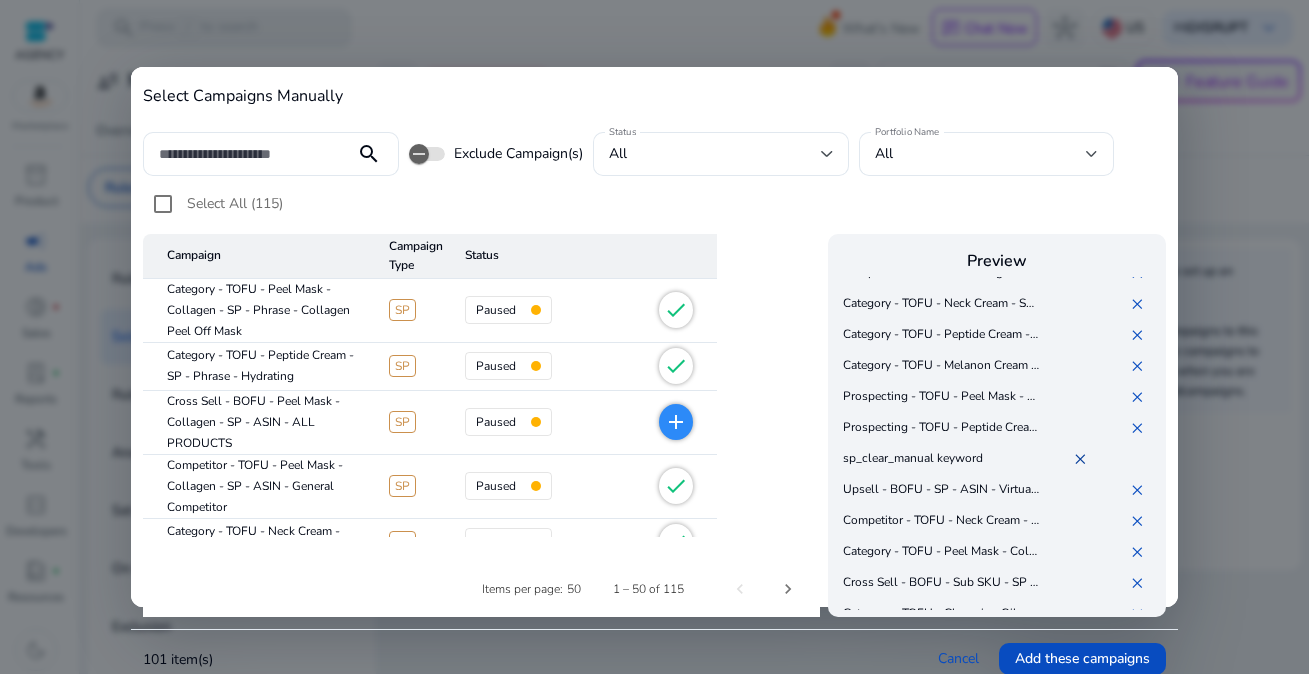 scroll, scrollTop: 1860, scrollLeft: 0, axis: vertical 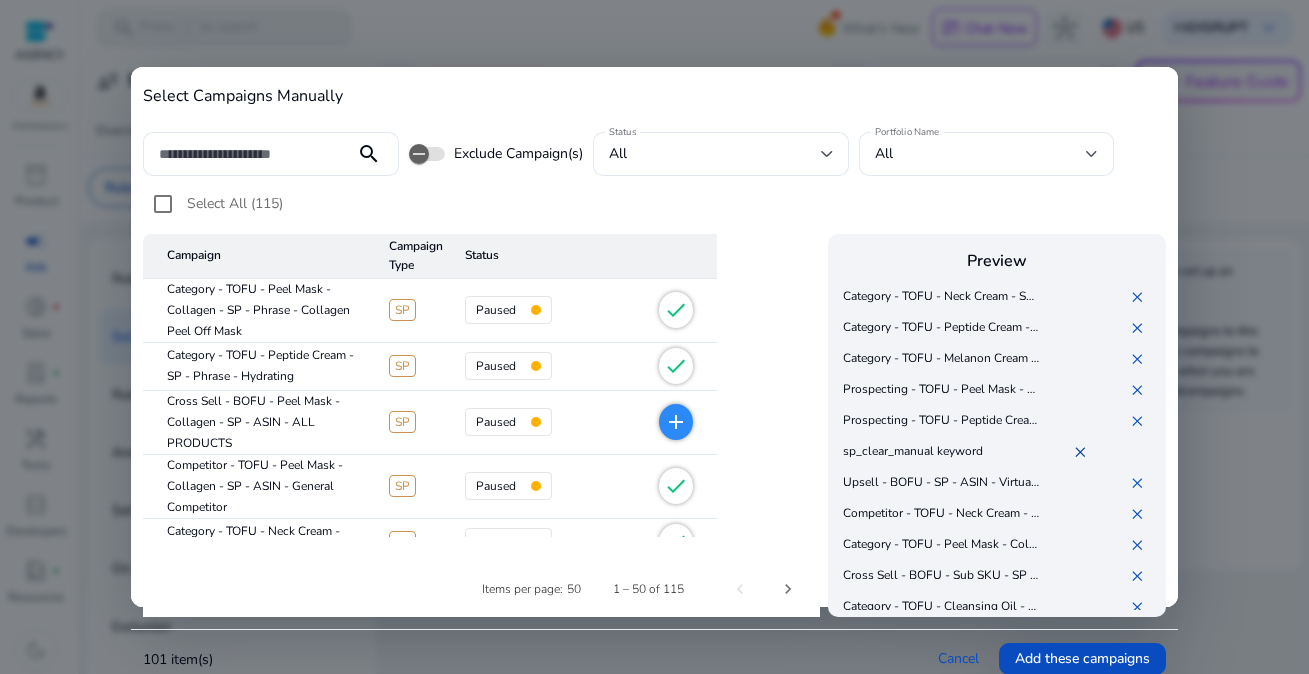 click on "✕" at bounding box center [1084, 452] 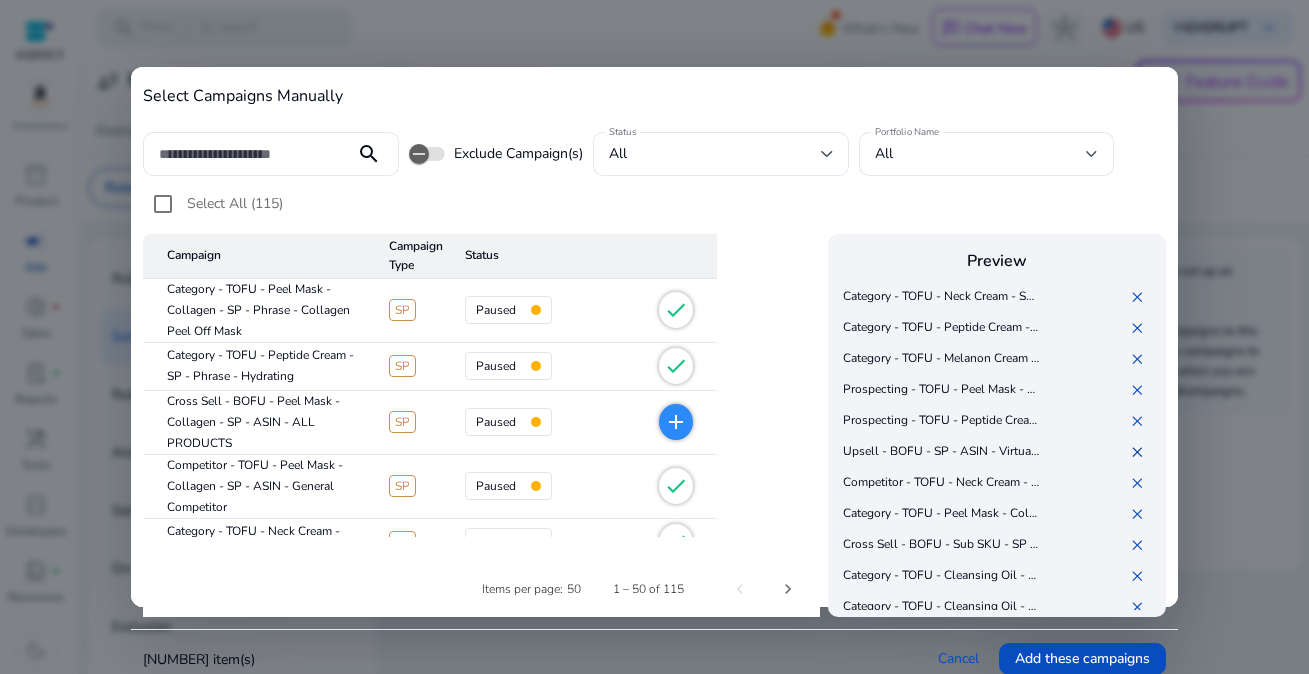 click on "✕" at bounding box center (1141, 452) 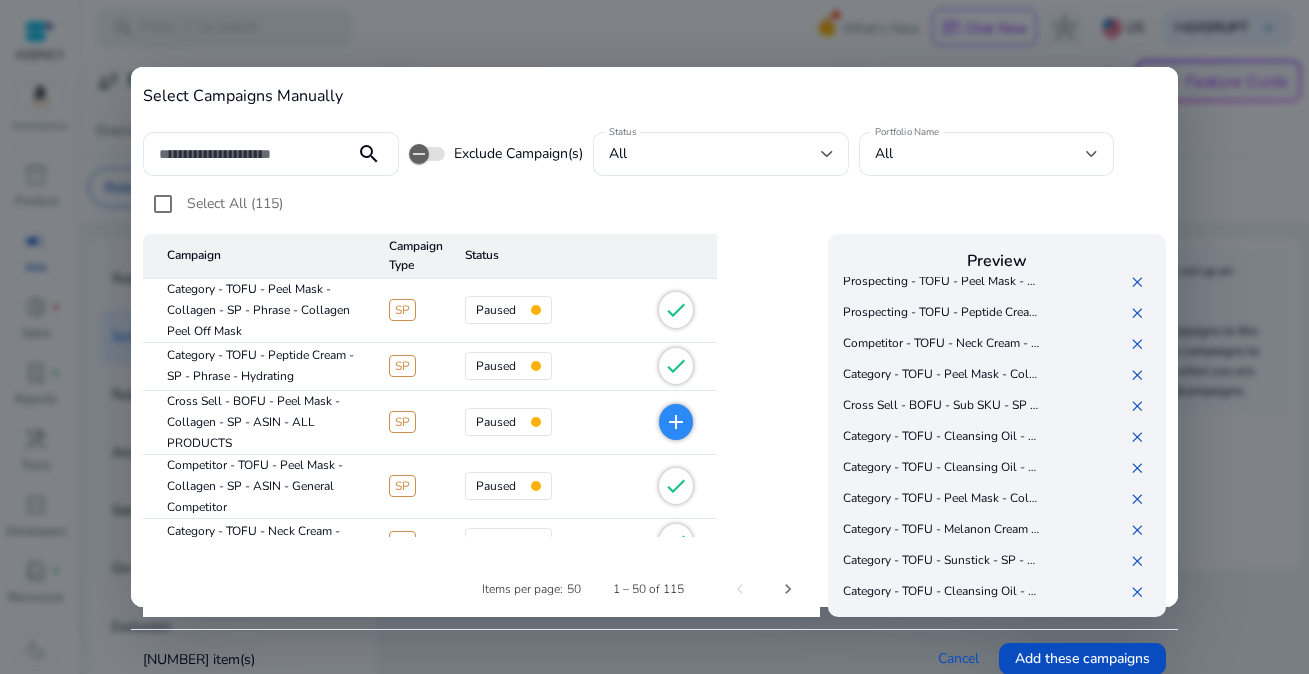 scroll, scrollTop: 1966, scrollLeft: 0, axis: vertical 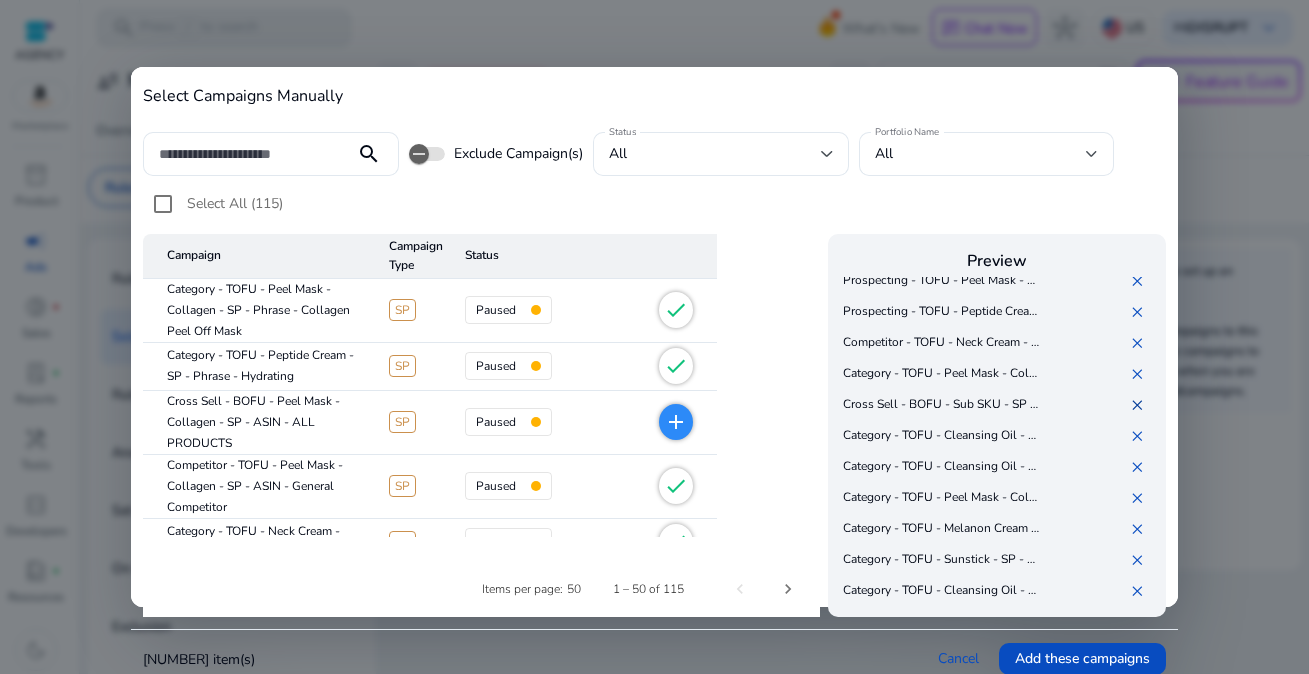 click on "✕" at bounding box center [1141, 405] 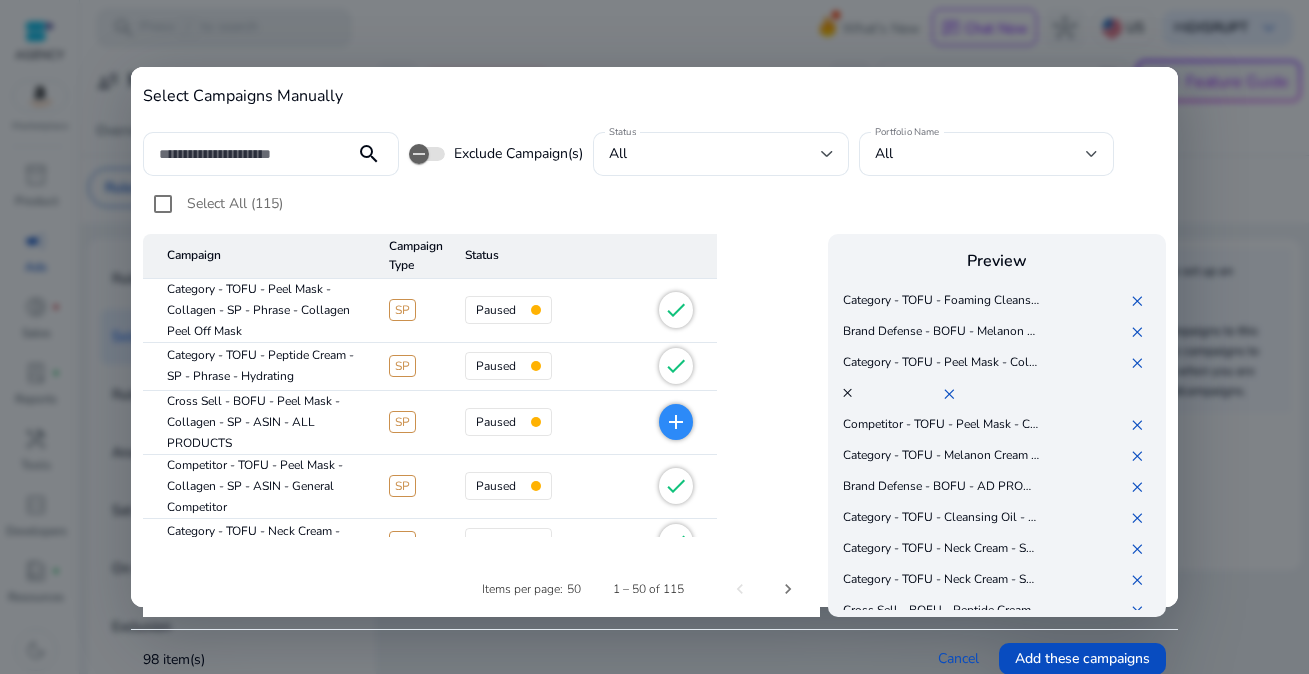 scroll, scrollTop: 2662, scrollLeft: 0, axis: vertical 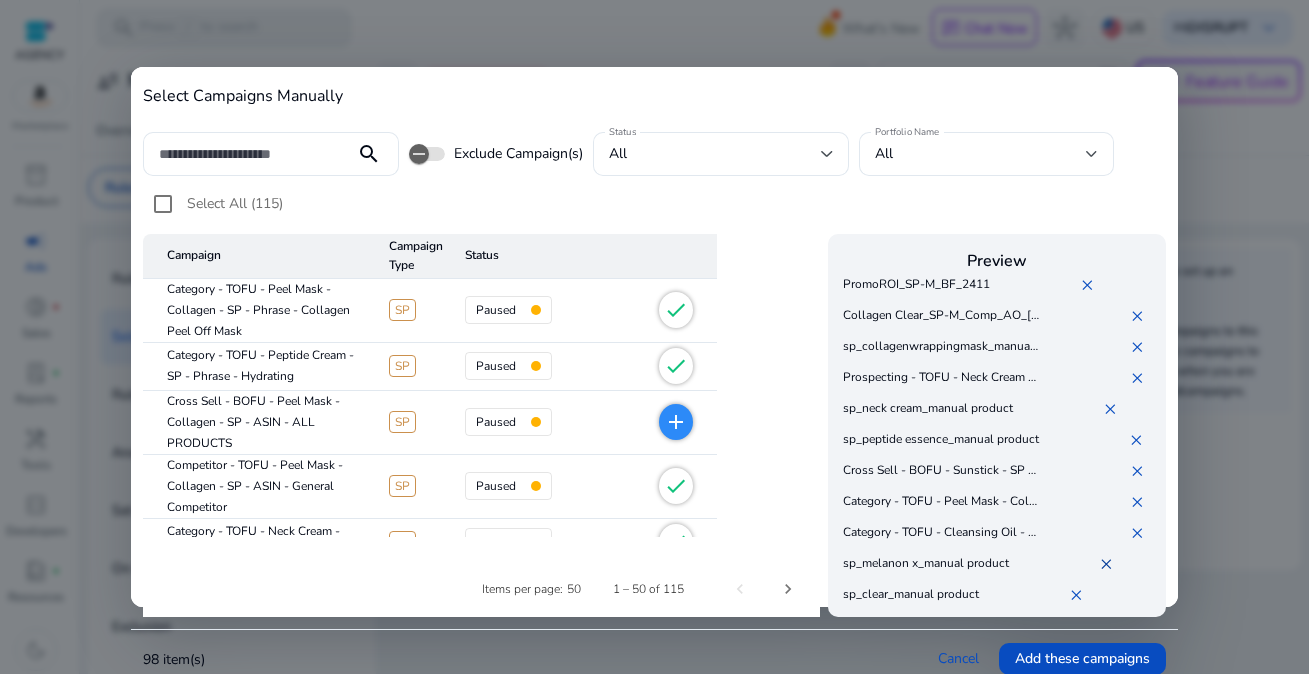 click on "✕" at bounding box center (1110, 564) 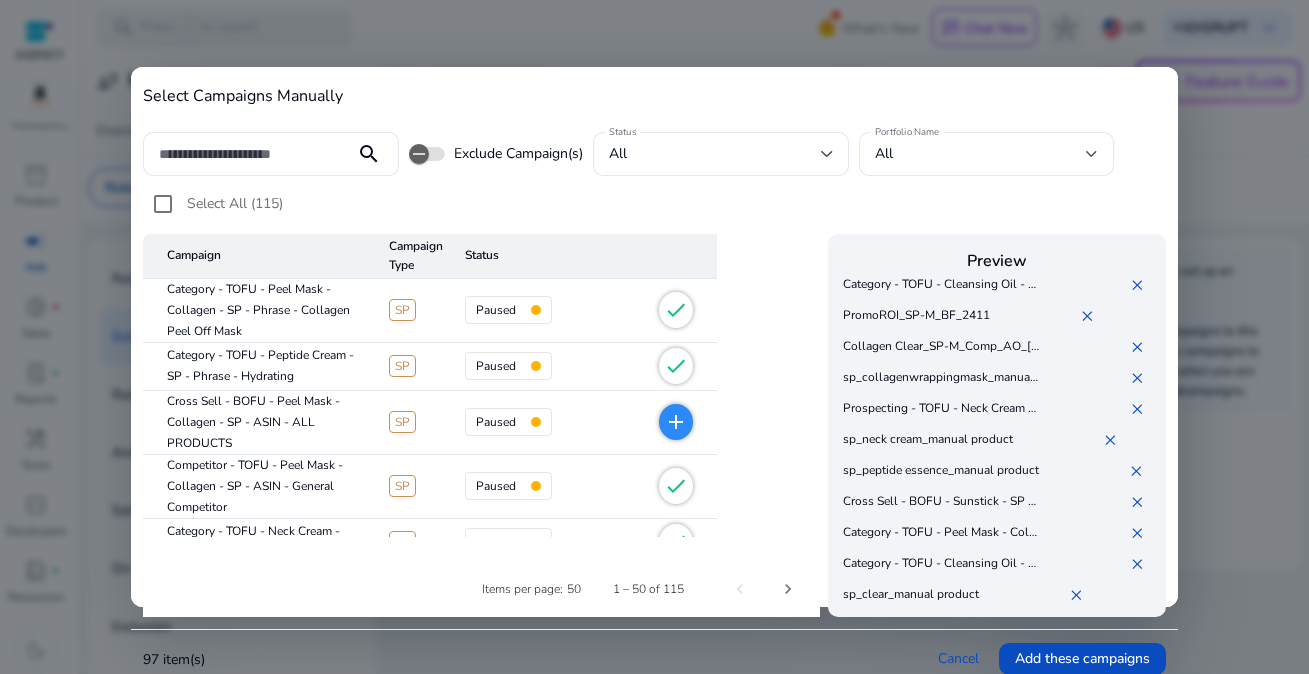 click on "✕" at bounding box center (1080, 595) 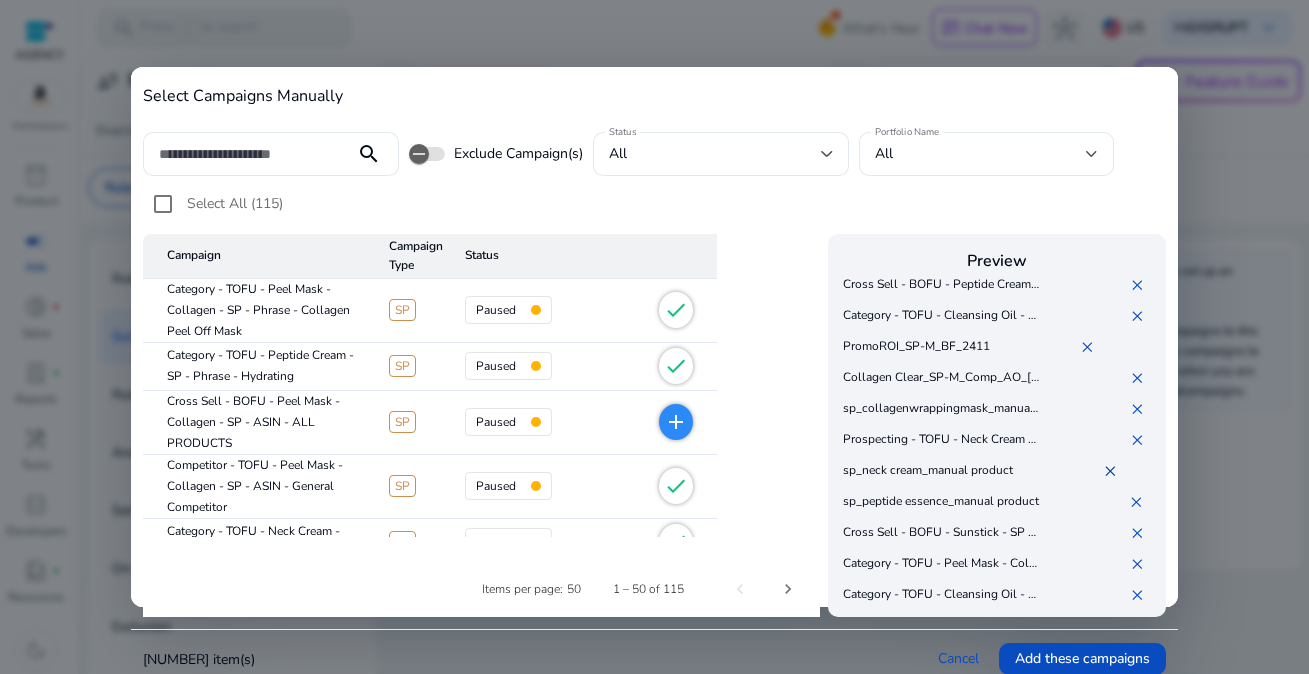 click on "✕" at bounding box center [1114, 471] 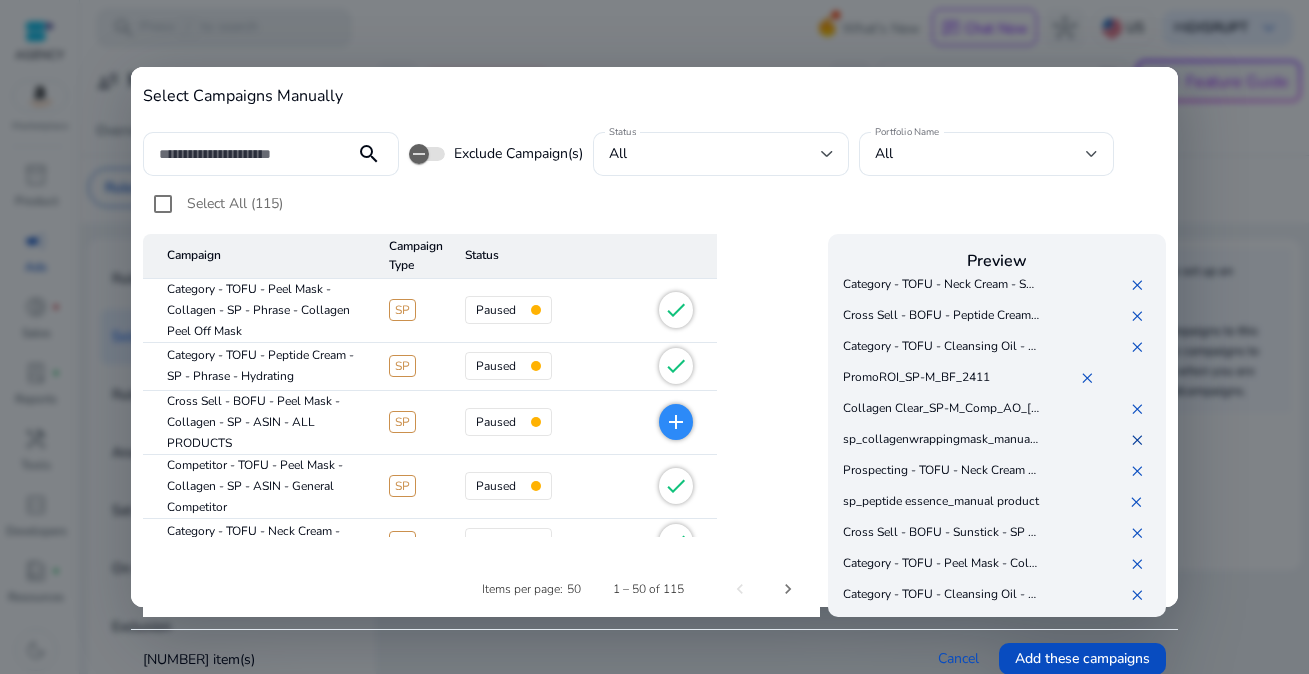 click on "✕" at bounding box center [1141, 440] 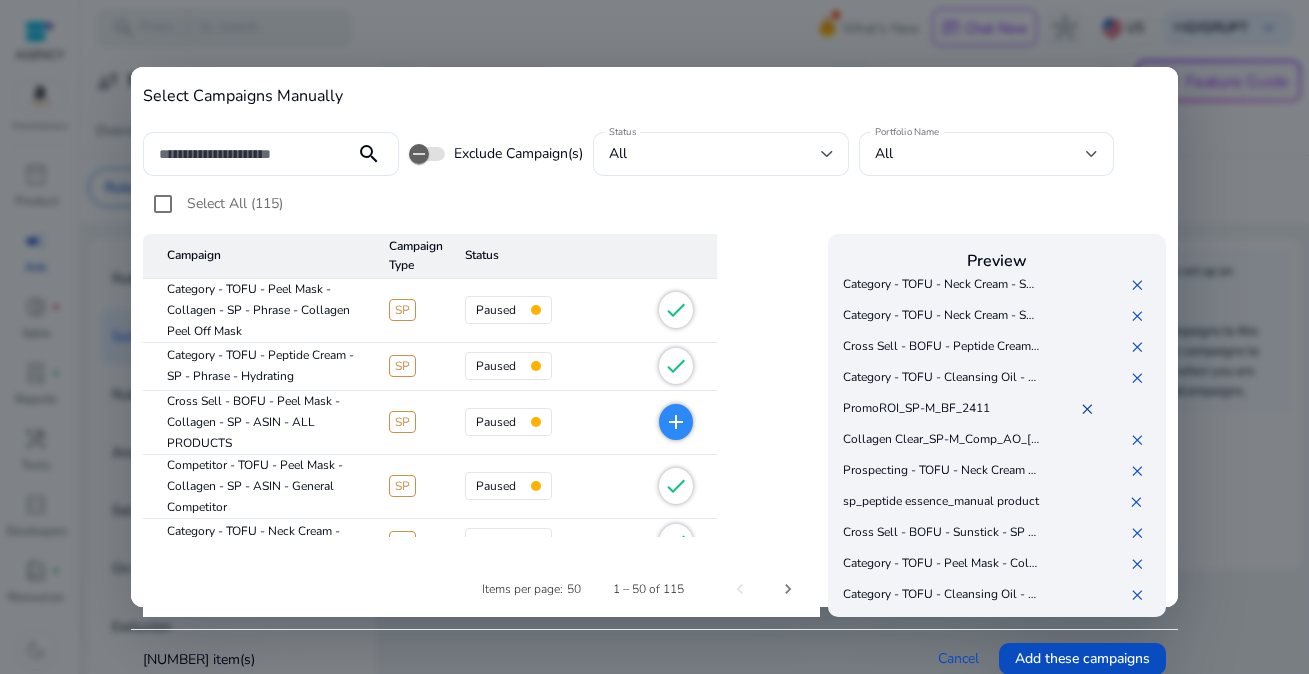 click on "✕" at bounding box center (1091, 409) 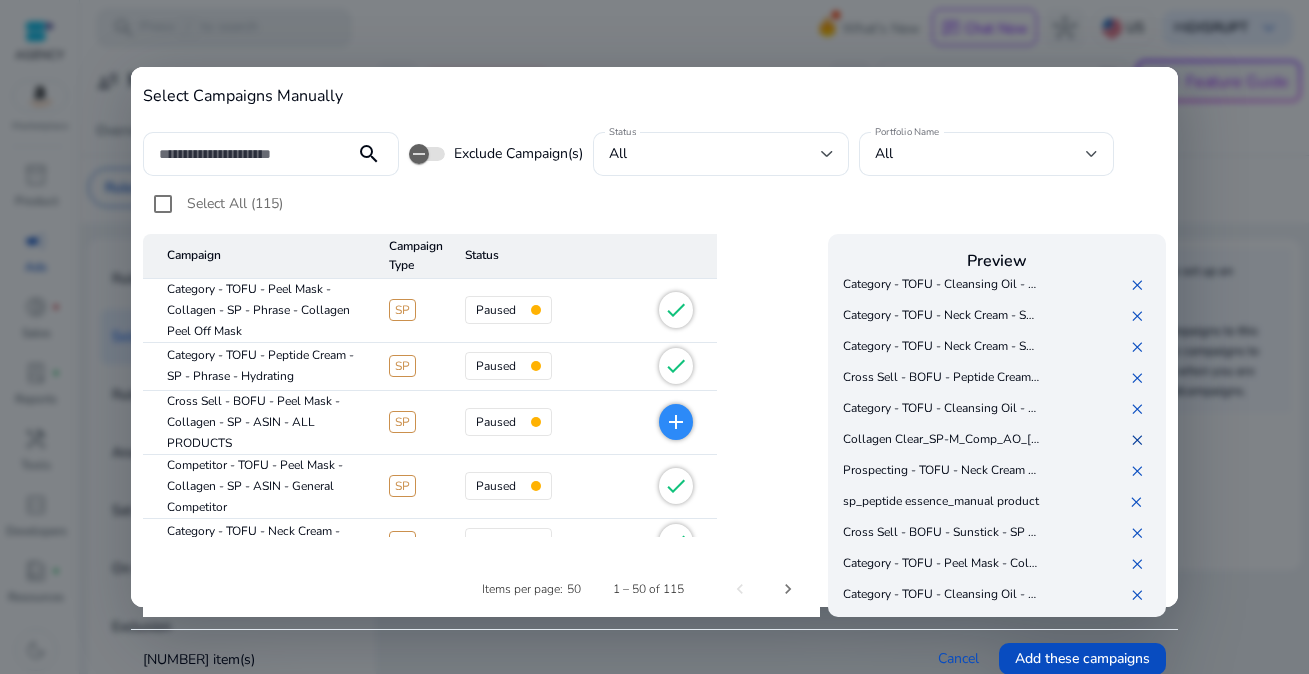 click on "✕" at bounding box center [1141, 440] 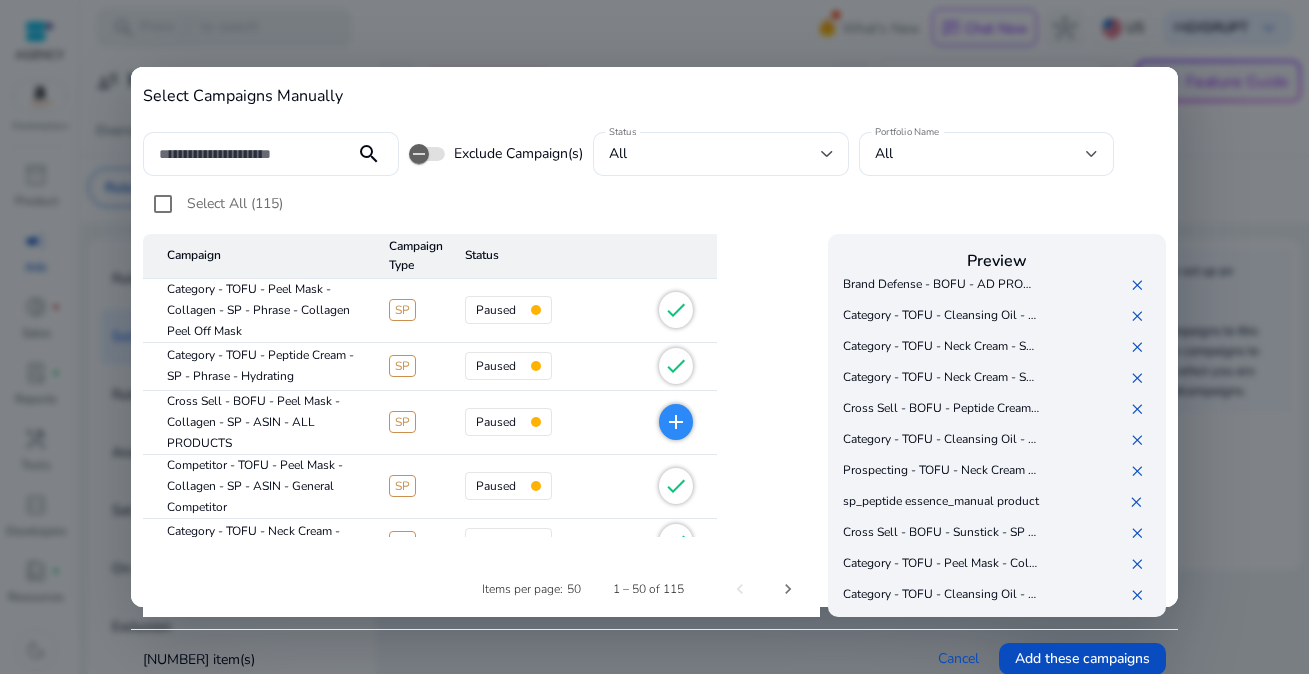 click on "✕" at bounding box center (1099, 502) 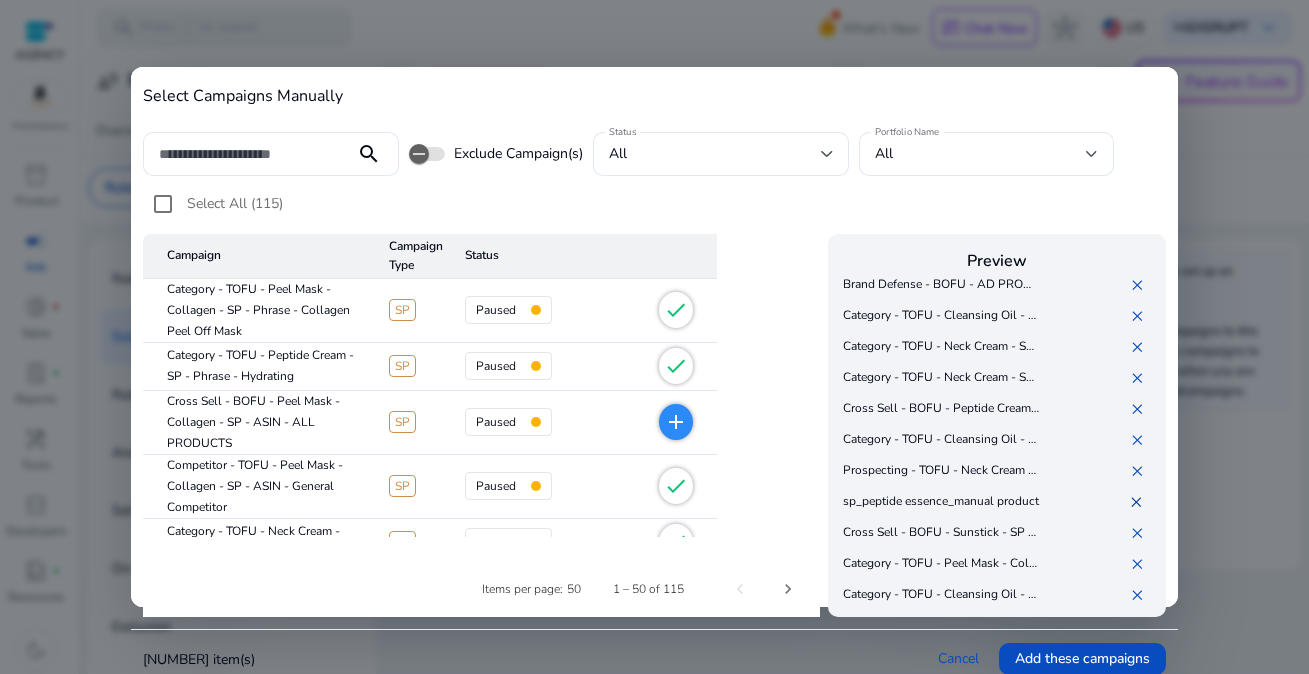 click on "✕" at bounding box center (1140, 502) 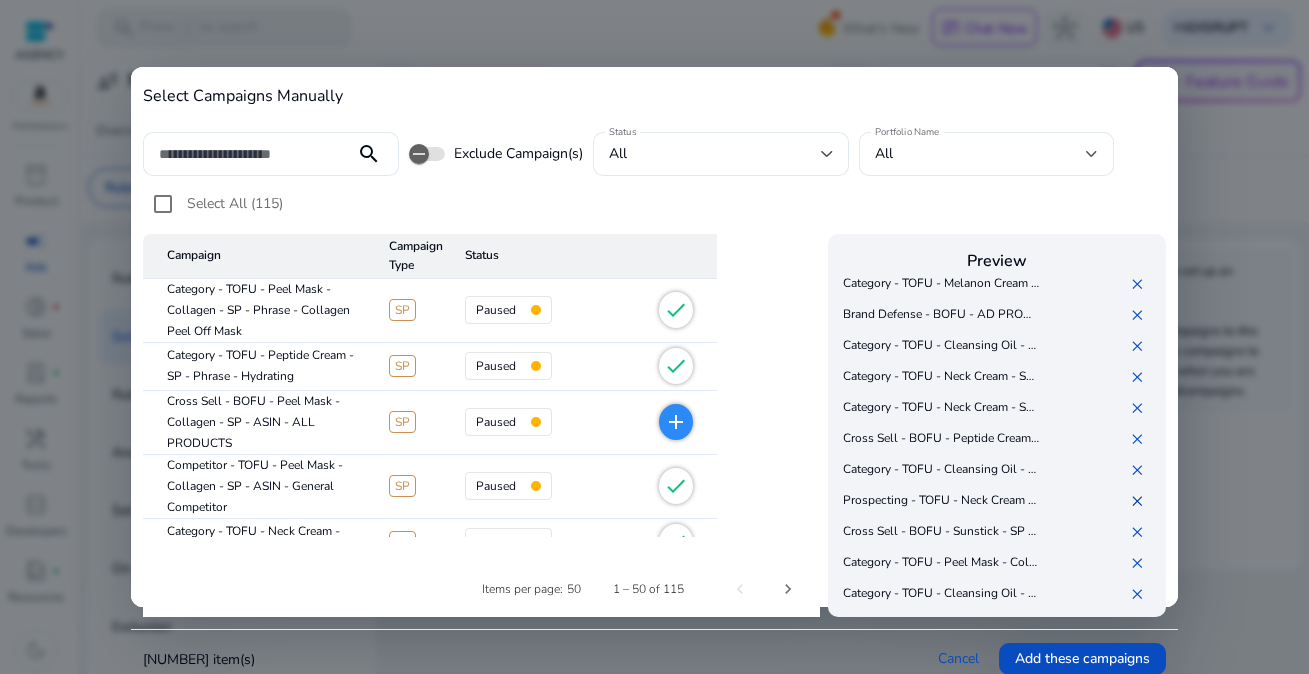 scroll, scrollTop: 2451, scrollLeft: 0, axis: vertical 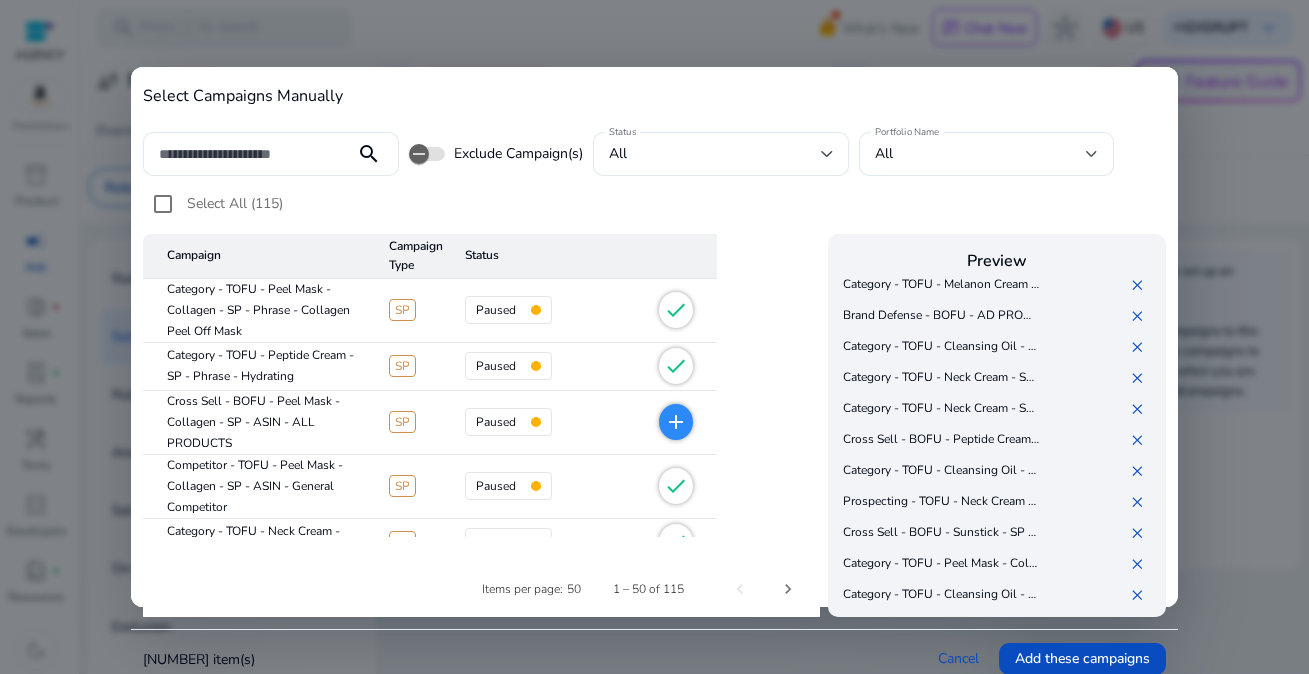 click on "✕" at bounding box center (1099, 533) 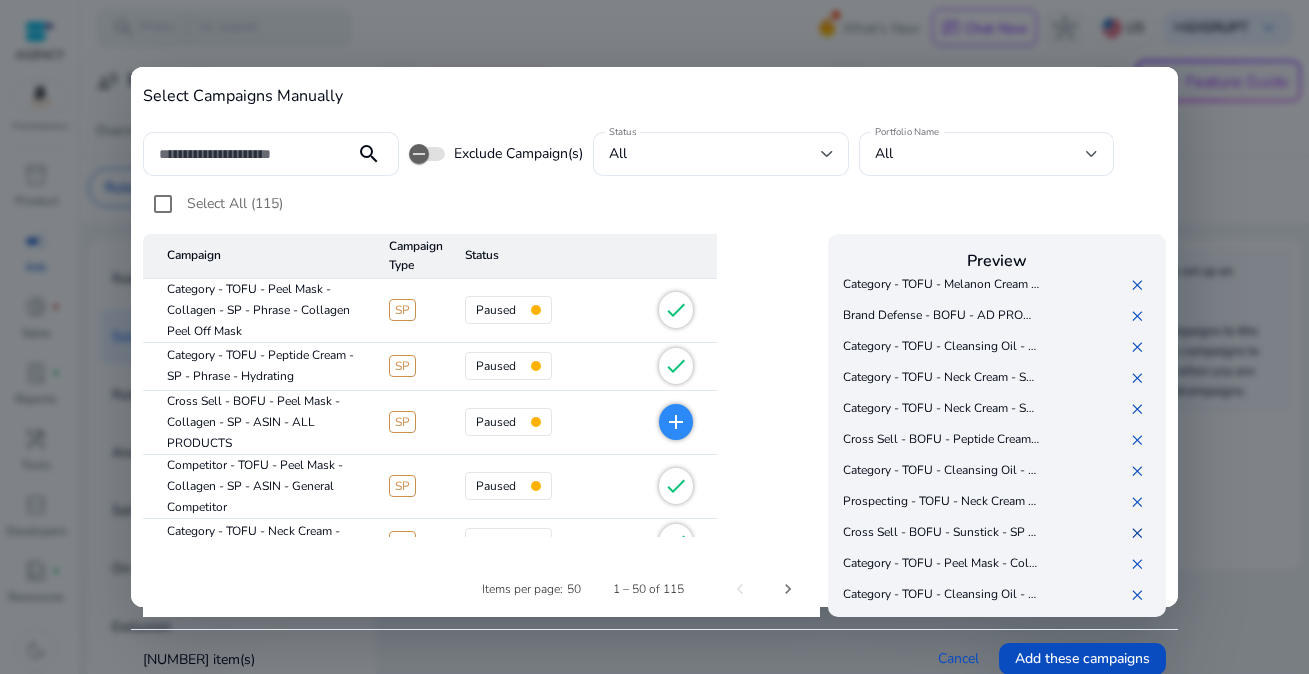 click on "✕" at bounding box center (1141, 533) 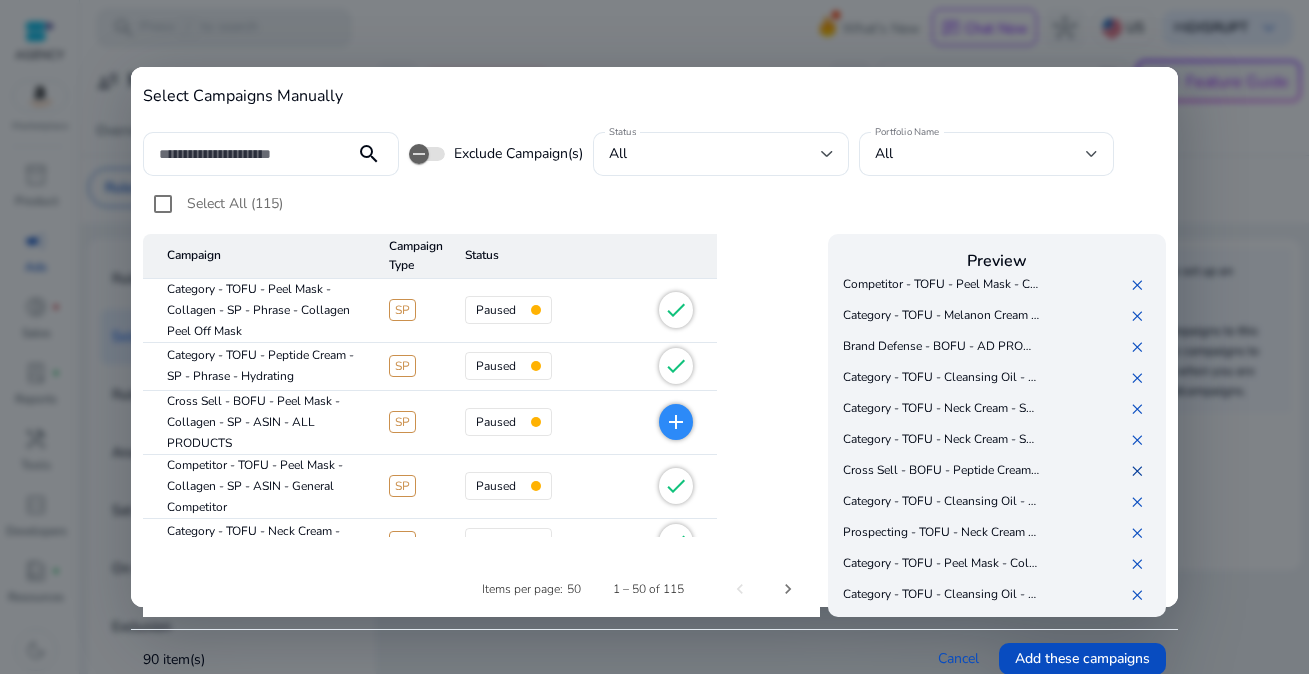click on "✕" at bounding box center [1141, 471] 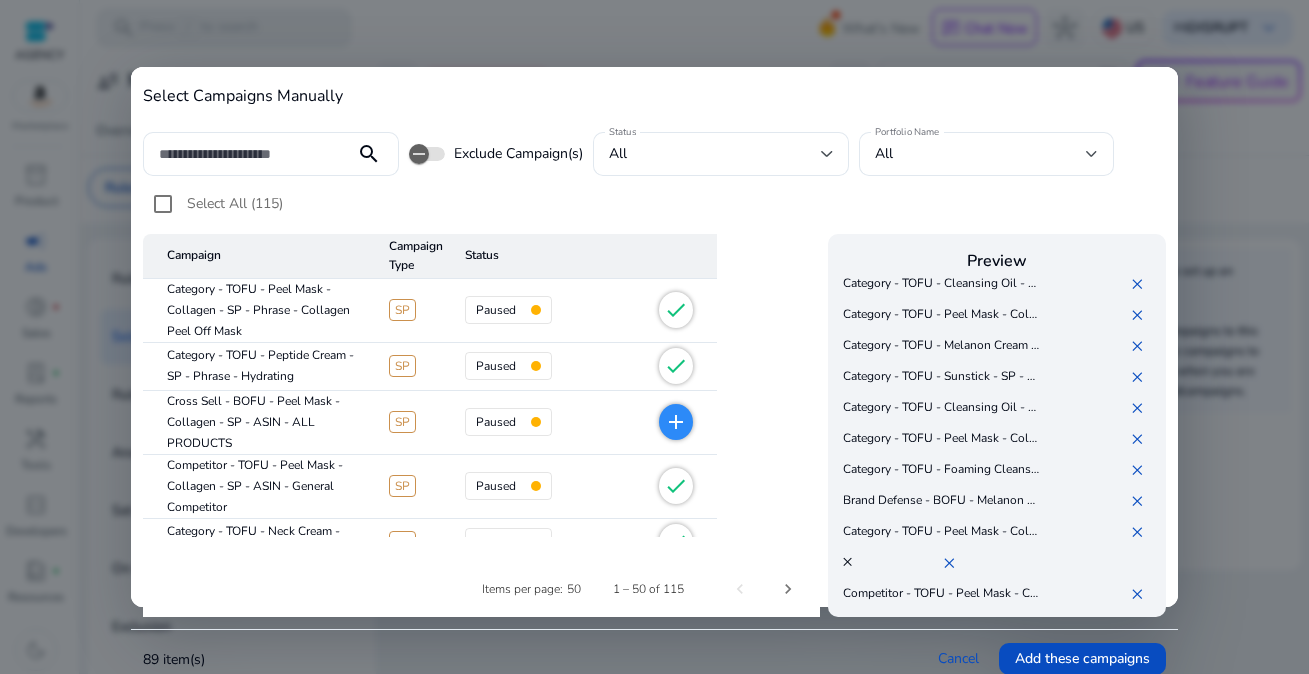 scroll, scrollTop: 2118, scrollLeft: 0, axis: vertical 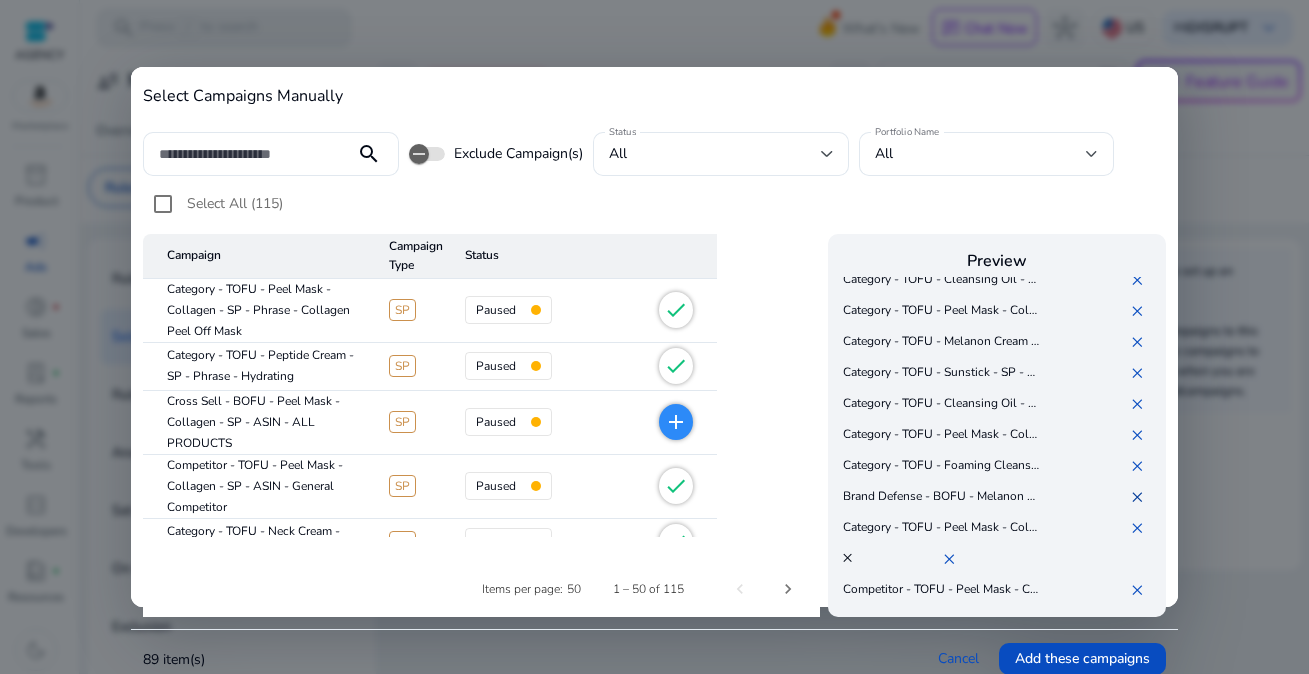 click on "✕" at bounding box center (1141, 497) 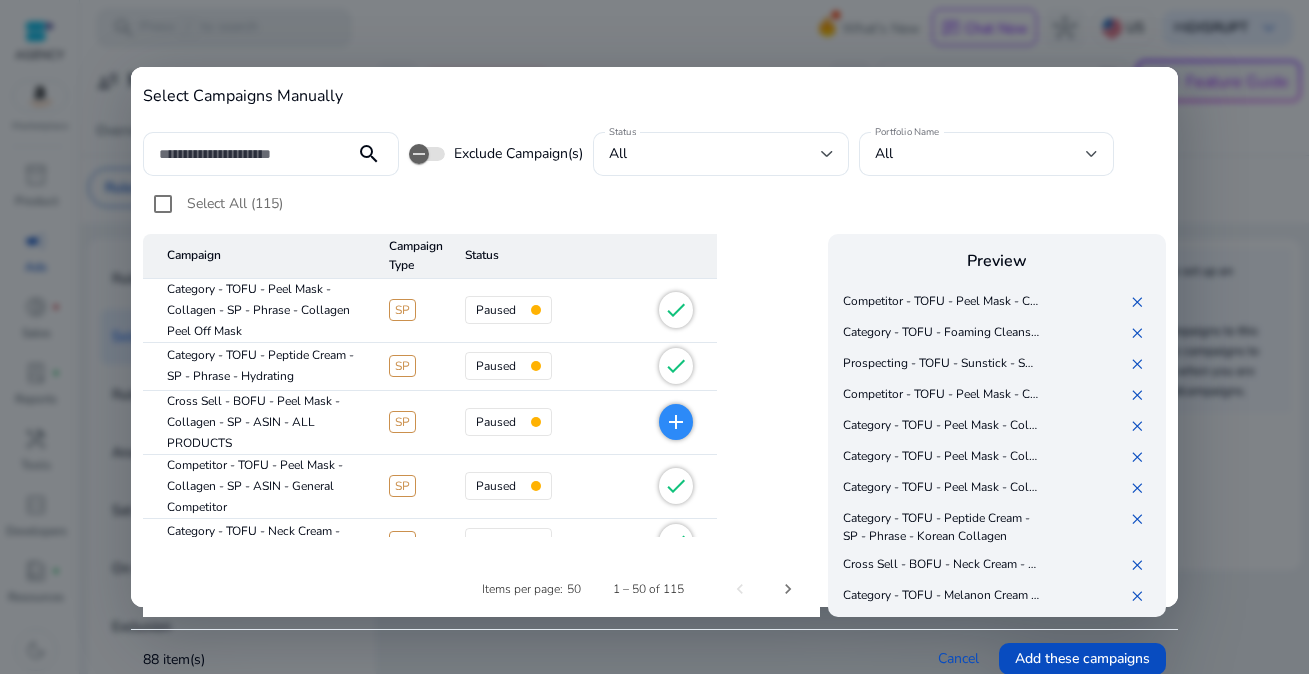 scroll, scrollTop: 1189, scrollLeft: 0, axis: vertical 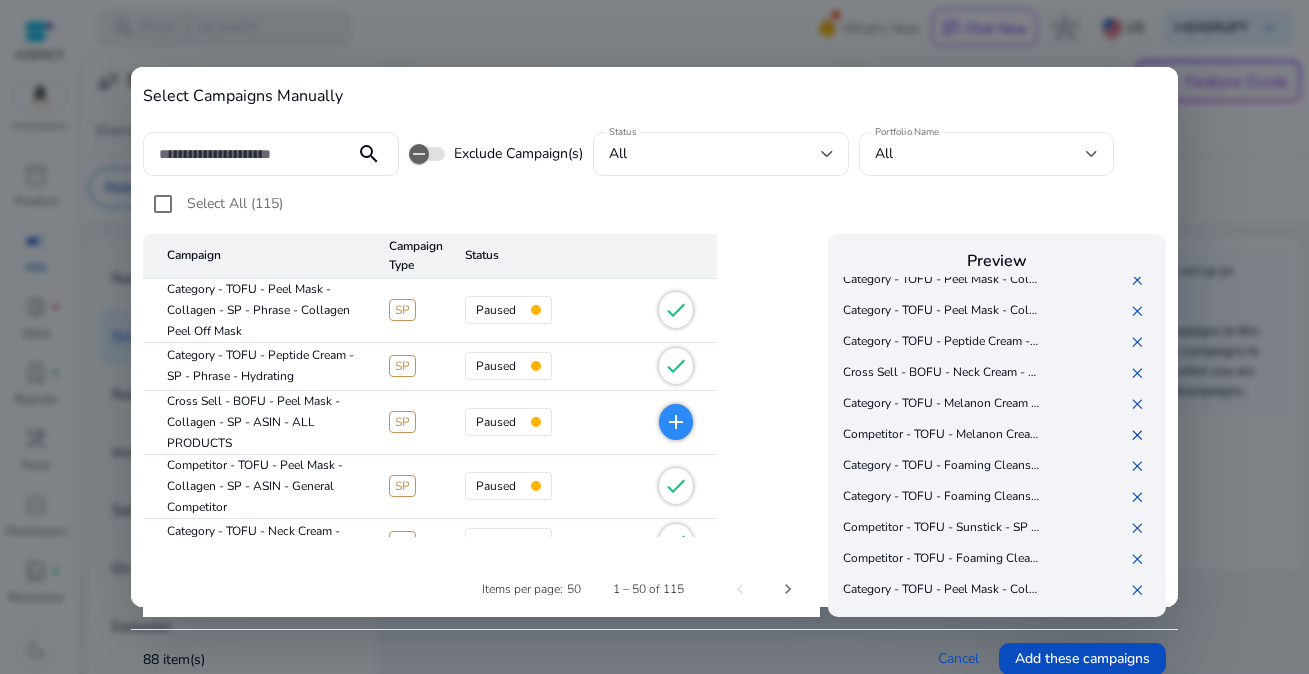 click on "✕" at bounding box center [1141, 435] 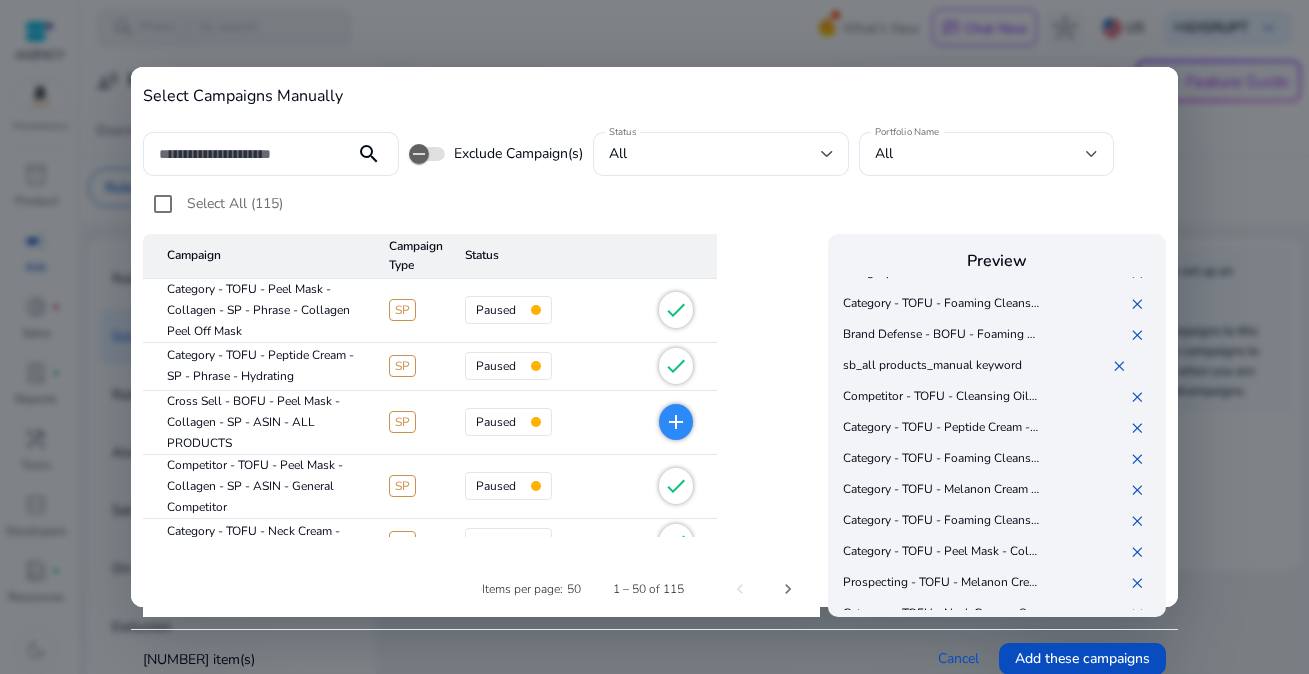scroll, scrollTop: 0, scrollLeft: 0, axis: both 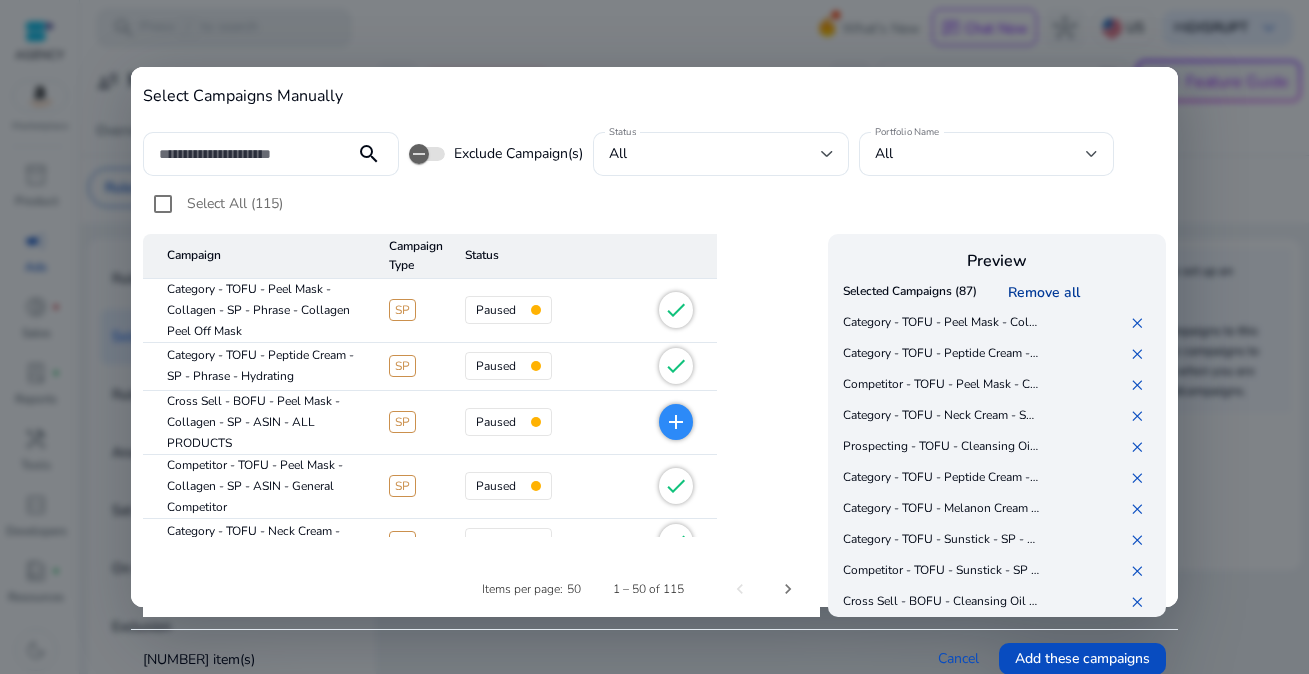 click on "Remove all" at bounding box center (1048, 292) 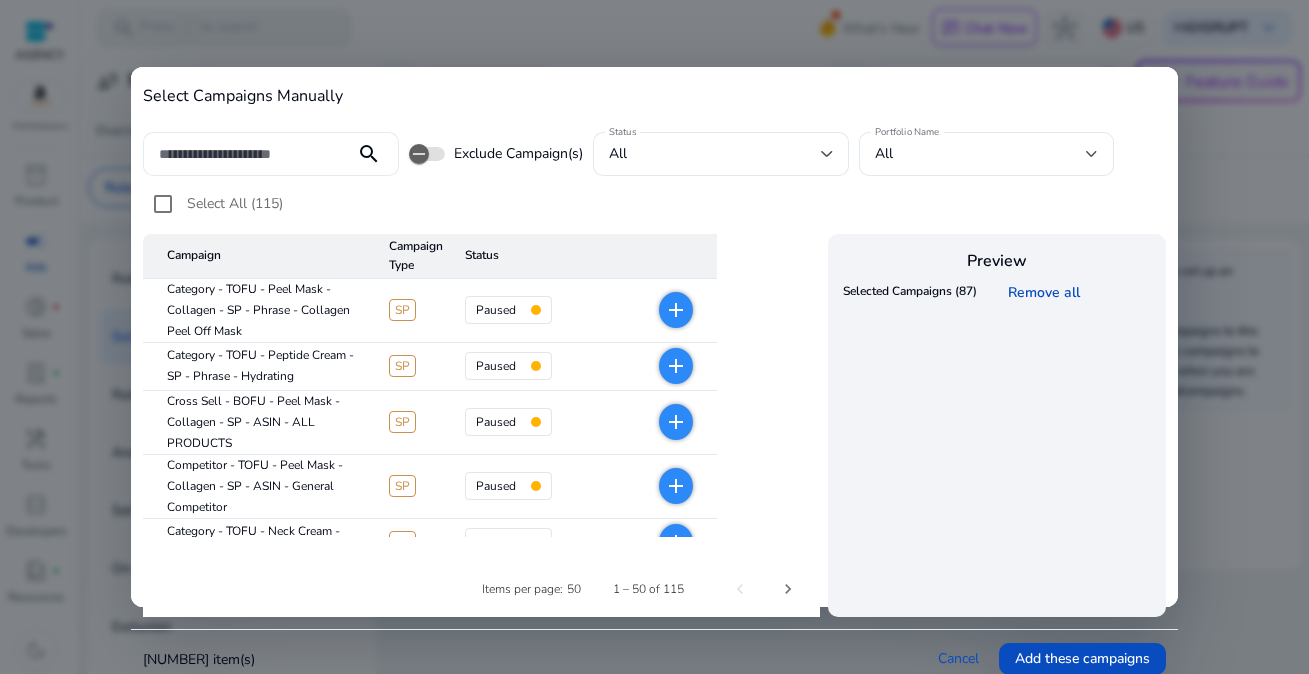click at bounding box center [249, 154] 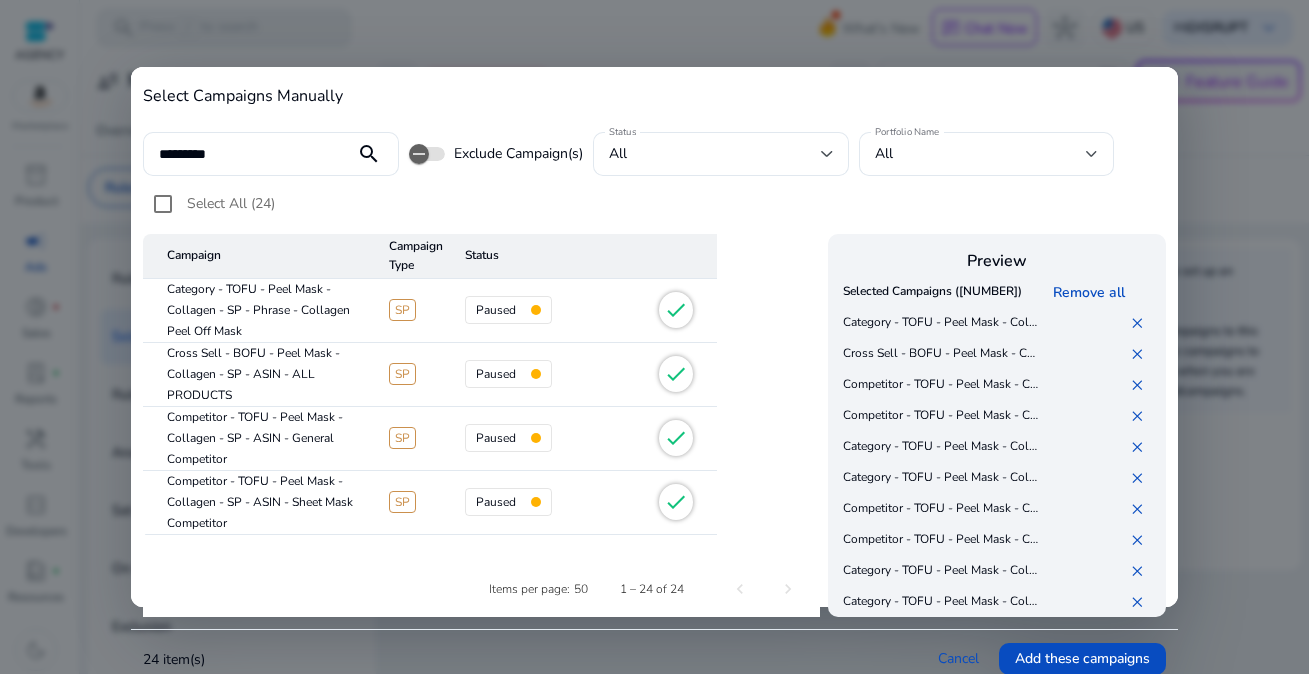click on "✕" at bounding box center (1099, 354) 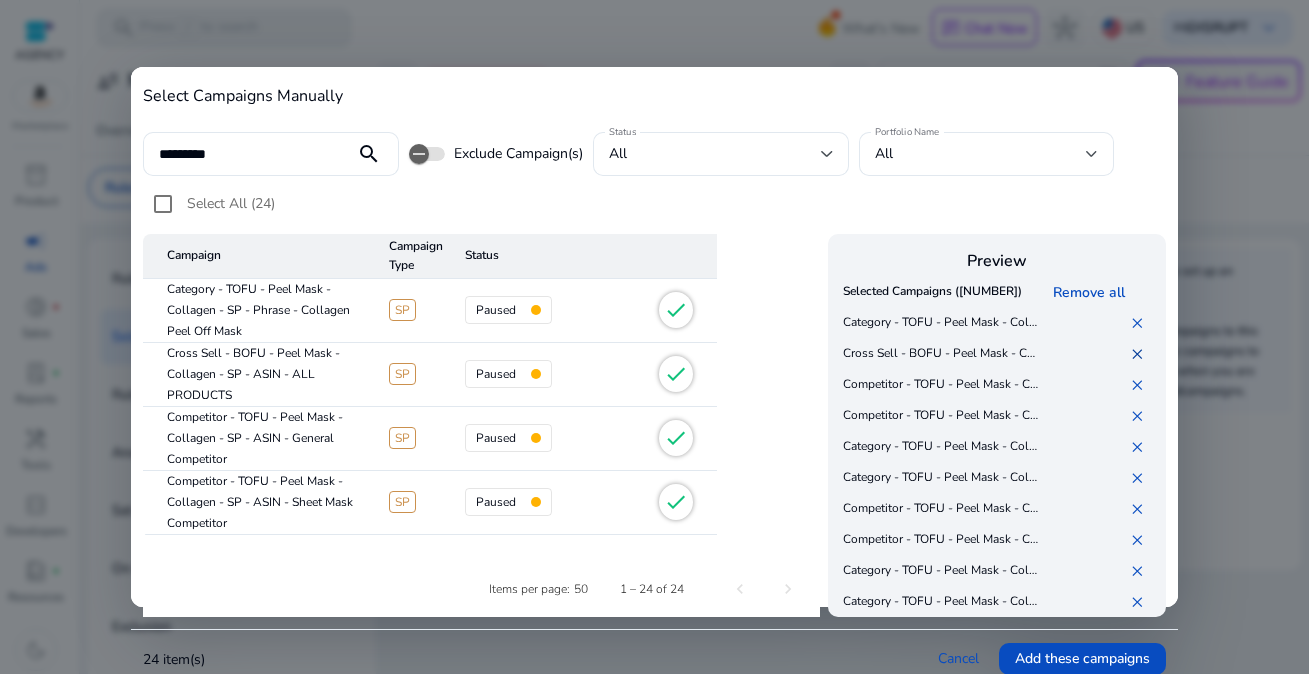 click on "✕" at bounding box center [1141, 354] 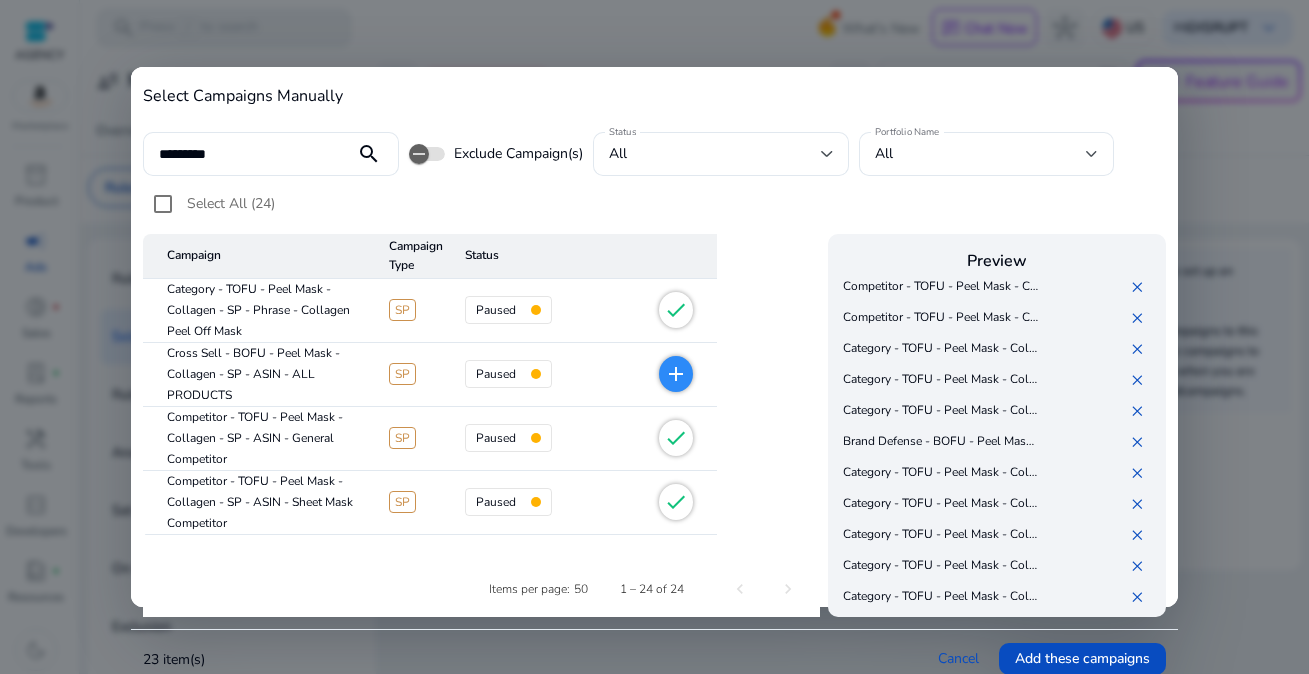 scroll, scrollTop: 303, scrollLeft: 0, axis: vertical 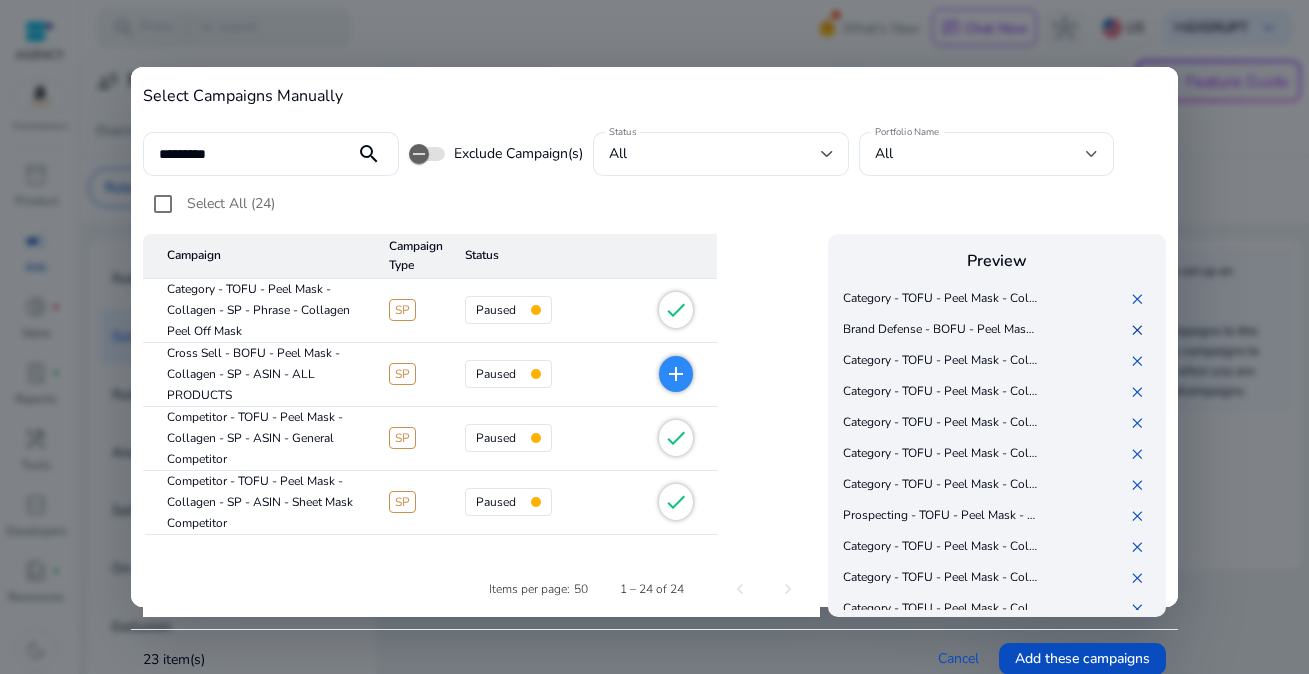click on "✕" at bounding box center [1141, 330] 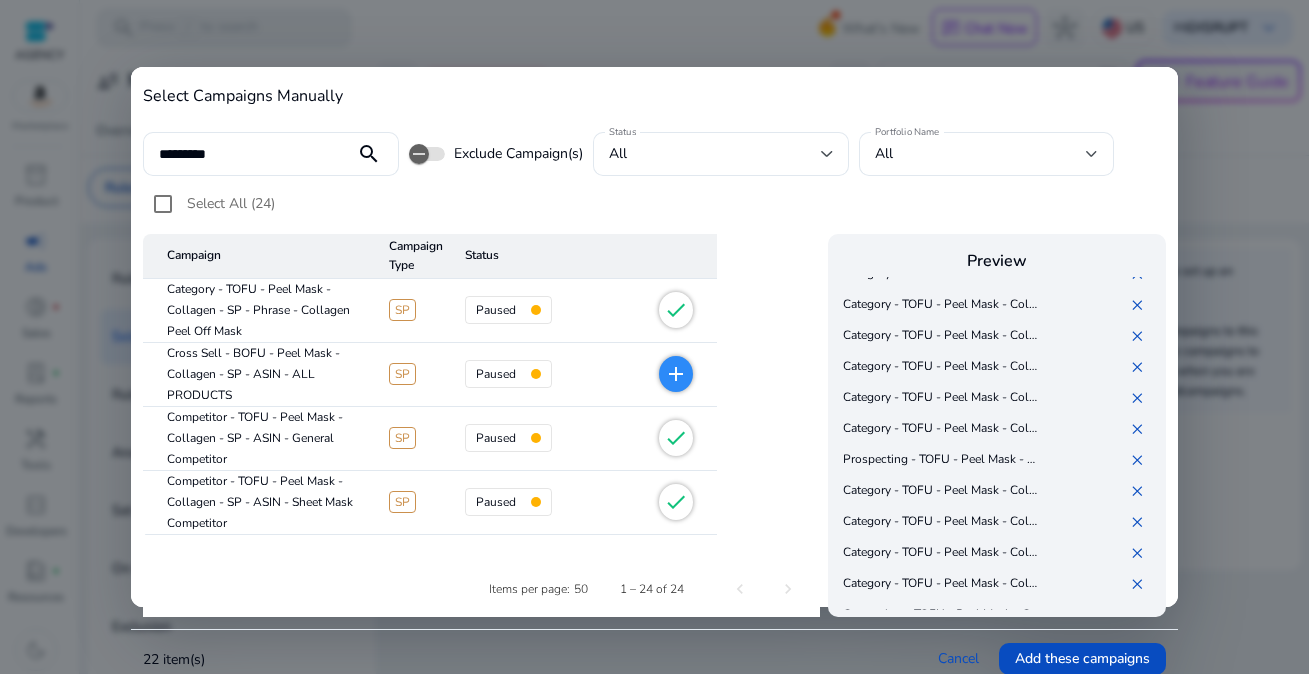 scroll, scrollTop: 379, scrollLeft: 0, axis: vertical 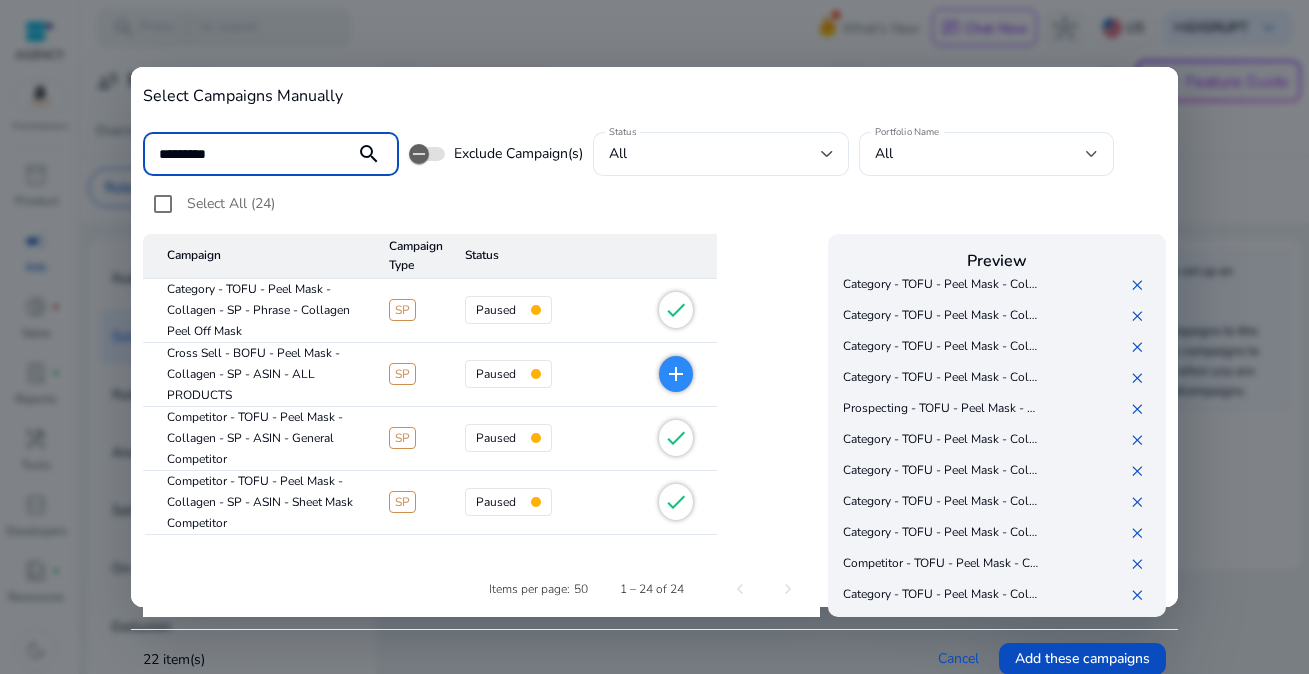click on "*********" at bounding box center (249, 154) 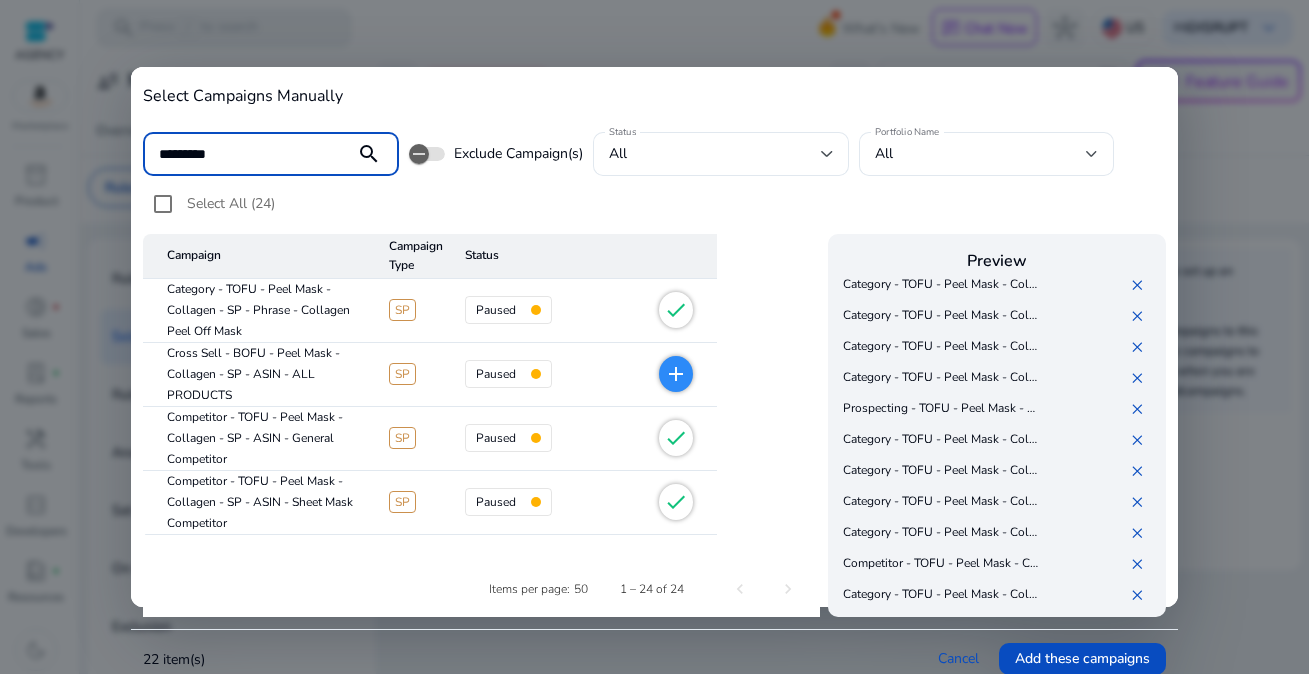 click on "*********" at bounding box center [249, 154] 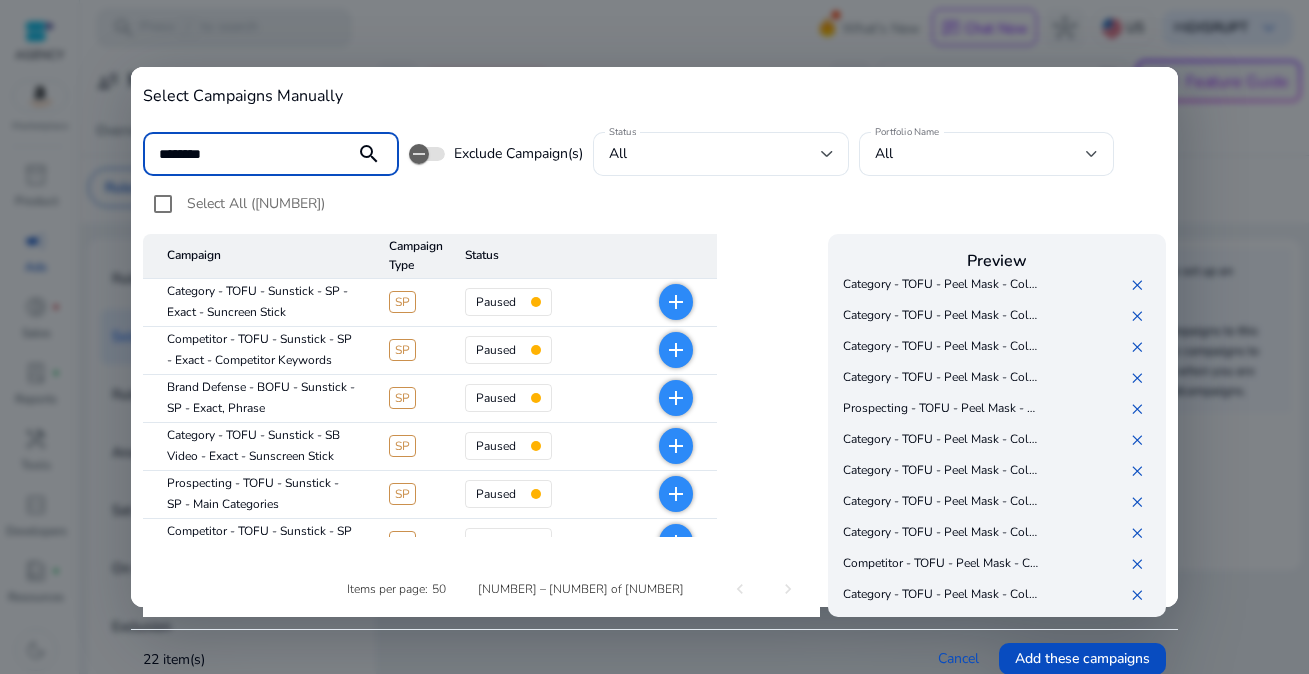 type on "********" 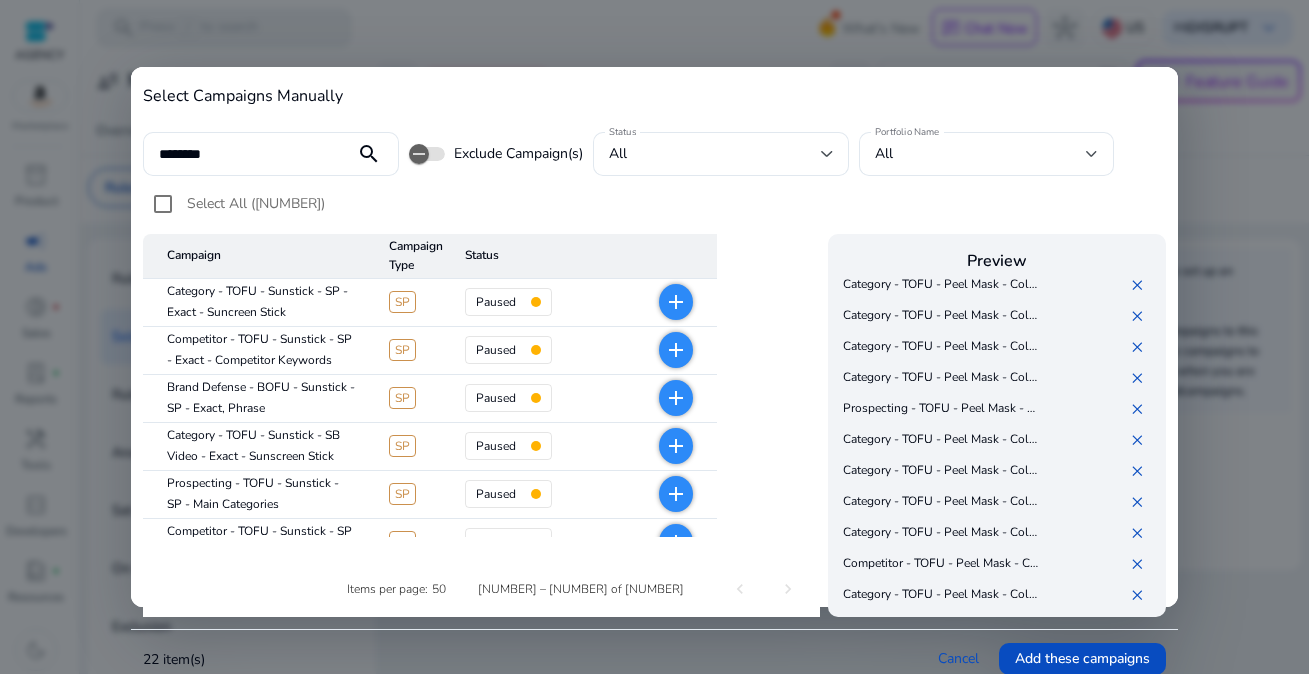 click on "Select All ([NUMBER])" at bounding box center [256, 203] 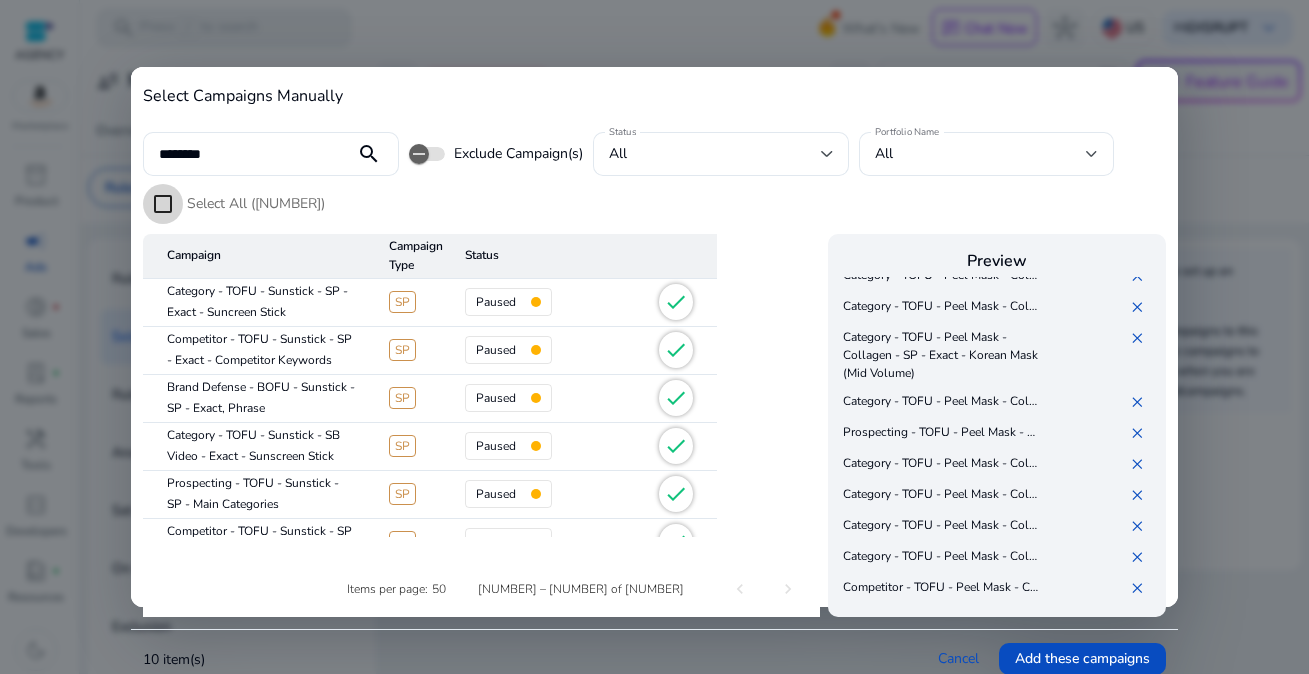 scroll, scrollTop: 529, scrollLeft: 0, axis: vertical 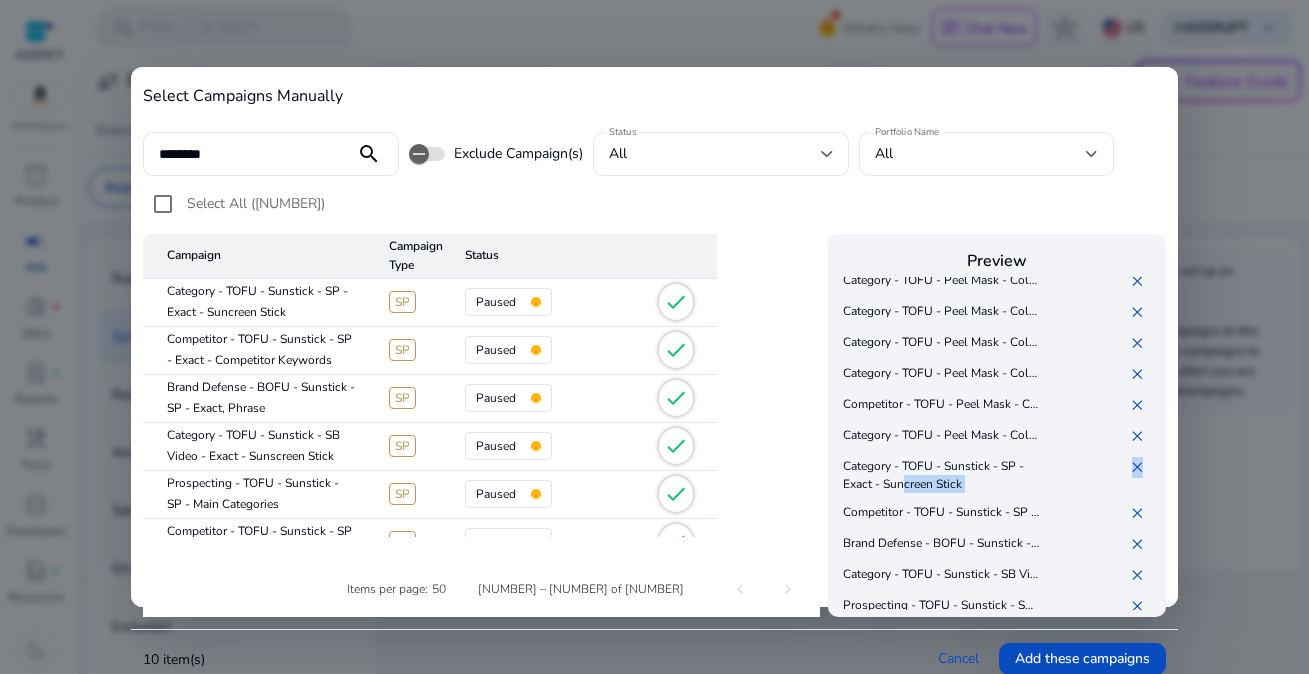 drag, startPoint x: 1138, startPoint y: 466, endPoint x: 894, endPoint y: 488, distance: 244.98979 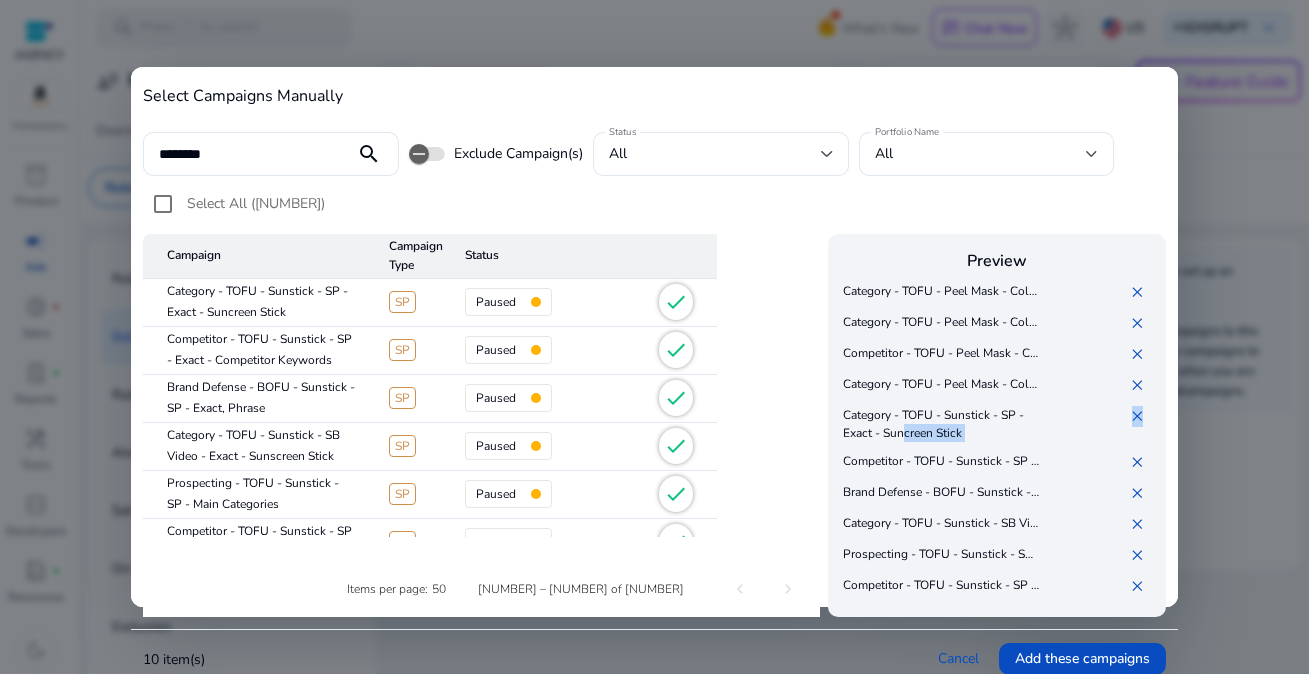 scroll, scrollTop: 590, scrollLeft: 0, axis: vertical 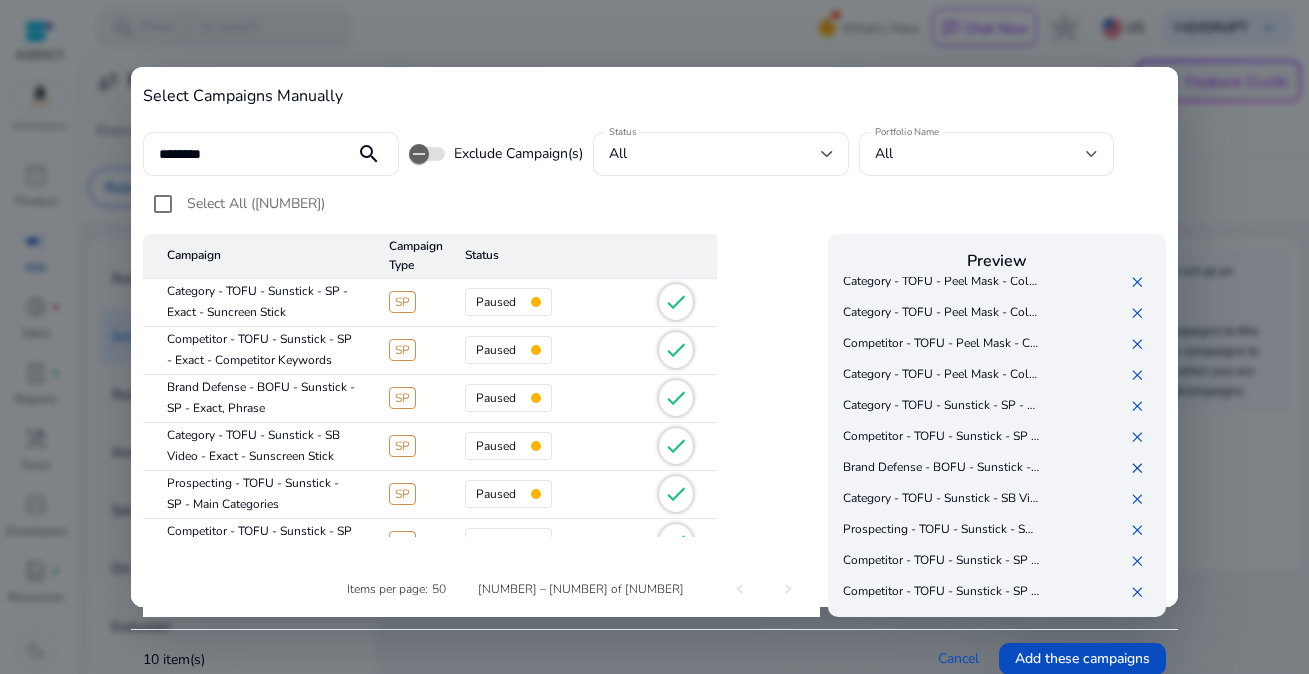 click on "✕" at bounding box center [1141, 468] 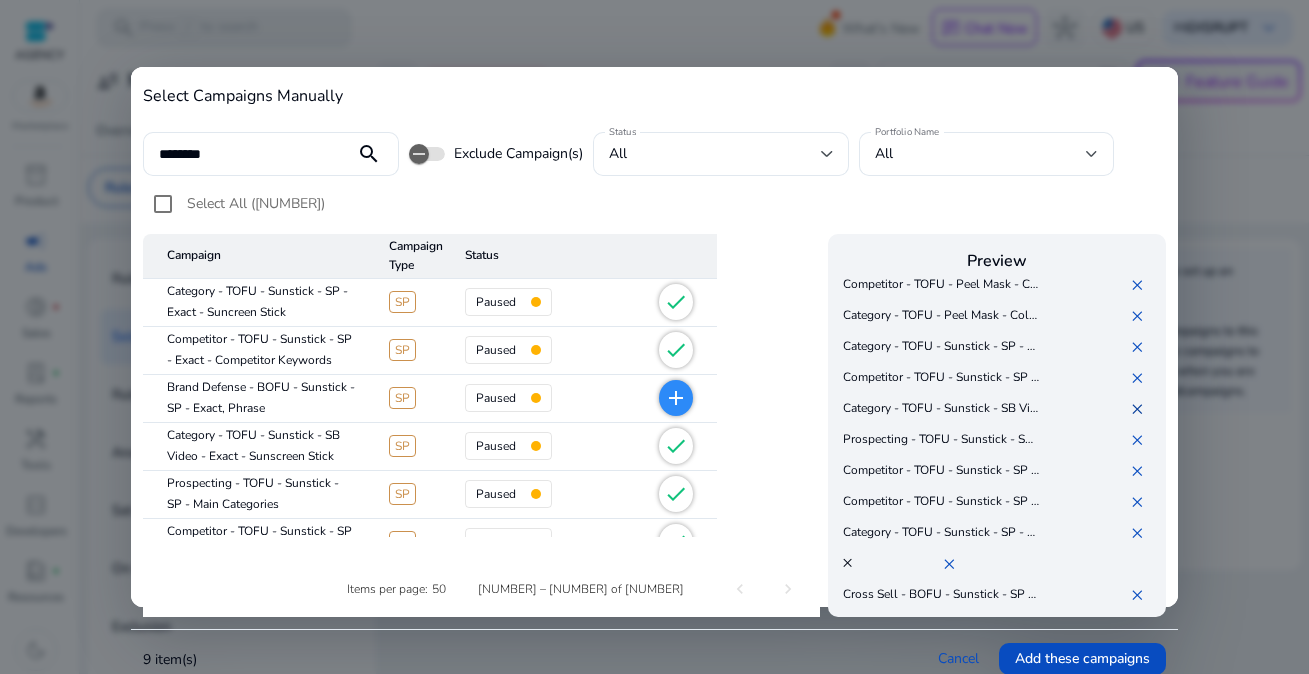 click on "✕" at bounding box center (1141, 409) 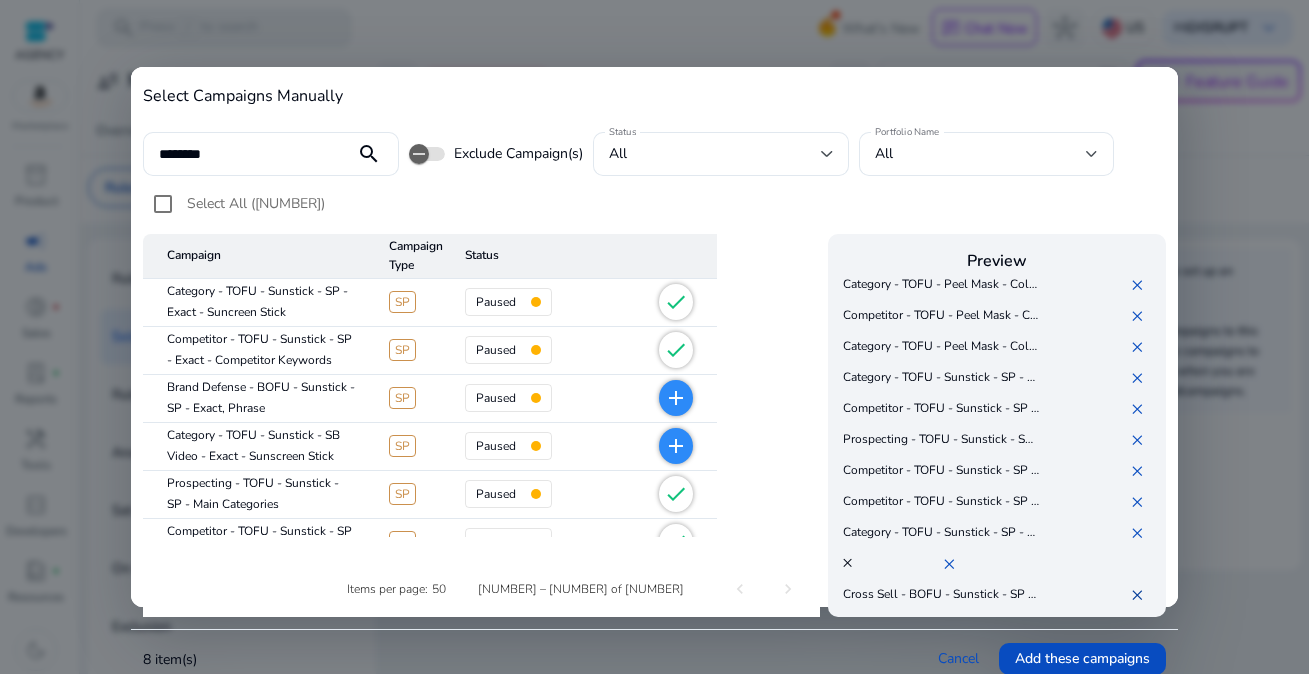 click on "✕" at bounding box center (1141, 595) 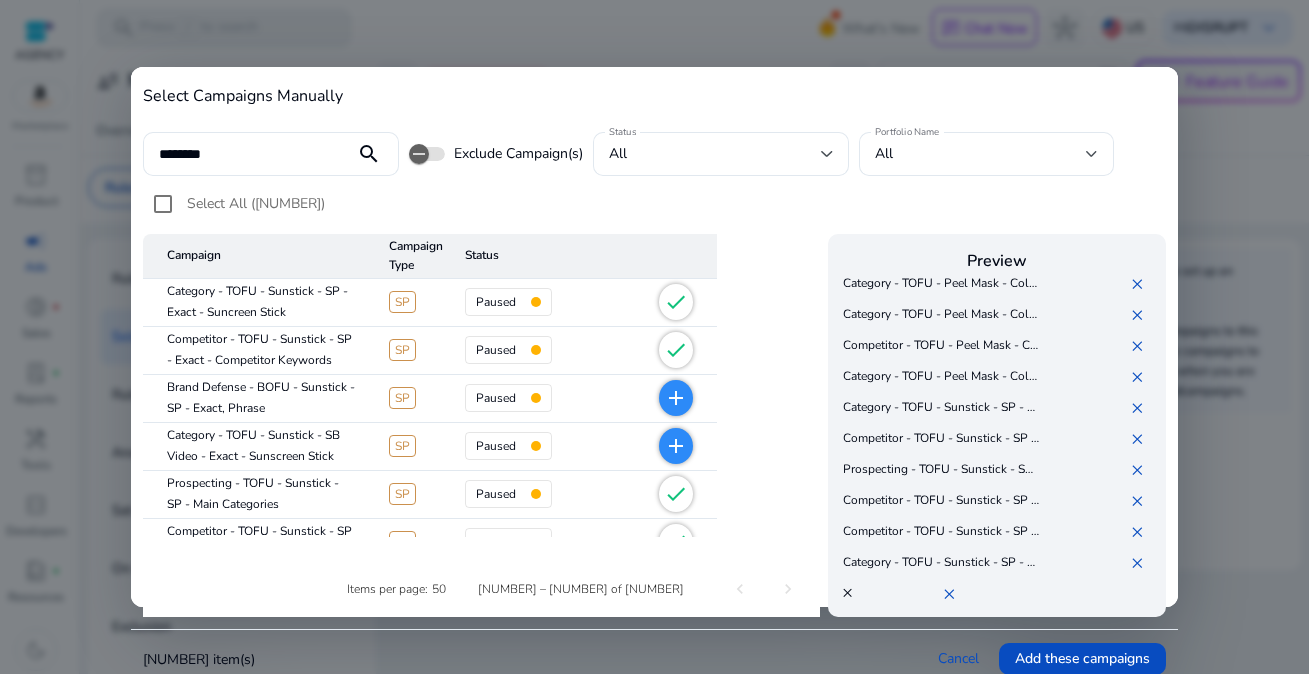 scroll, scrollTop: 593, scrollLeft: 0, axis: vertical 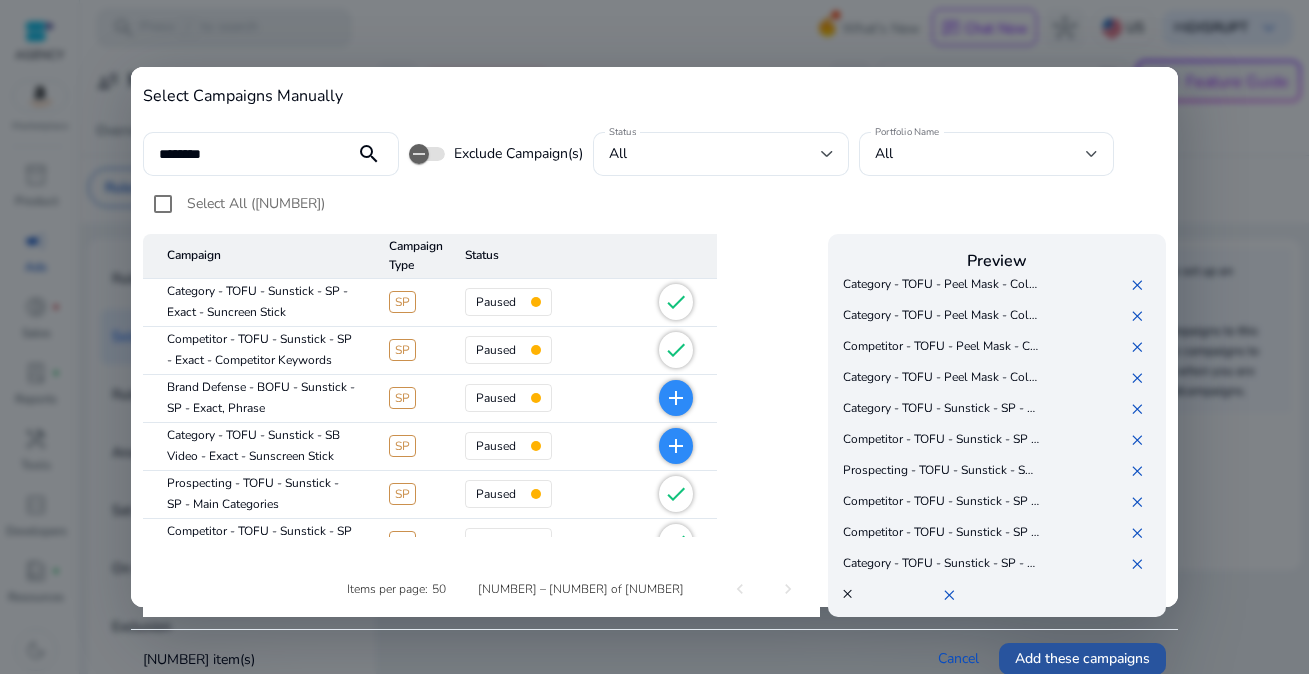 click on "Add these campaigns" at bounding box center [1082, 658] 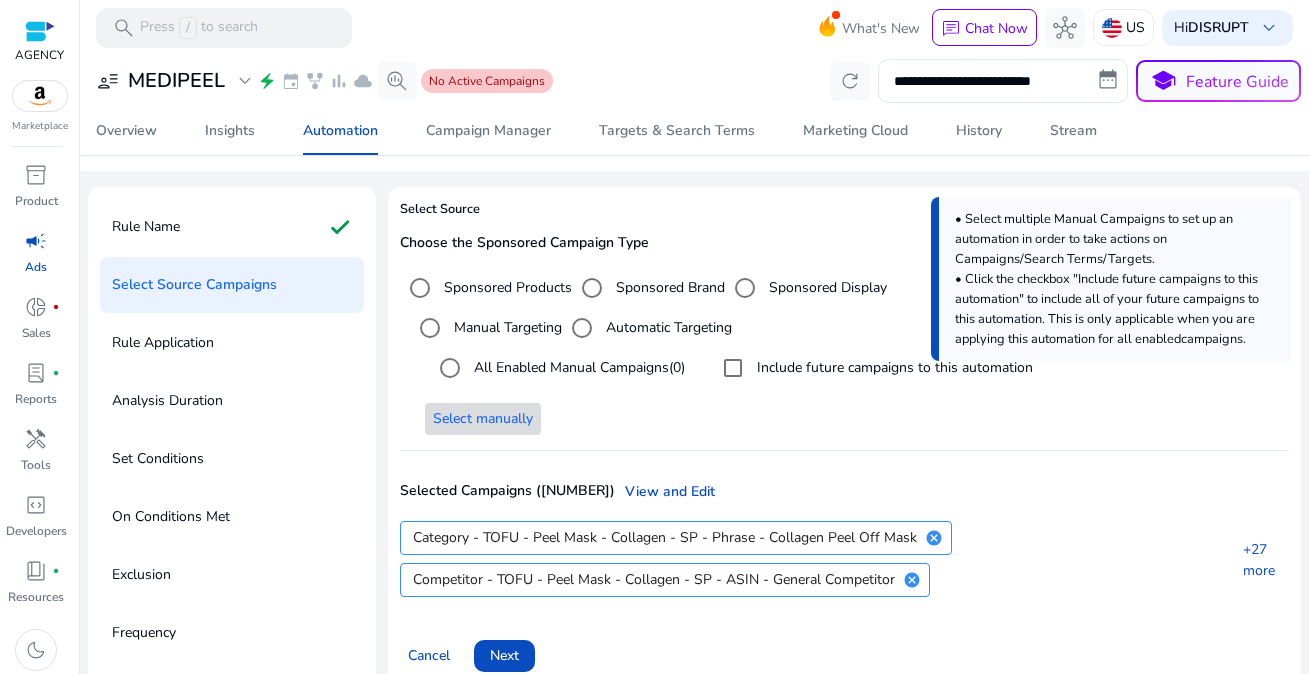 scroll, scrollTop: 113, scrollLeft: 0, axis: vertical 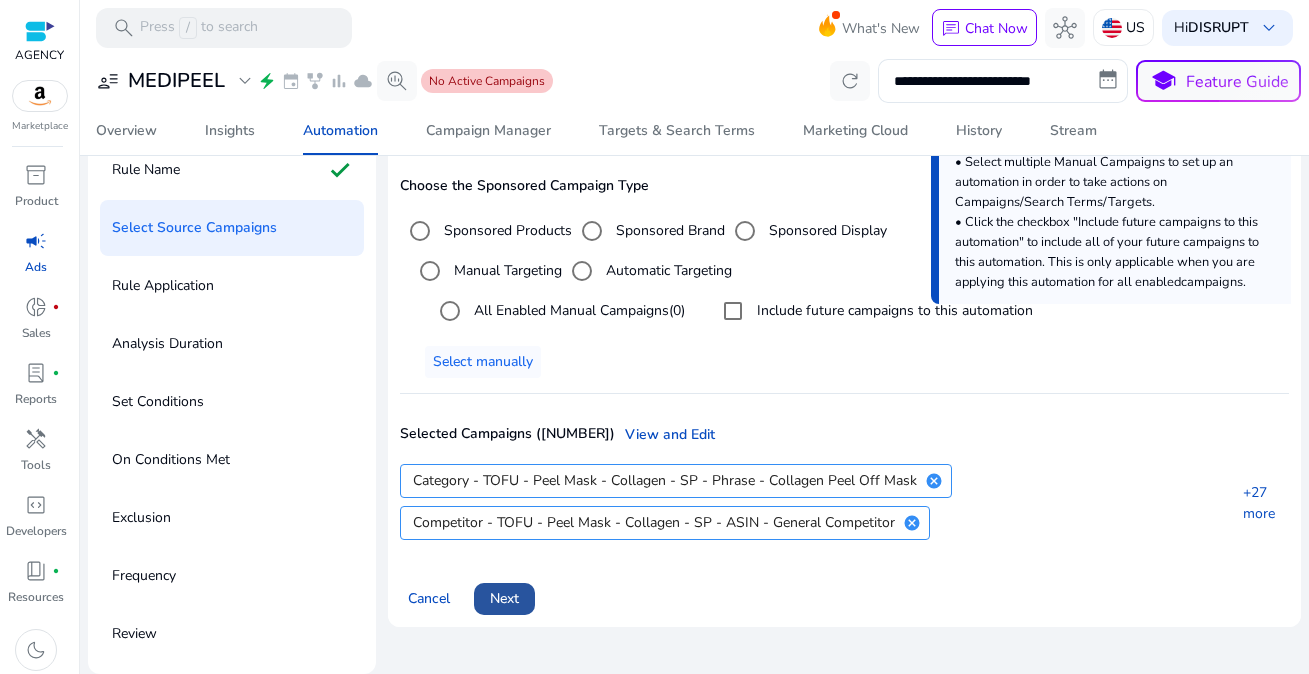 click on "Next" at bounding box center [504, 598] 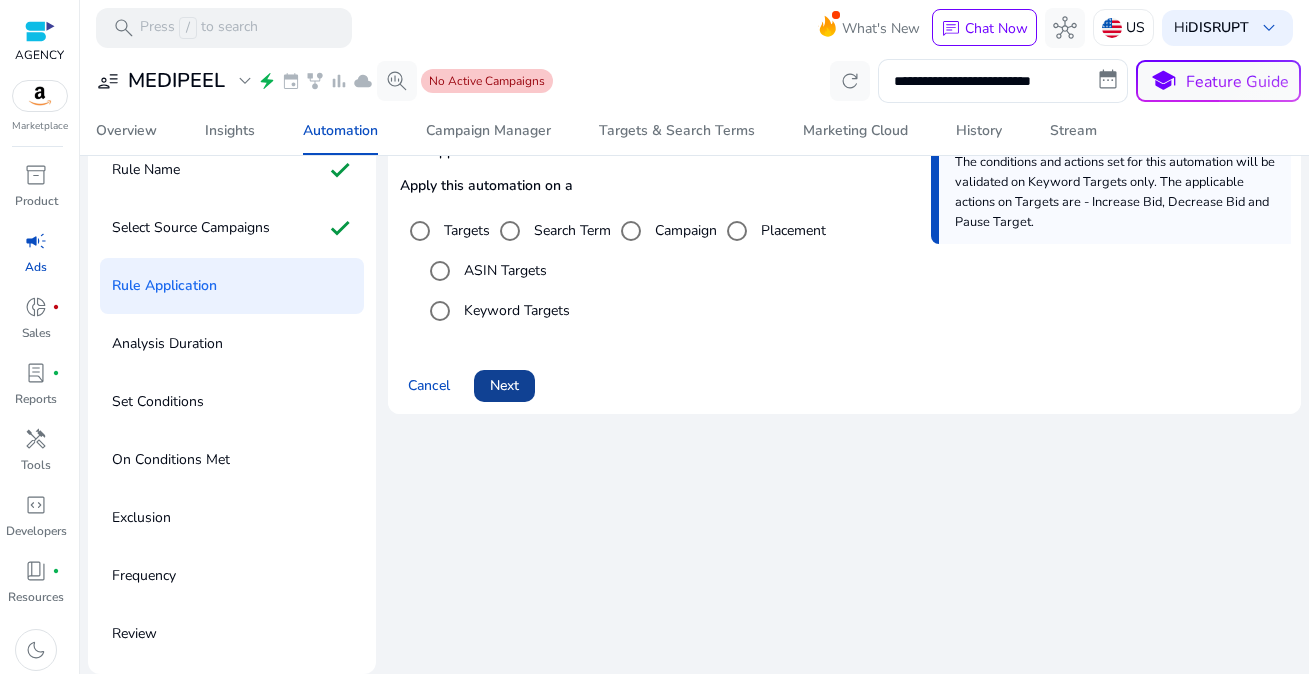 click on "Next" at bounding box center (504, 385) 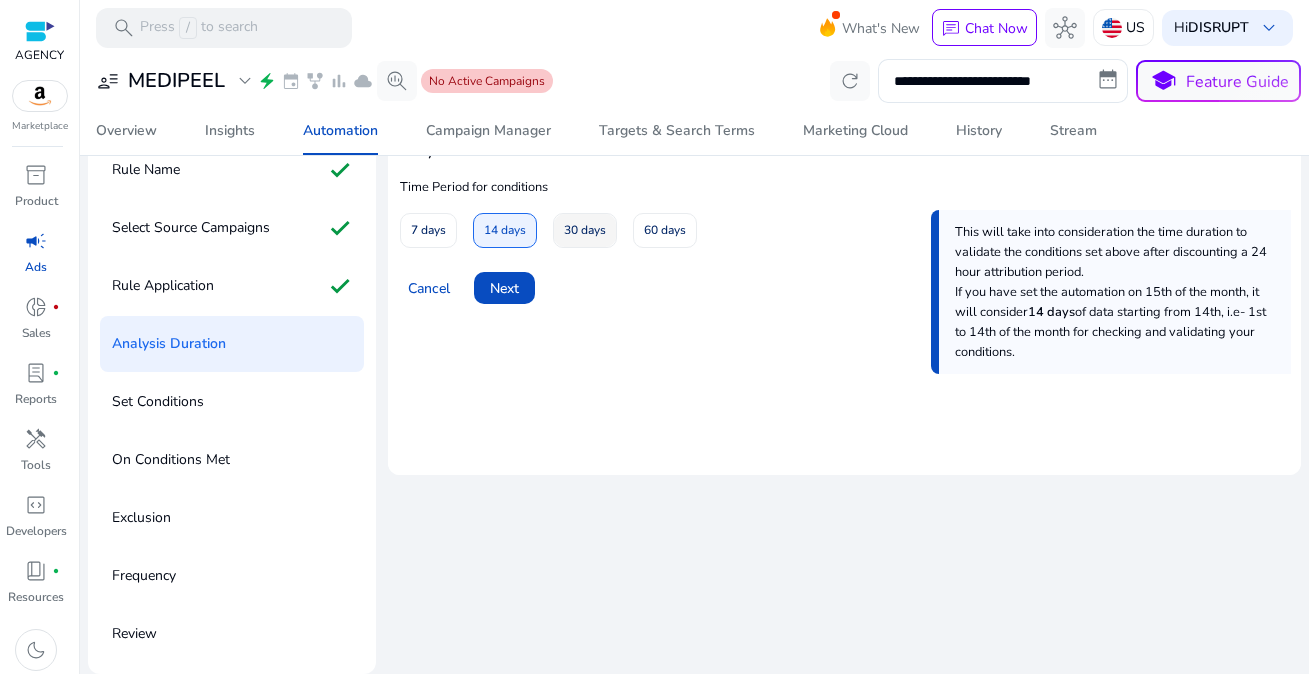 click on "30 days" at bounding box center (585, 230) 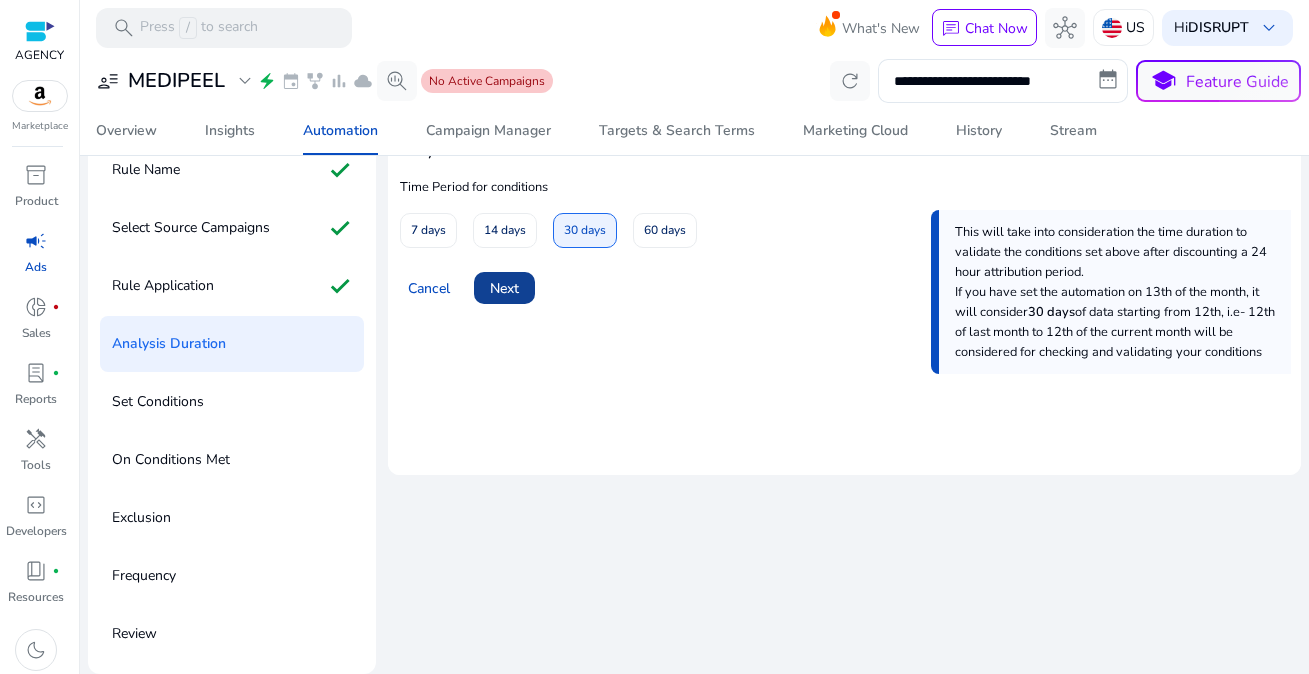 click on "Next" at bounding box center (504, 288) 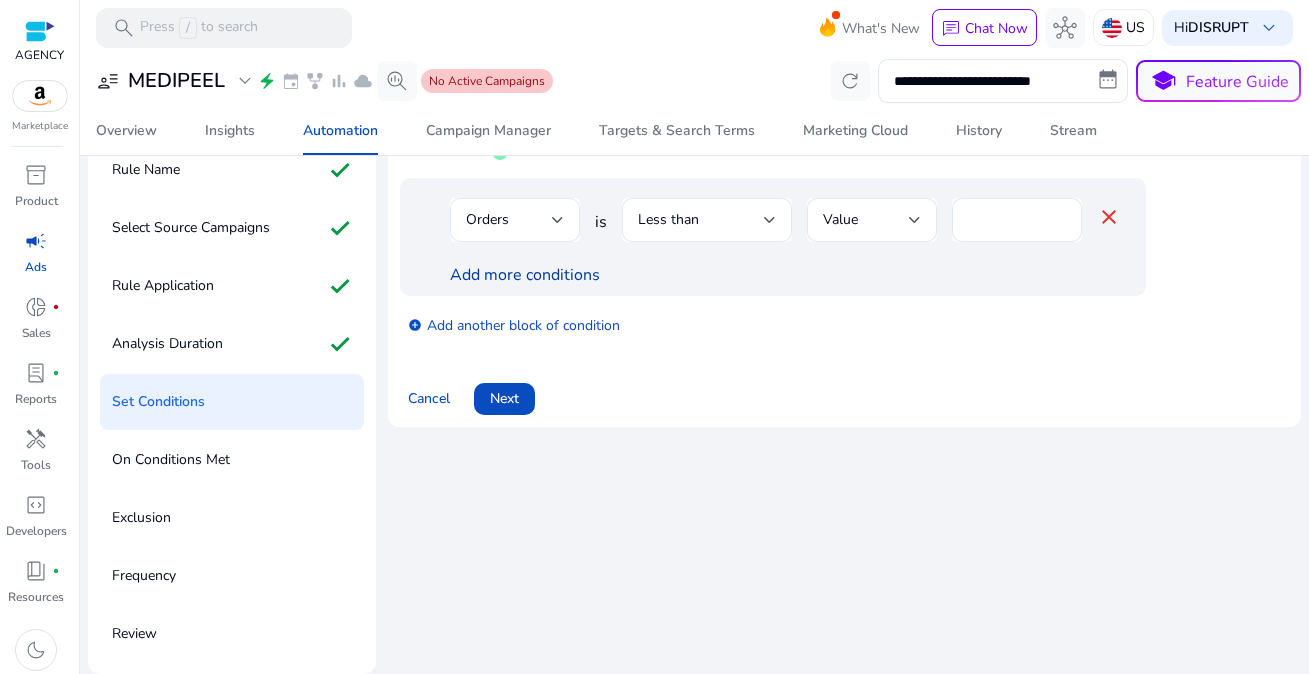 click on "Add more conditions" at bounding box center [525, 275] 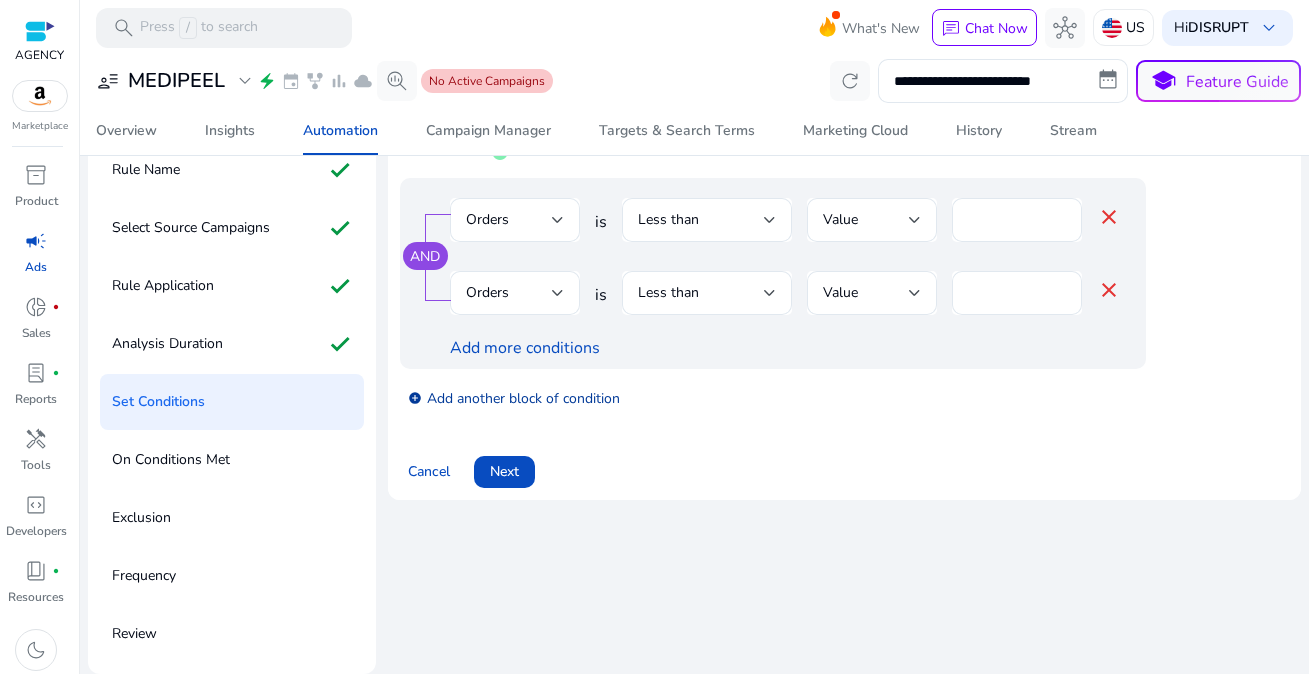 click on "add_circle Add another block of condition" at bounding box center [514, 397] 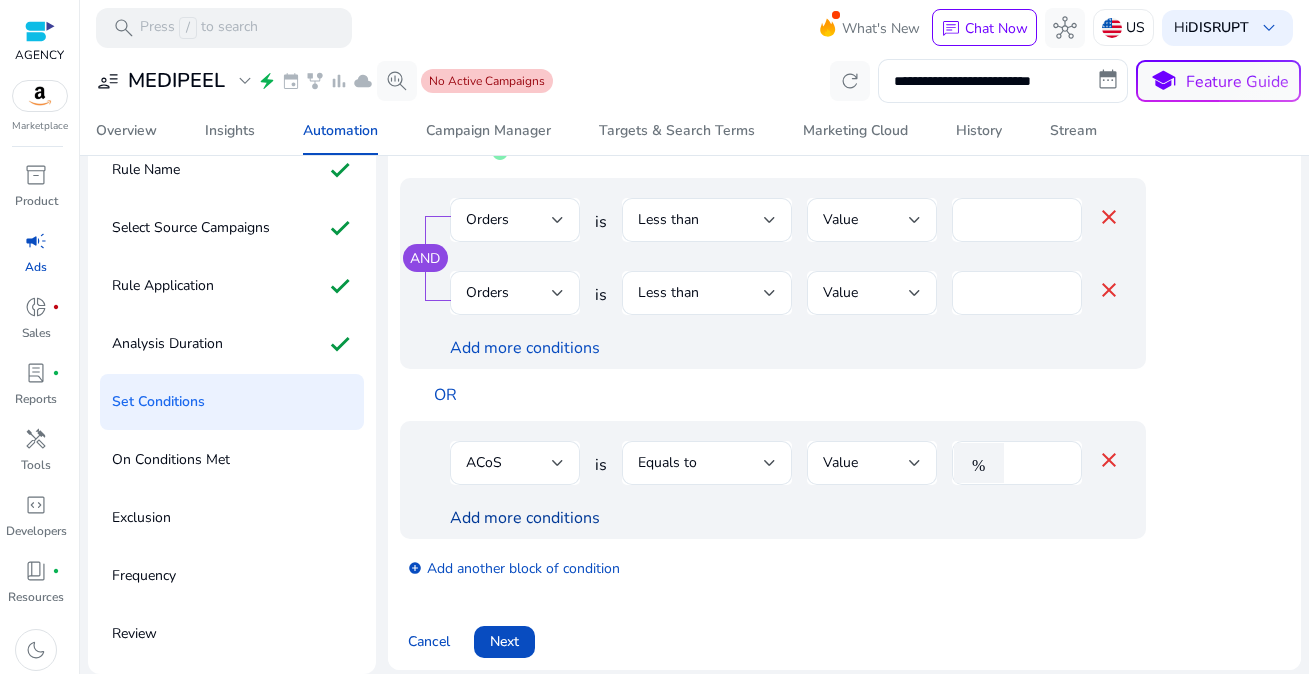 click on "Add more conditions" at bounding box center [525, 518] 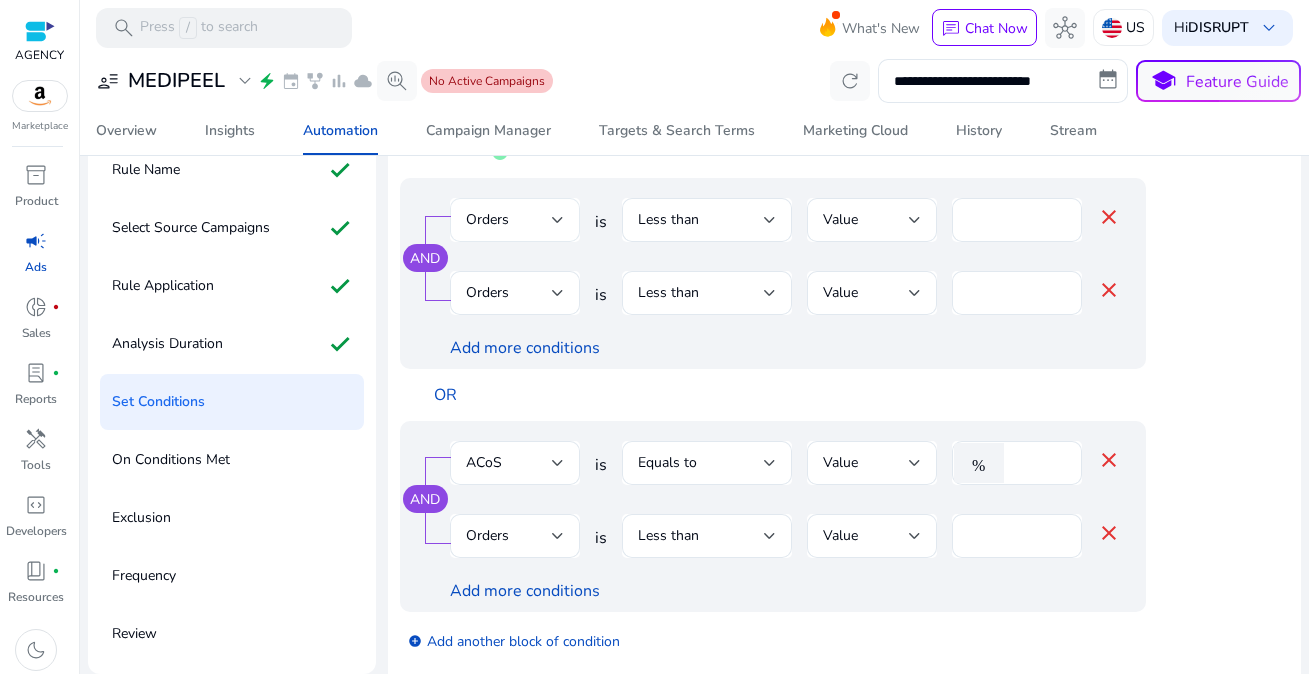 click on "Orders" at bounding box center [509, 220] 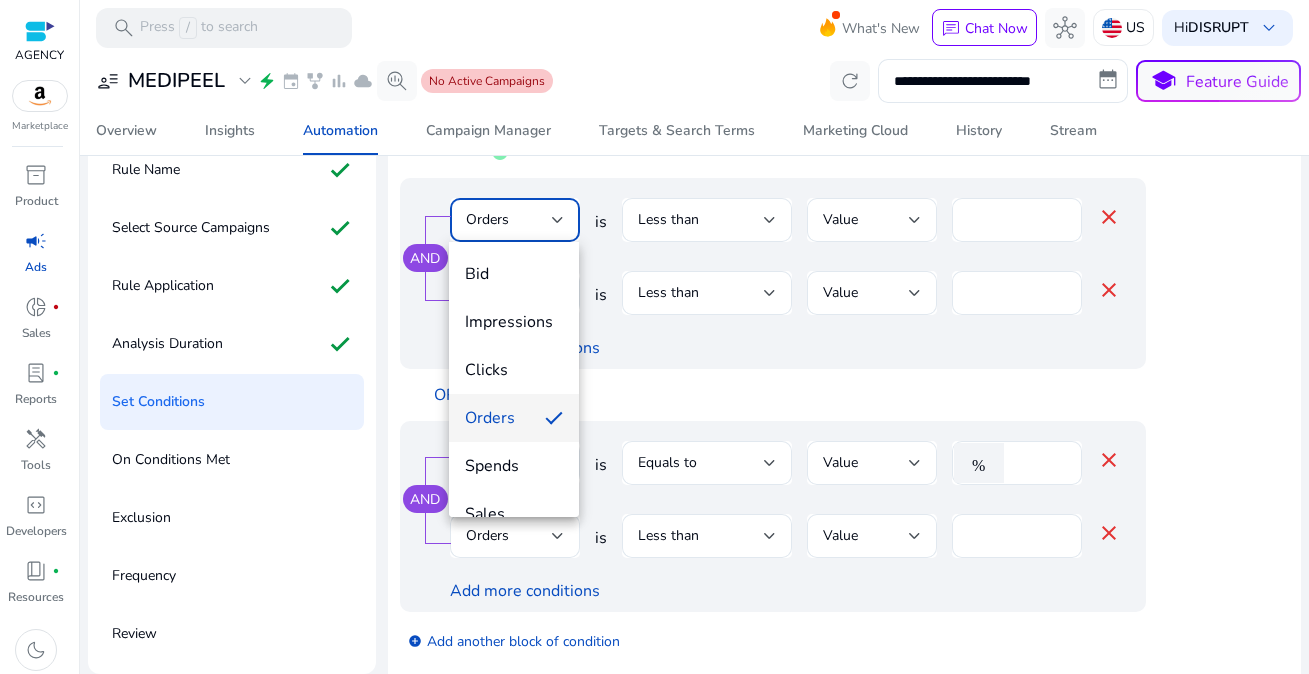 click at bounding box center [654, 337] 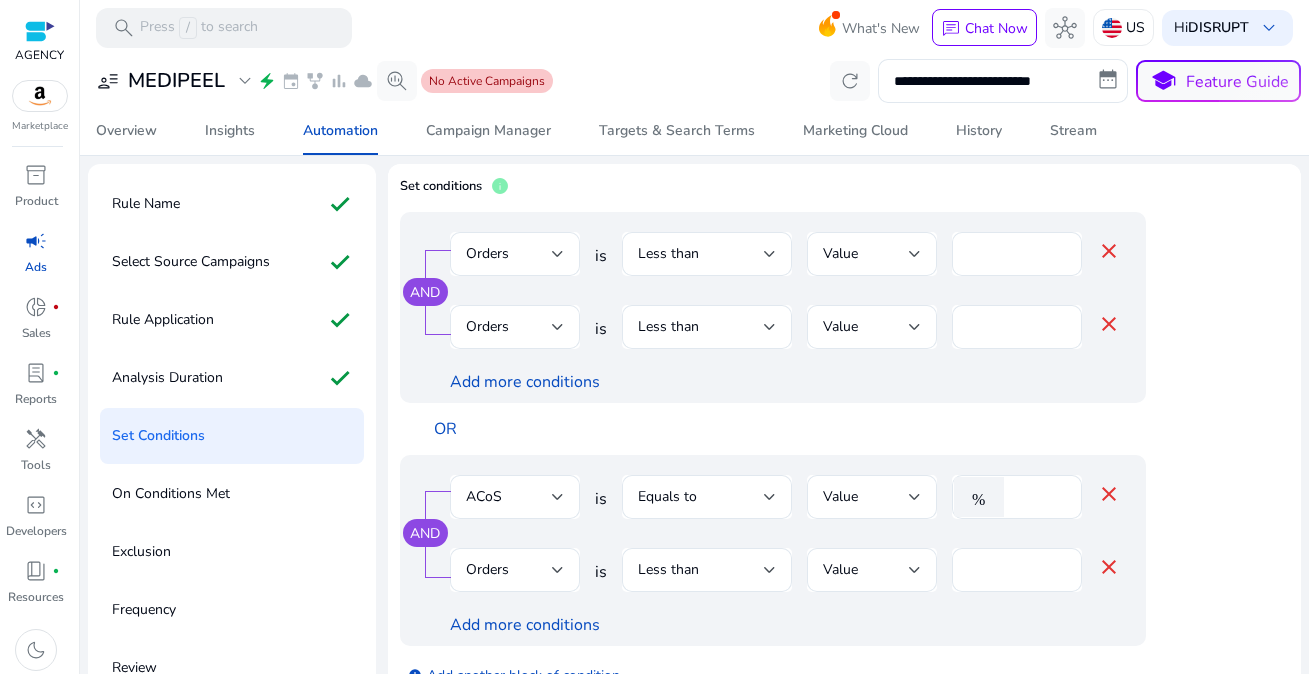 scroll, scrollTop: 78, scrollLeft: 0, axis: vertical 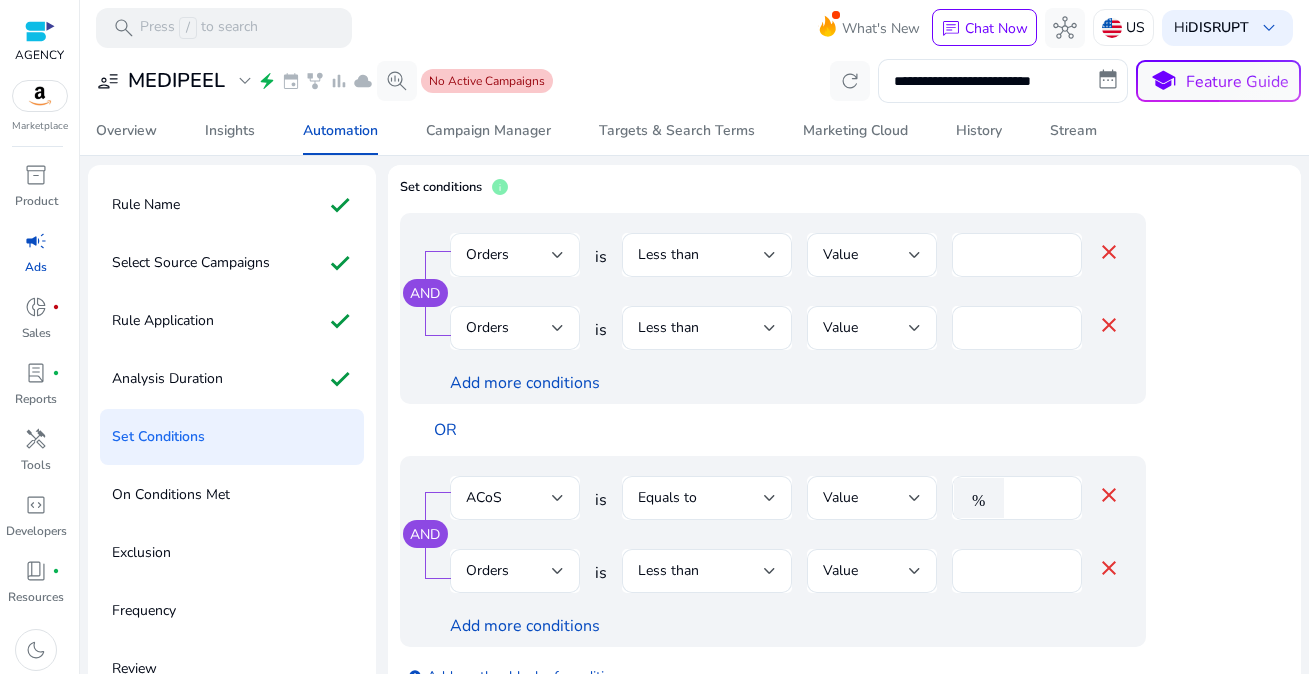 click on "Orders" at bounding box center [487, 254] 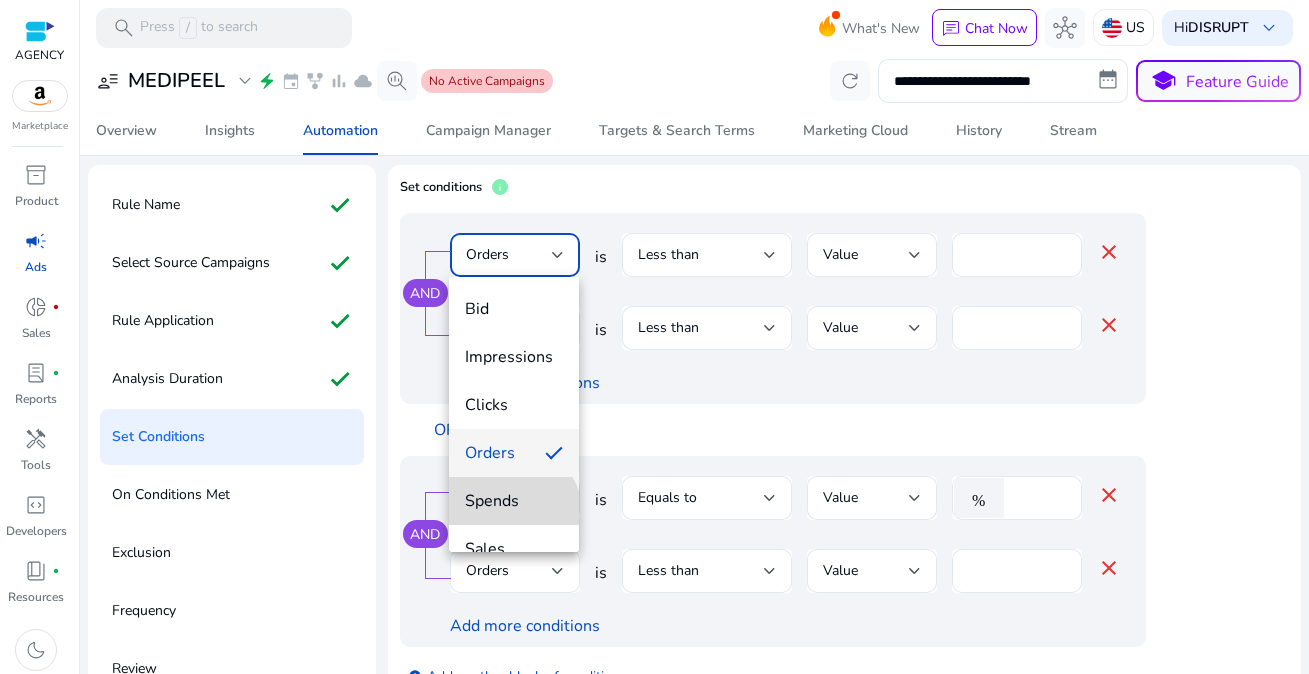 click on "Spends" at bounding box center [514, 501] 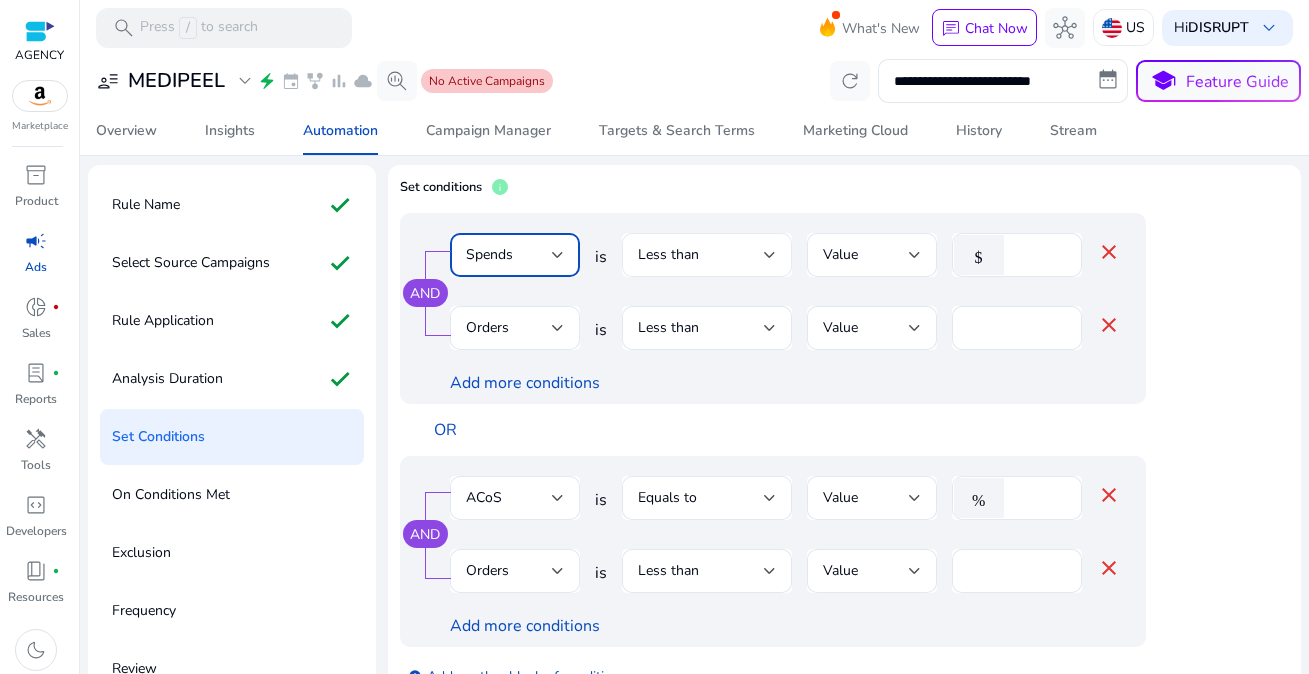 click on "Less than" at bounding box center (701, 255) 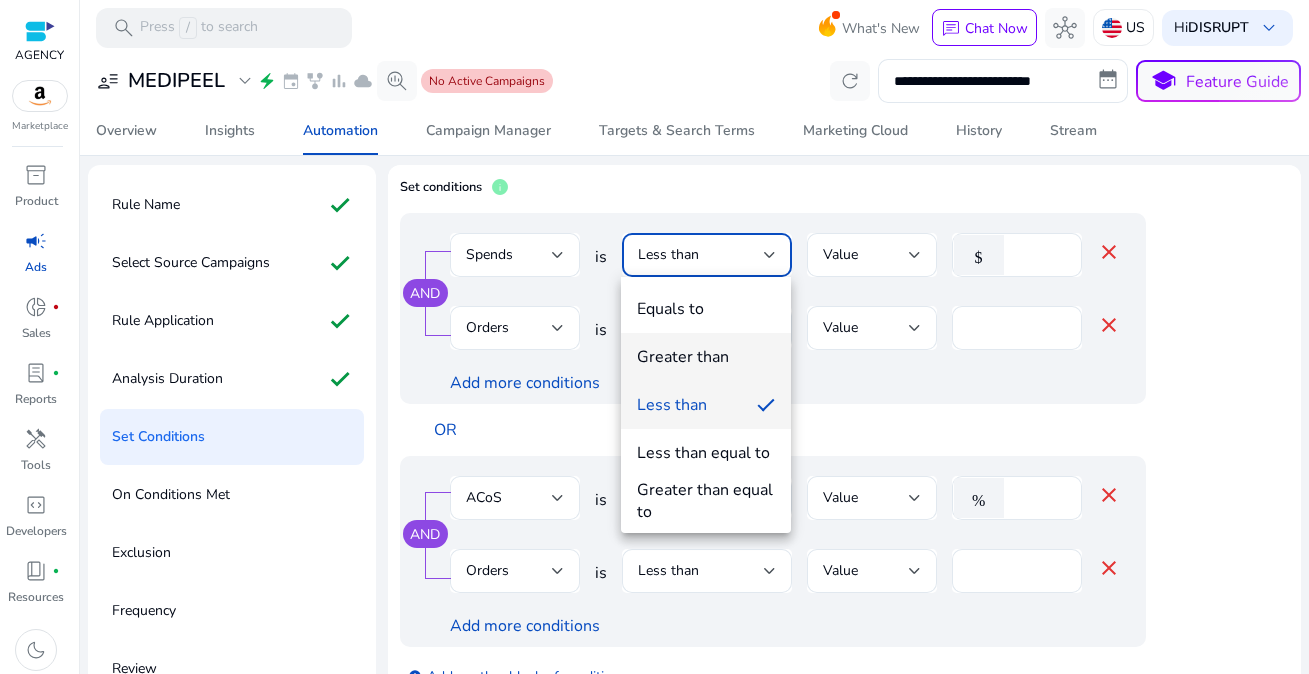 click on "Greater than" at bounding box center [683, 357] 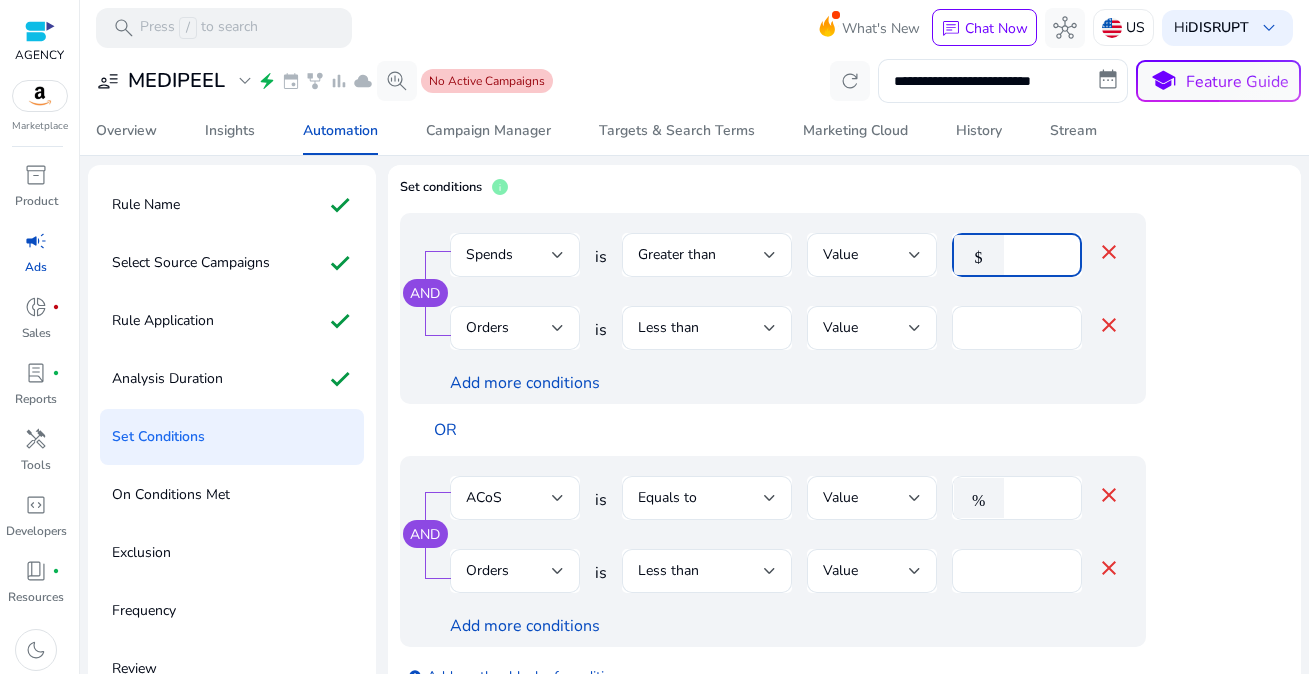 click on "*" at bounding box center [1040, 255] 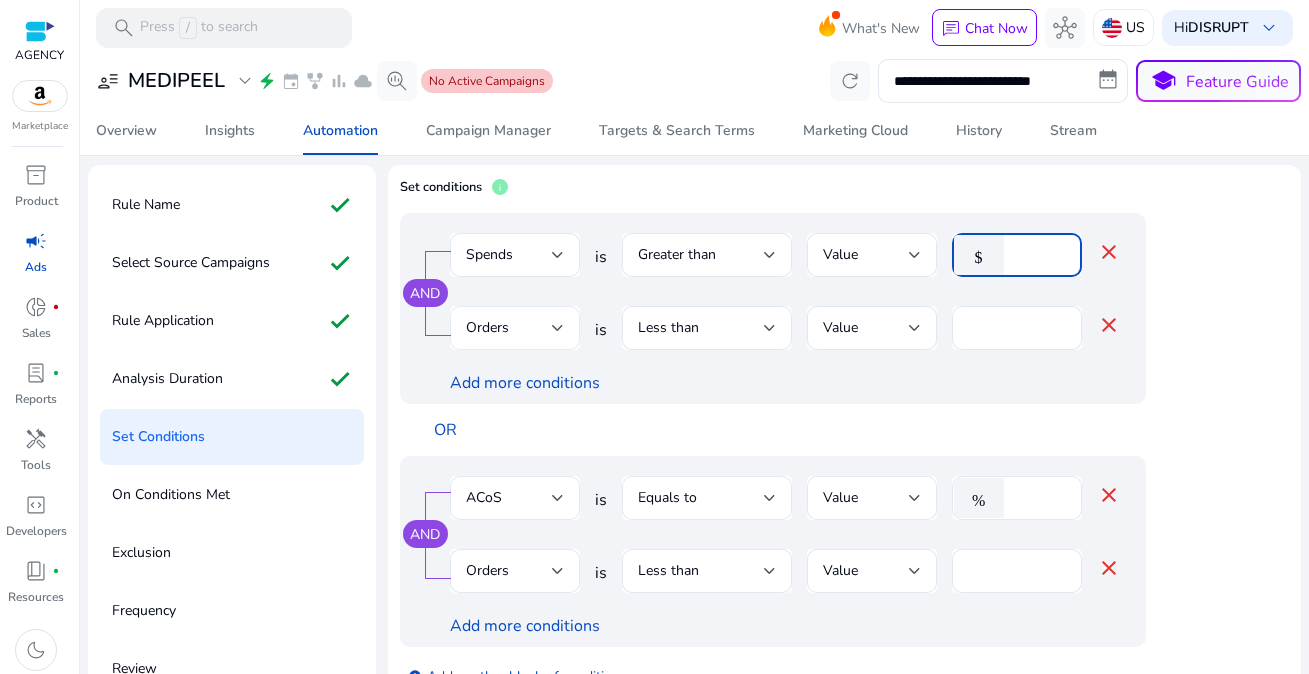click on "Orders" at bounding box center [509, 328] 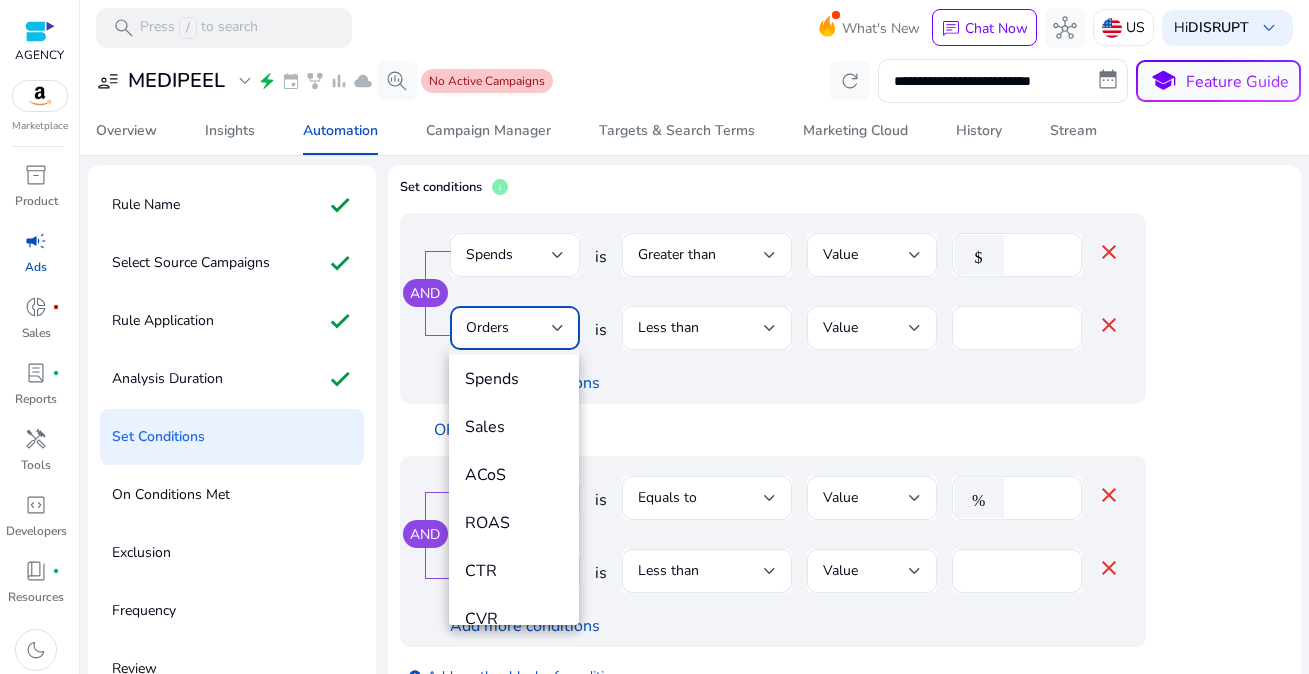 scroll, scrollTop: 214, scrollLeft: 0, axis: vertical 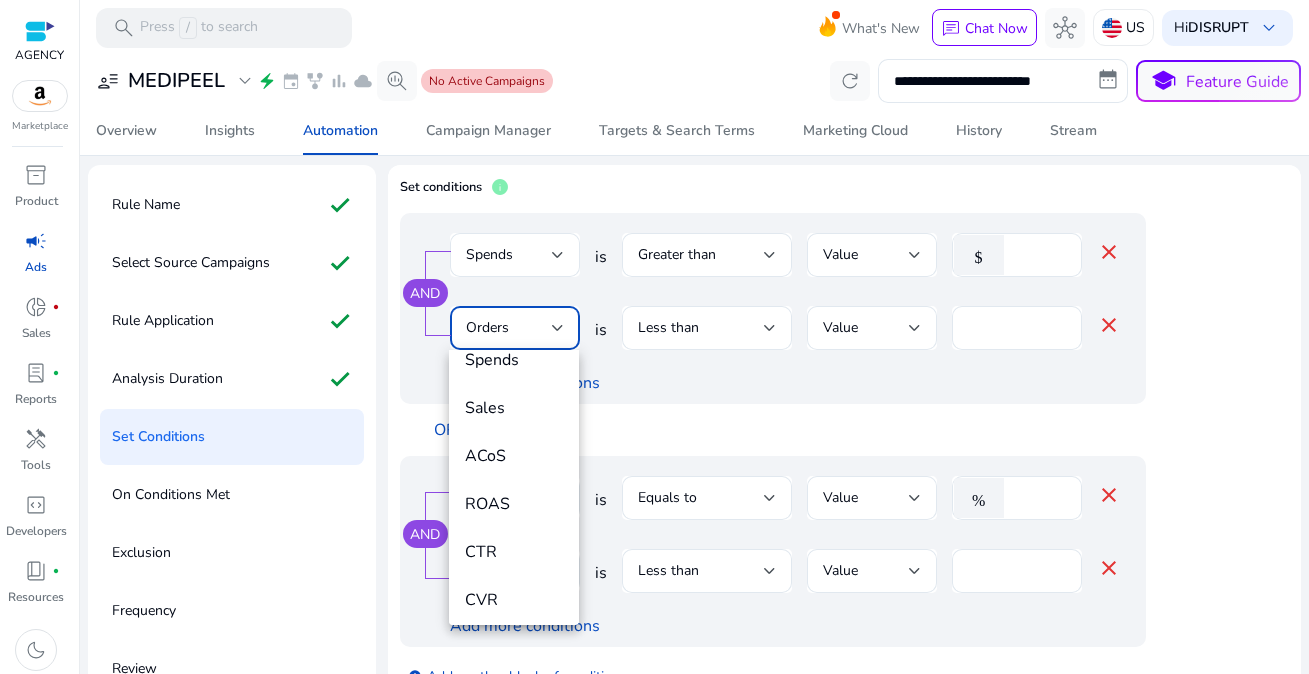 click at bounding box center [654, 337] 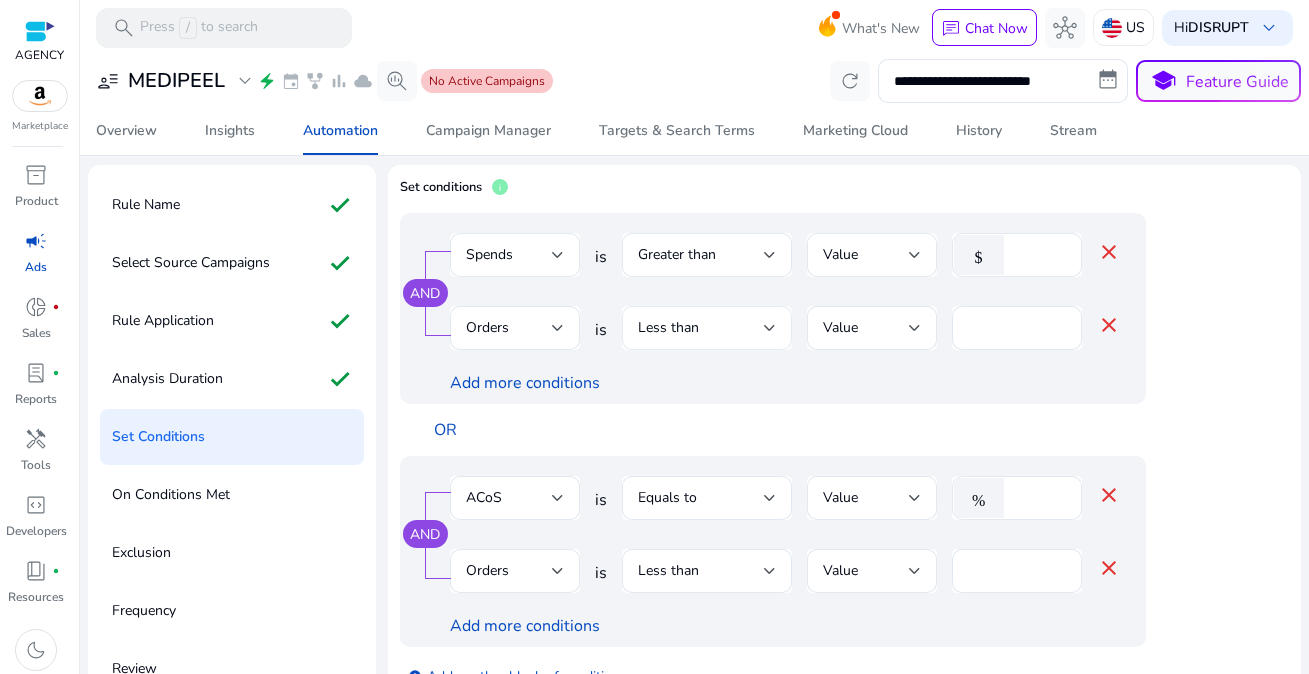 click on "Less than" at bounding box center (668, 327) 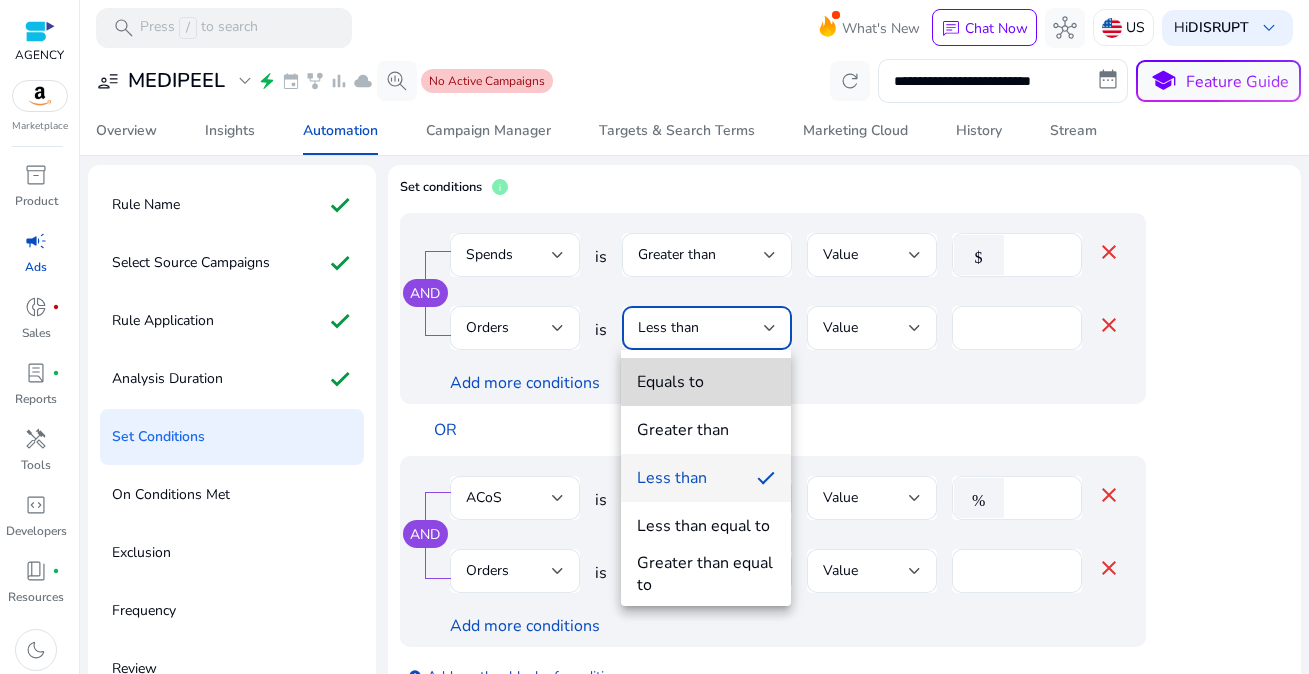 click on "Equals to" at bounding box center (670, 382) 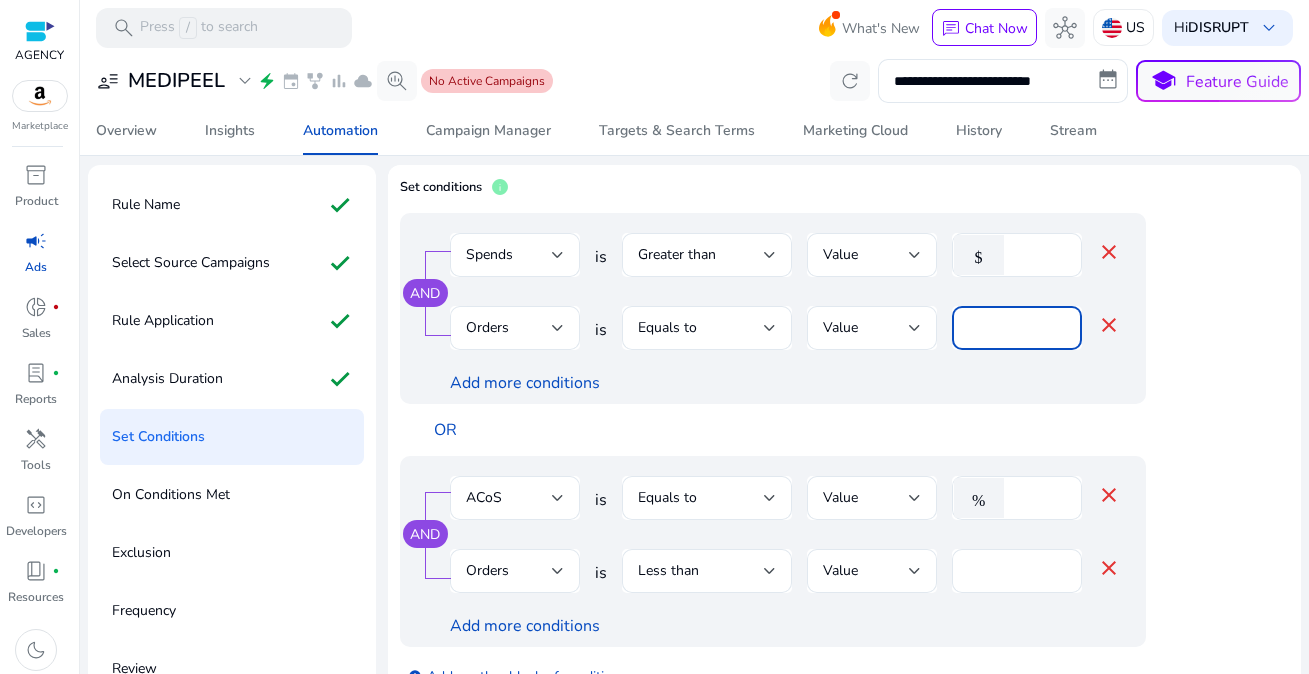 click on "*" at bounding box center [1017, 328] 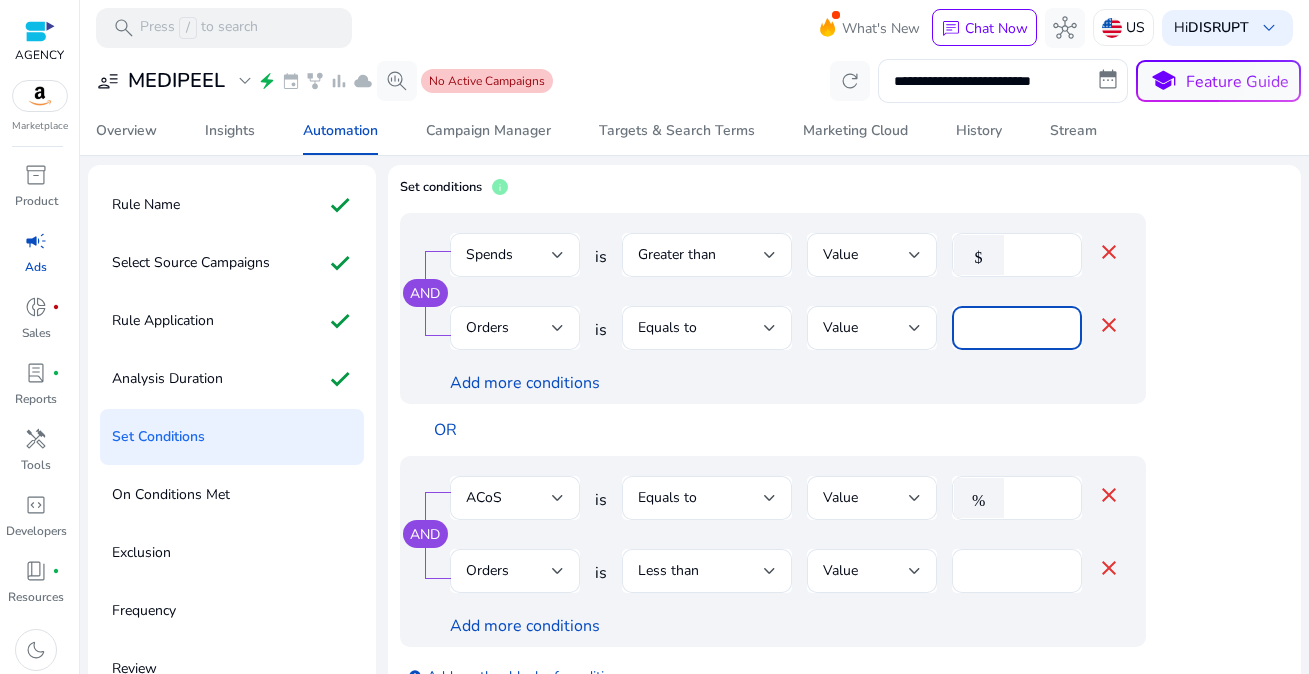 type on "*" 